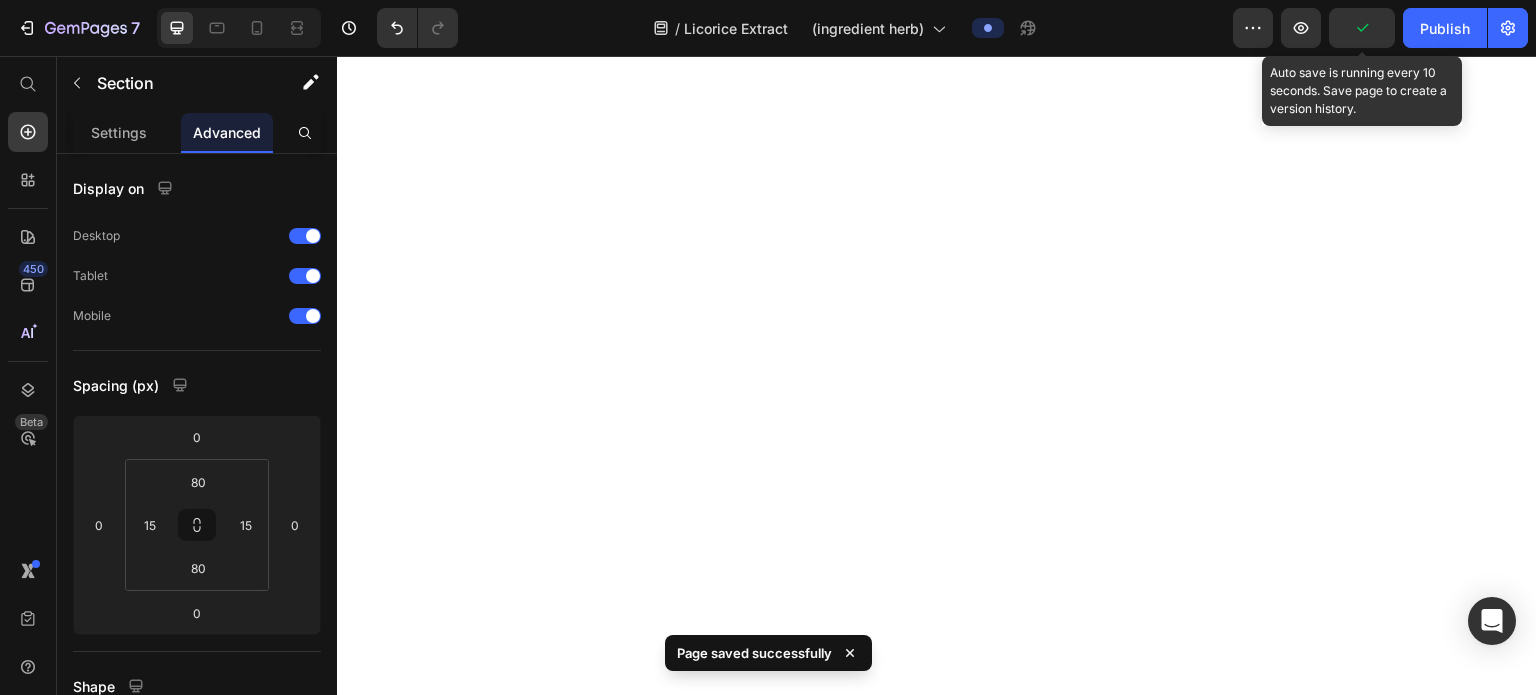 scroll, scrollTop: 0, scrollLeft: 0, axis: both 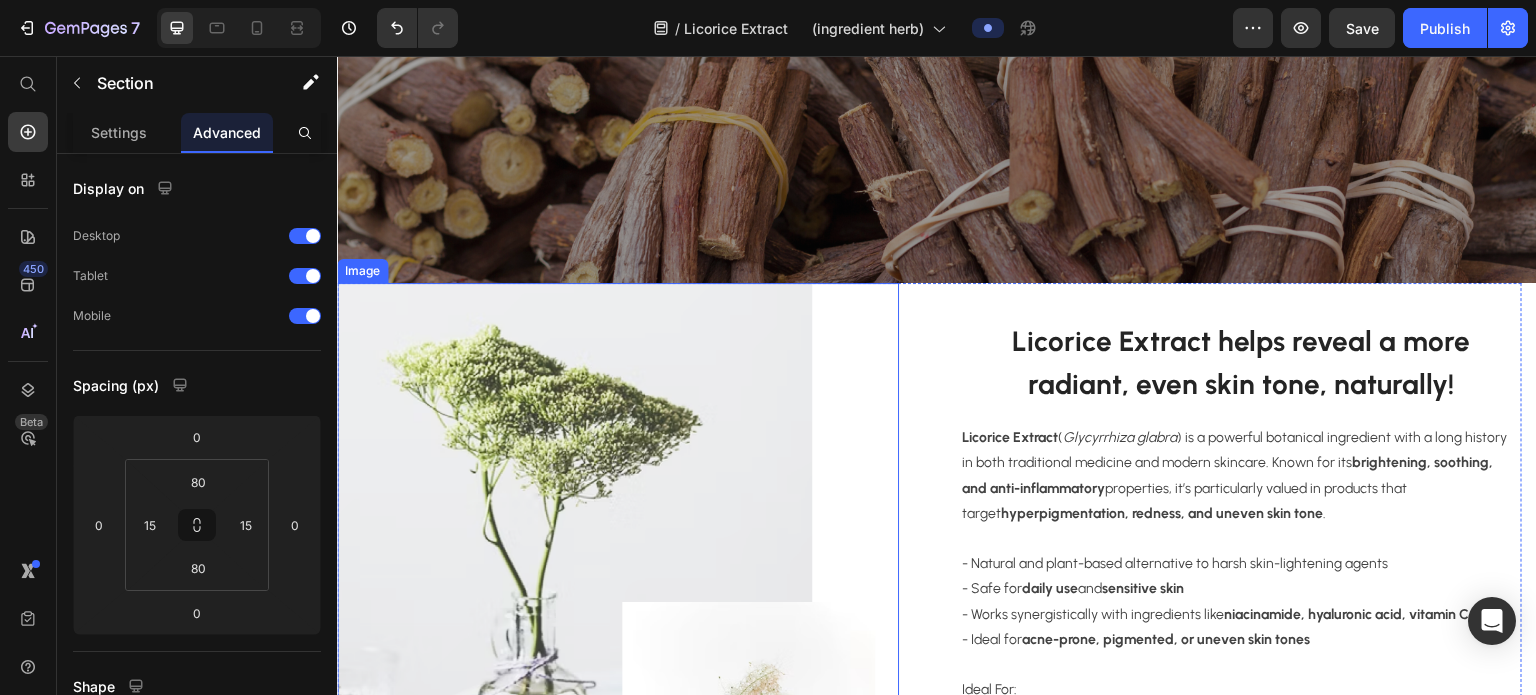 drag, startPoint x: 690, startPoint y: 492, endPoint x: 873, endPoint y: 116, distance: 418.16864 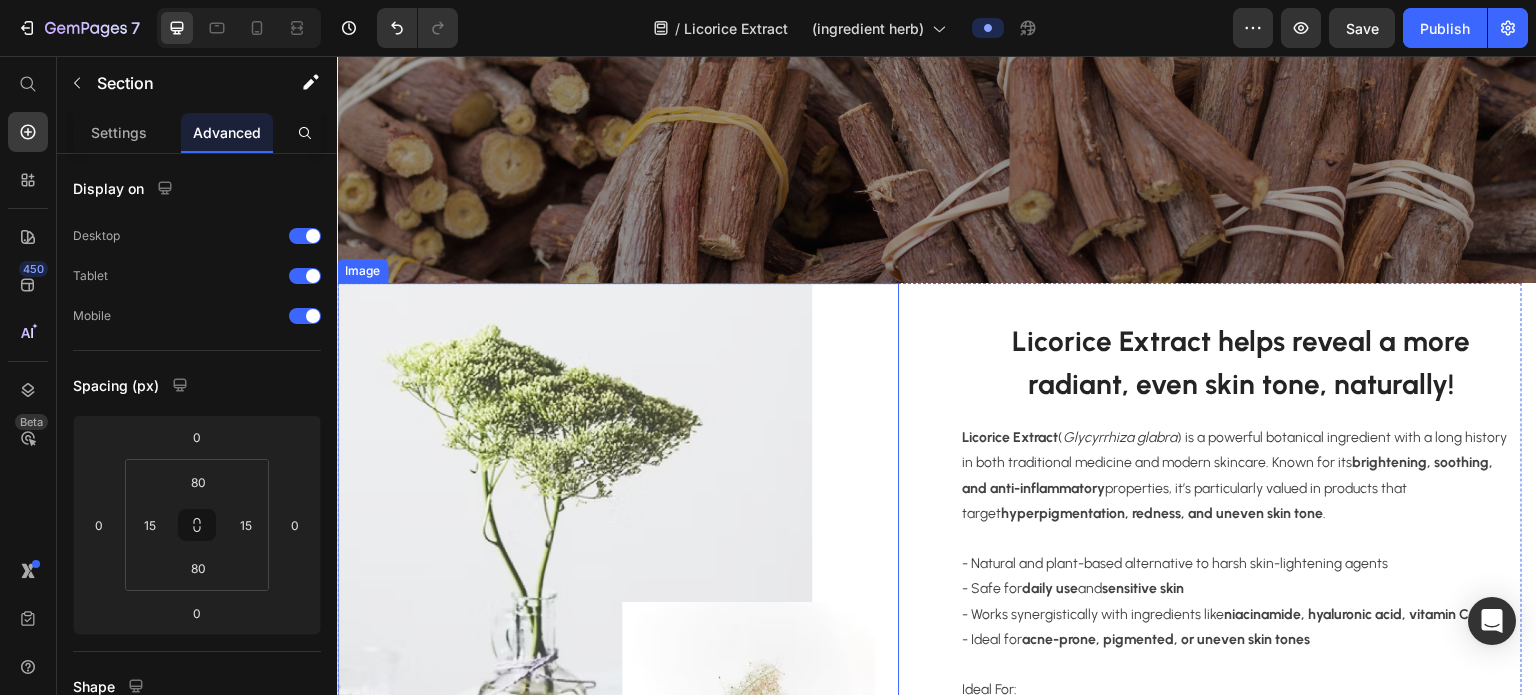 click at bounding box center [618, 600] 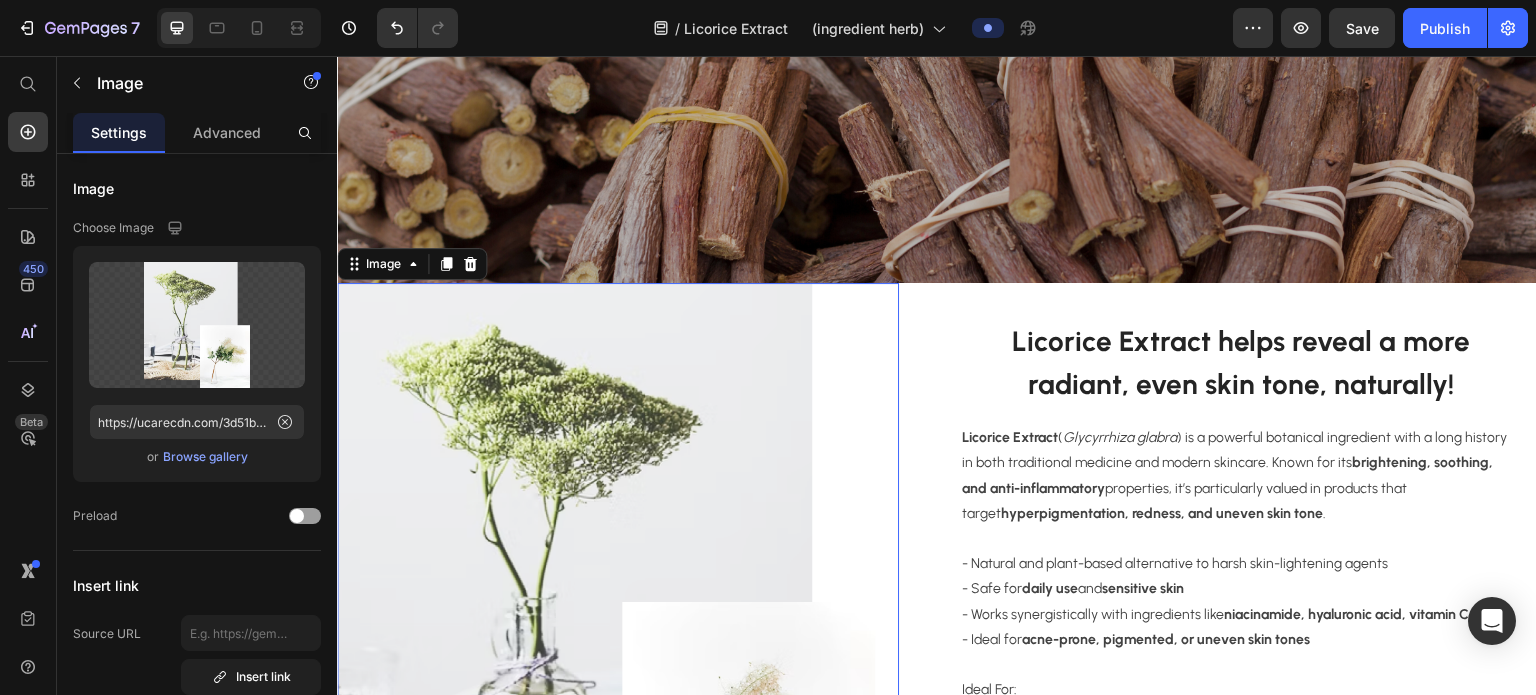 drag, startPoint x: 593, startPoint y: 404, endPoint x: 412, endPoint y: 413, distance: 181.22362 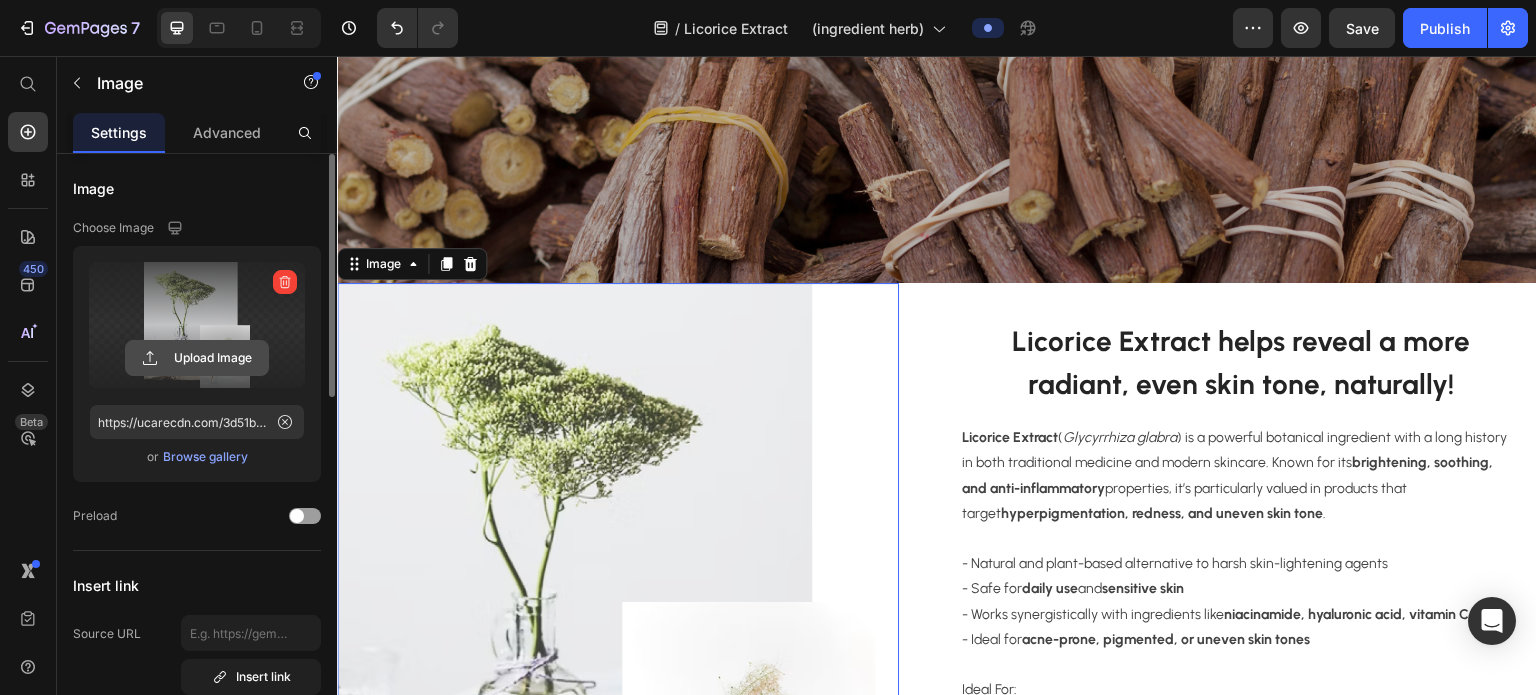 click 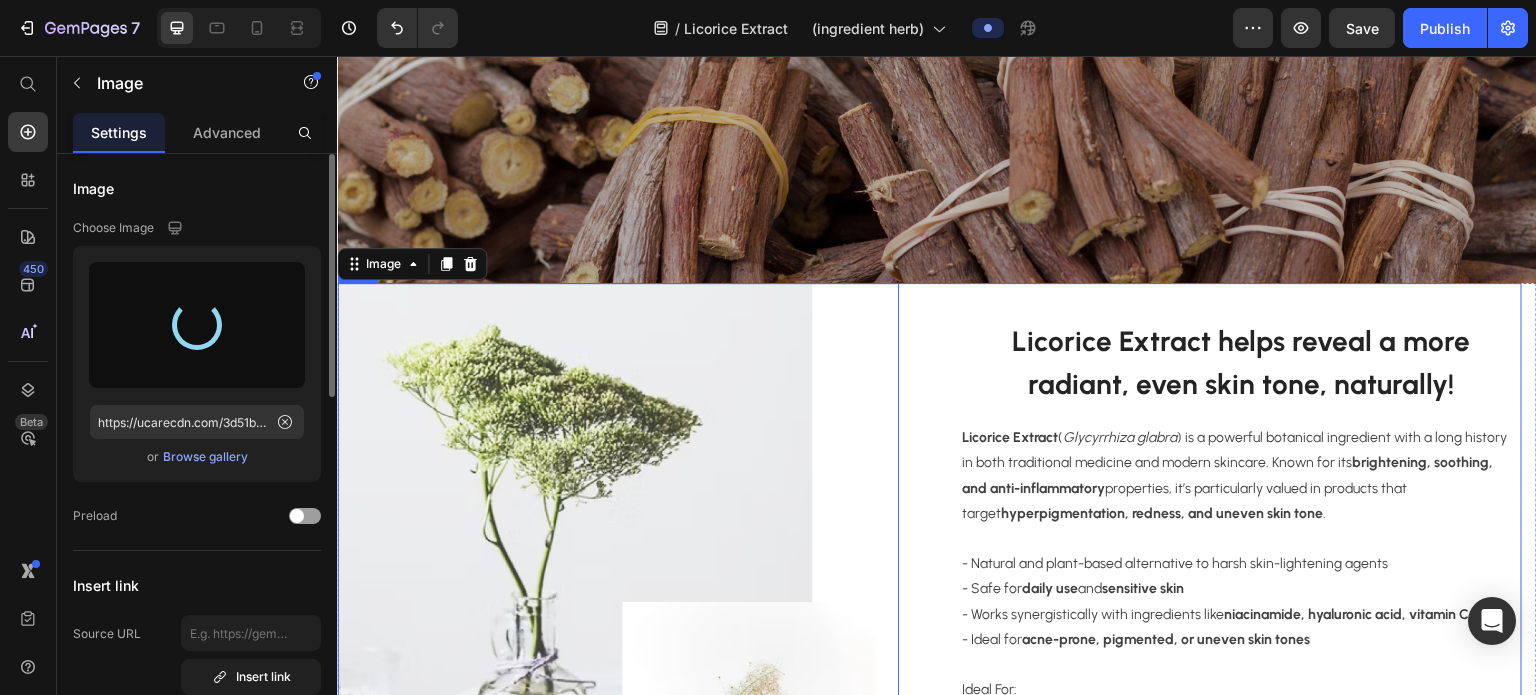 type on "https://cdn.shopify.com/s/files/1/0687/0515/7336/files/gempages_502328351000626206-c7e5995d-78db-4b5b-a01d-ea33147d47f2.png" 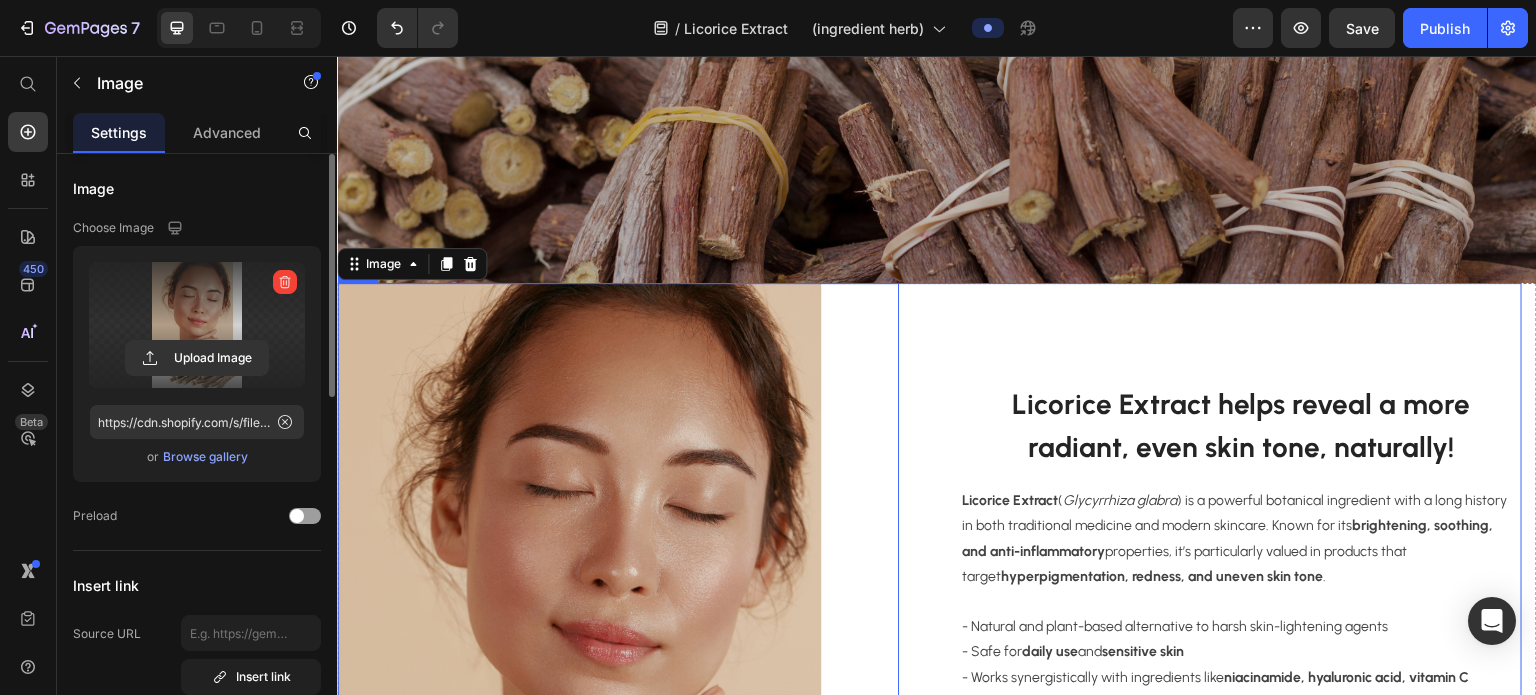 click on "Image   0 Licorice Extract helps reveal a more radiant, even skin tone, naturally! Heading Licorice Extract  ( Glycyrrhiza glabra ) is a powerful botanical ingredient with a long history in both traditional medicine and modern skincare. Known for its  brightening, soothing, and anti-inflammatory  properties, it’s particularly valued in products that target  hyperpigmentation, redness, and uneven skin tone .   - Natural and plant-based alternative to harsh skin-lightening agents - Safe for  daily use  and  sensitive skin - Works synergistically with ingredients like  niacinamide, hyaluronic acid, vitamin C - Ideal for  acne-prone, pigmented, or uneven skin tones   Ideal For: - Uneven skin tone and dullness - Acne marks and pigmentation - Sensitive, reactive, or red-prone skin - Gentle brightening without irritation Text block                Title Line #BotanicalSkincare Text block #SkinBrightening Text block #RadiantComplexion Text block Row Row" at bounding box center [929, 663] 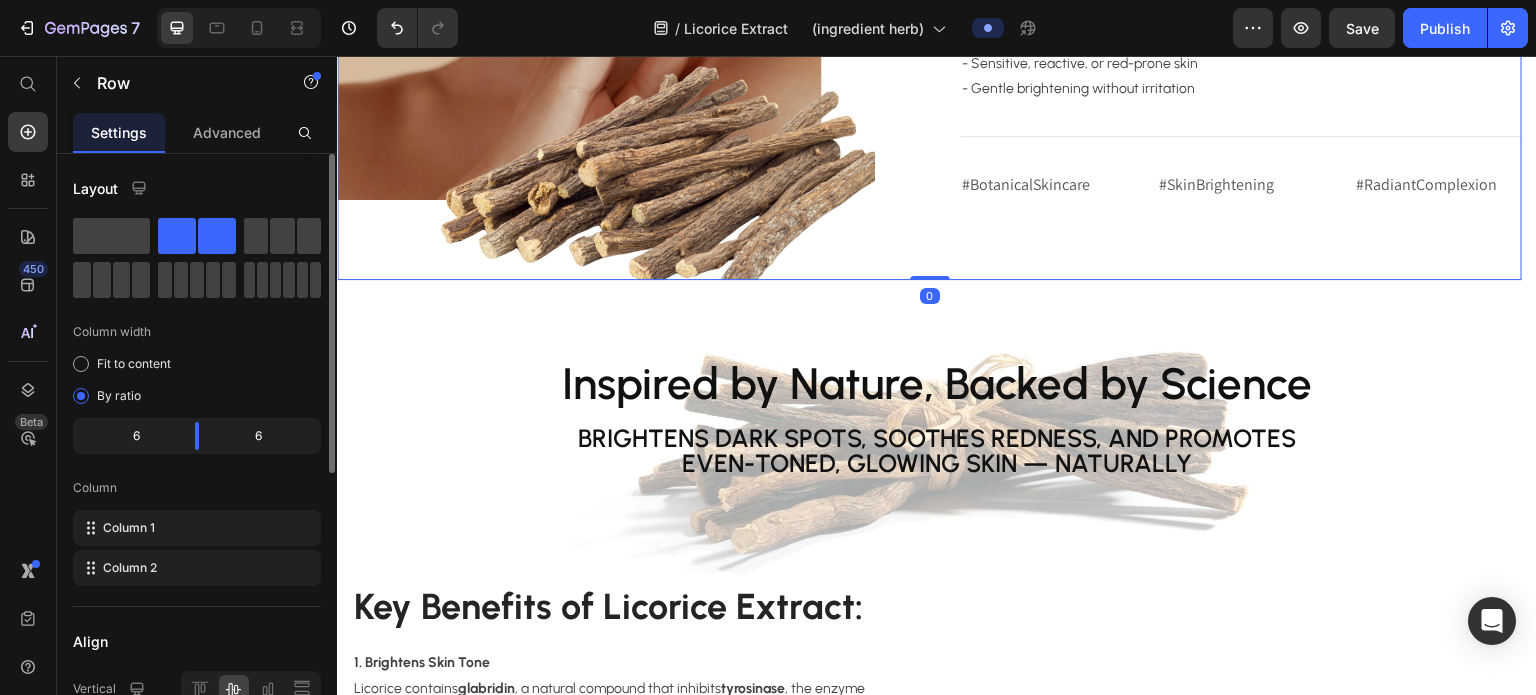 scroll, scrollTop: 1389, scrollLeft: 0, axis: vertical 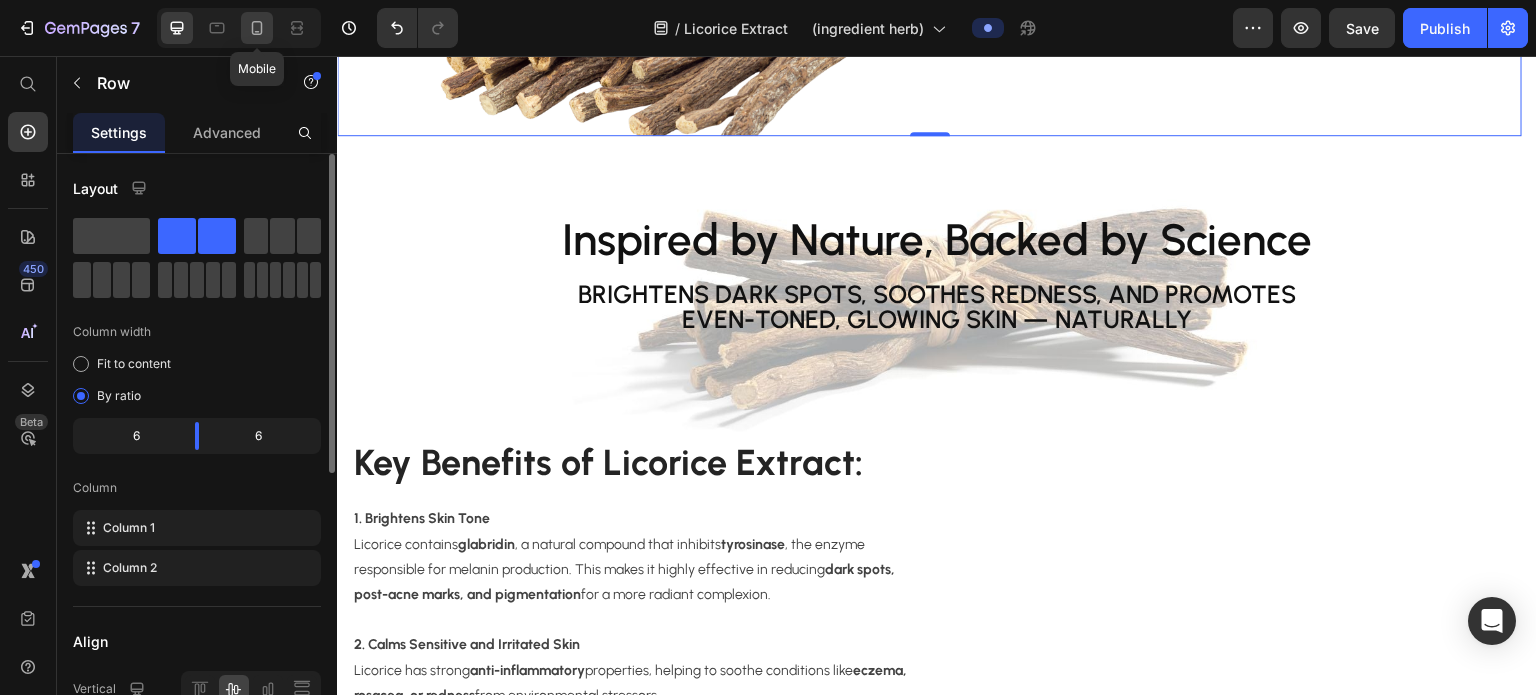 click 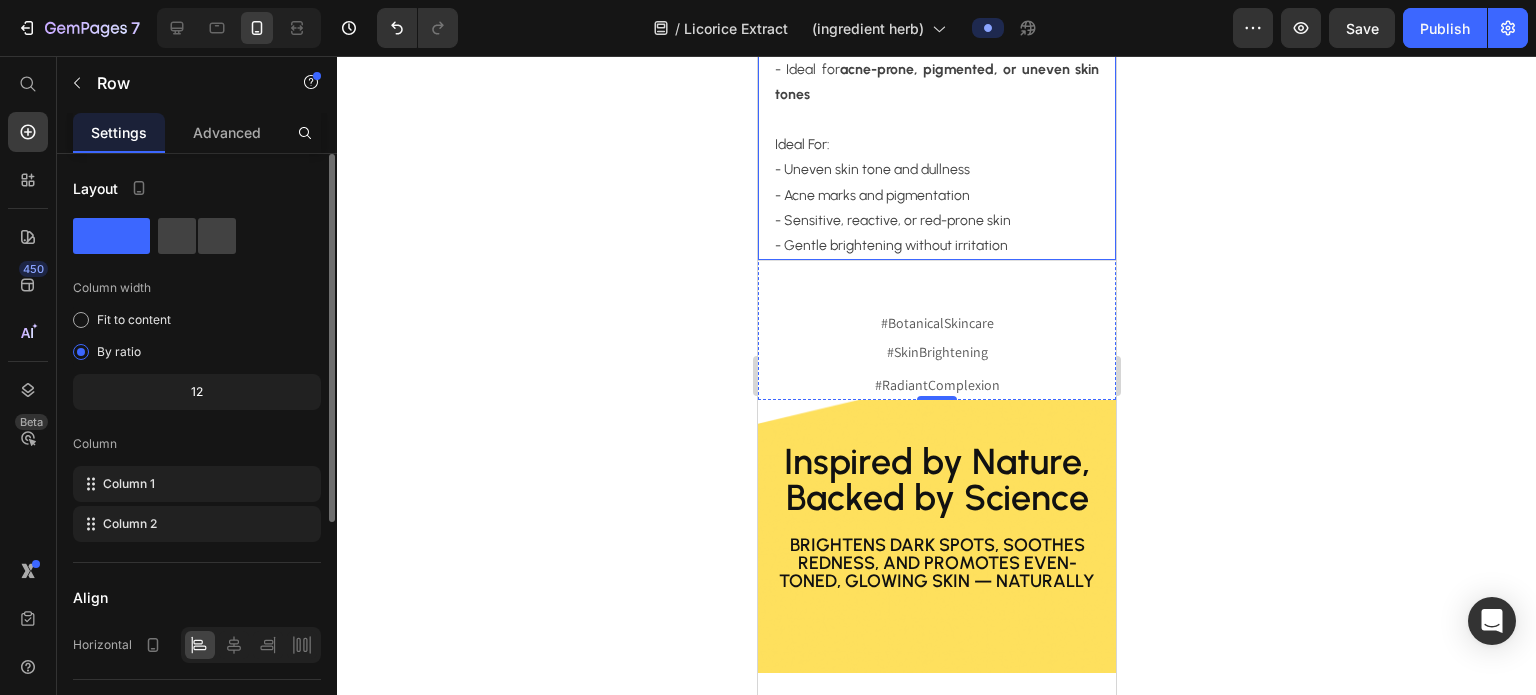 scroll, scrollTop: 1837, scrollLeft: 0, axis: vertical 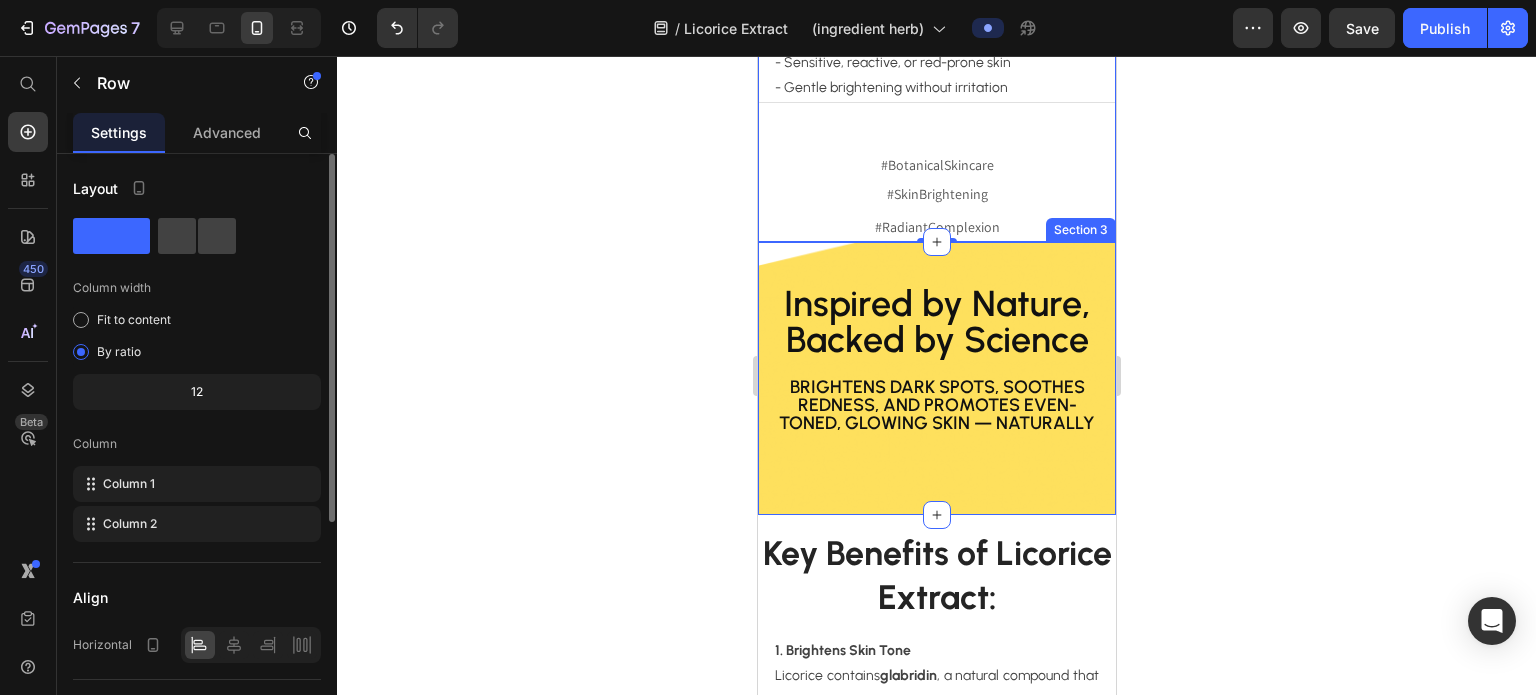 click on "Inspired by Nature, Backed by Science Heading Brightens dark spots, soothes redness, and promotes even-toned, glowing skin — naturally Text Block Row Section 3" at bounding box center [936, 378] 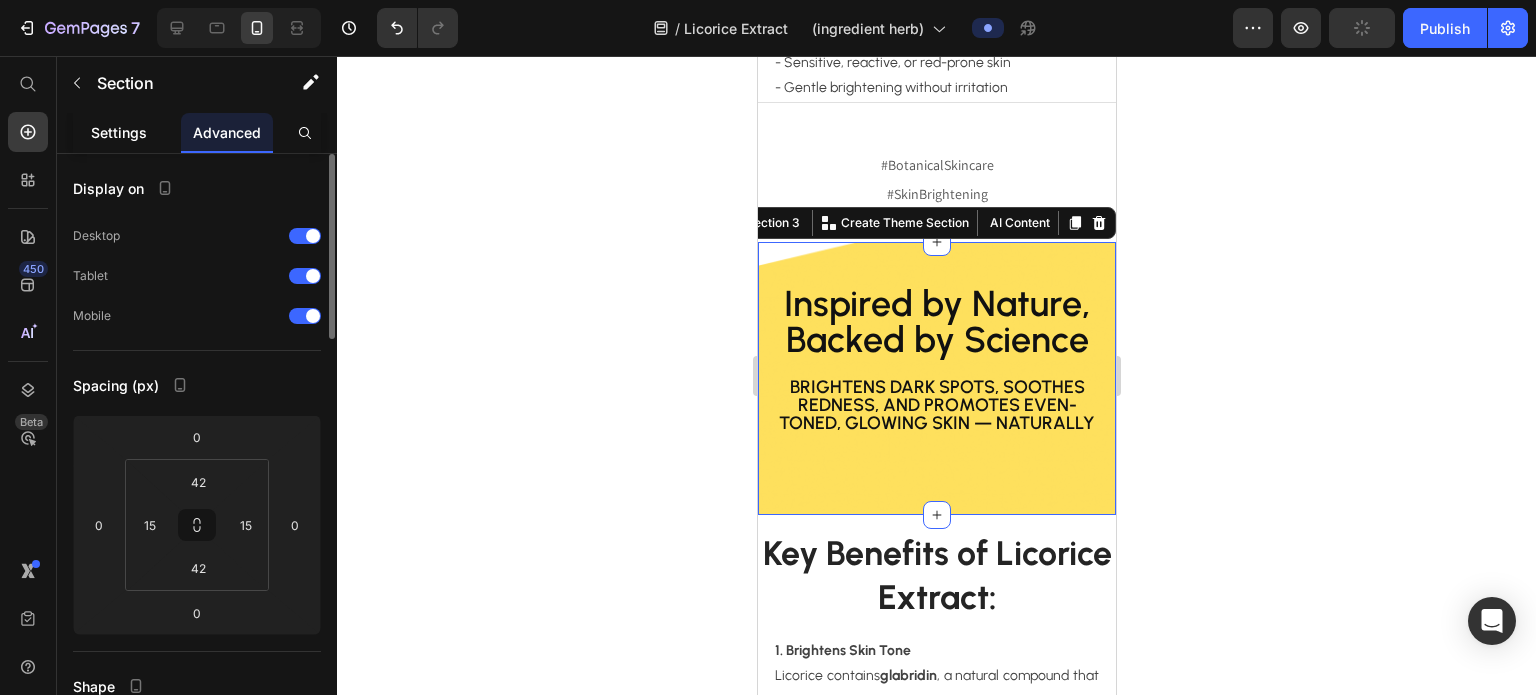 click on "Settings" at bounding box center (119, 132) 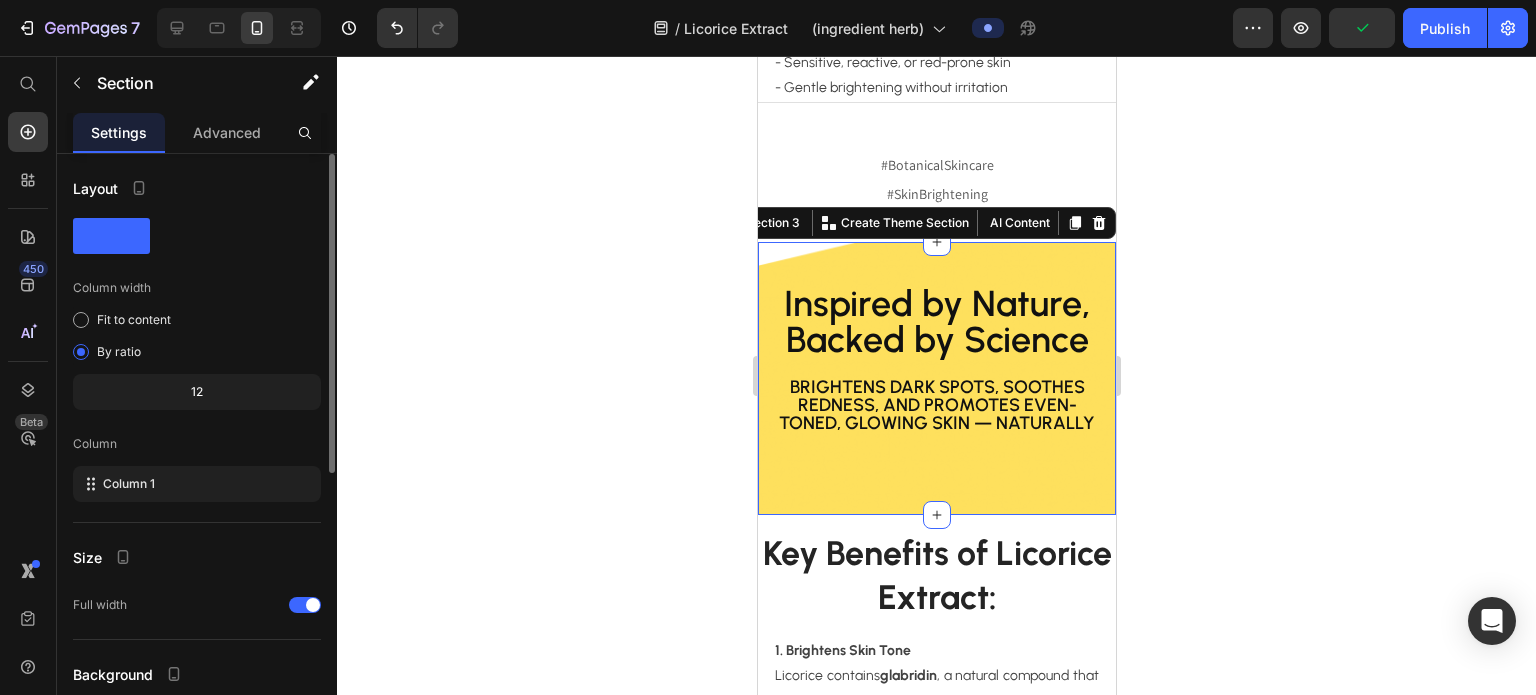 scroll, scrollTop: 300, scrollLeft: 0, axis: vertical 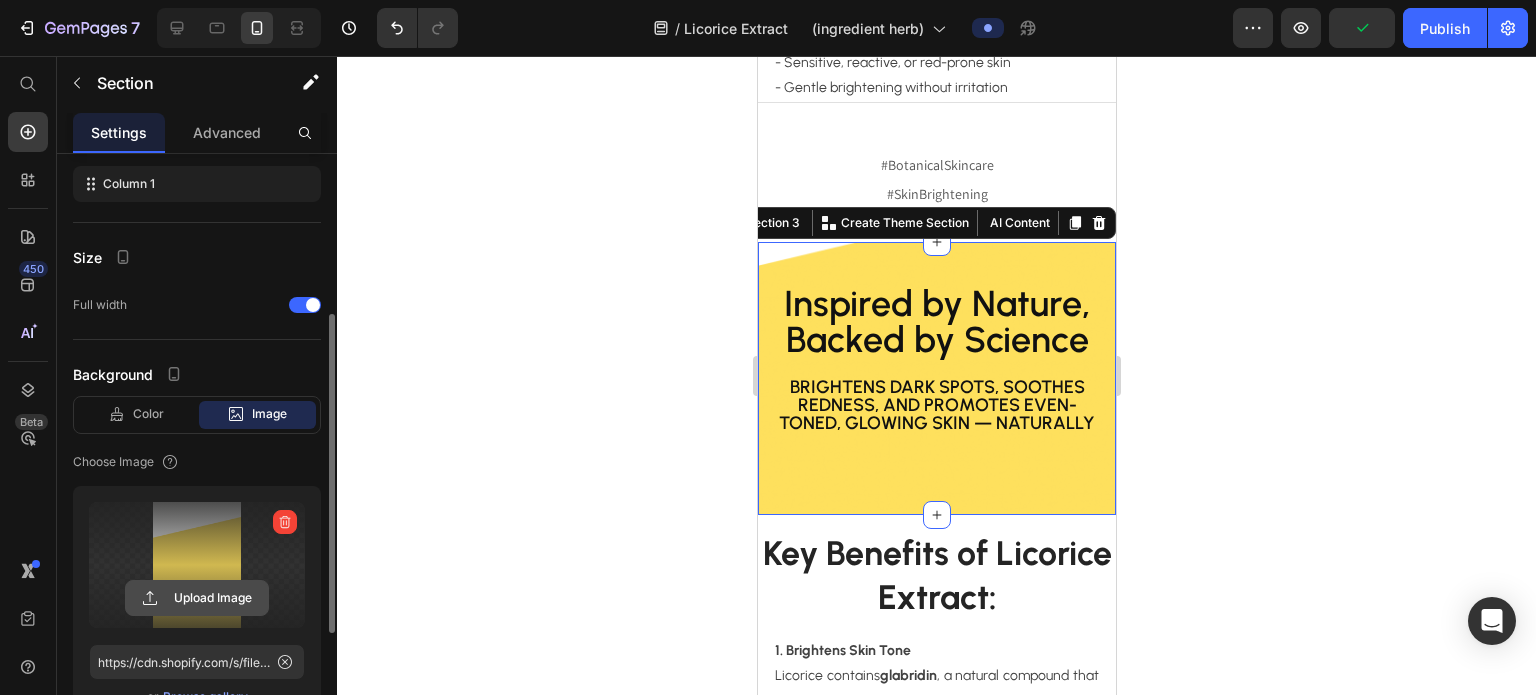 click 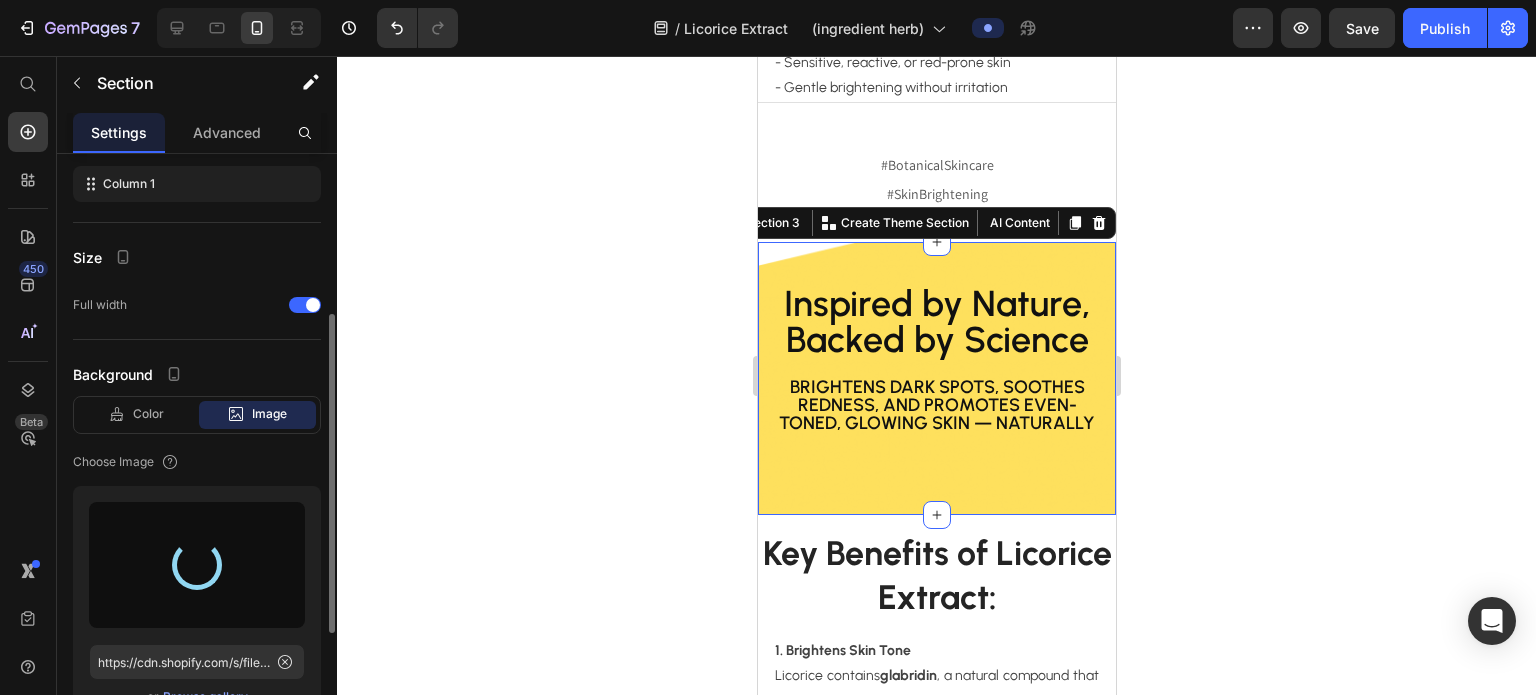 type on "https://cdn.shopify.com/s/files/1/0687/0515/7336/files/gempages_502328351000626206-cb993a86-87a8-4ad9-ac58-50fc7c18c17a.jpg" 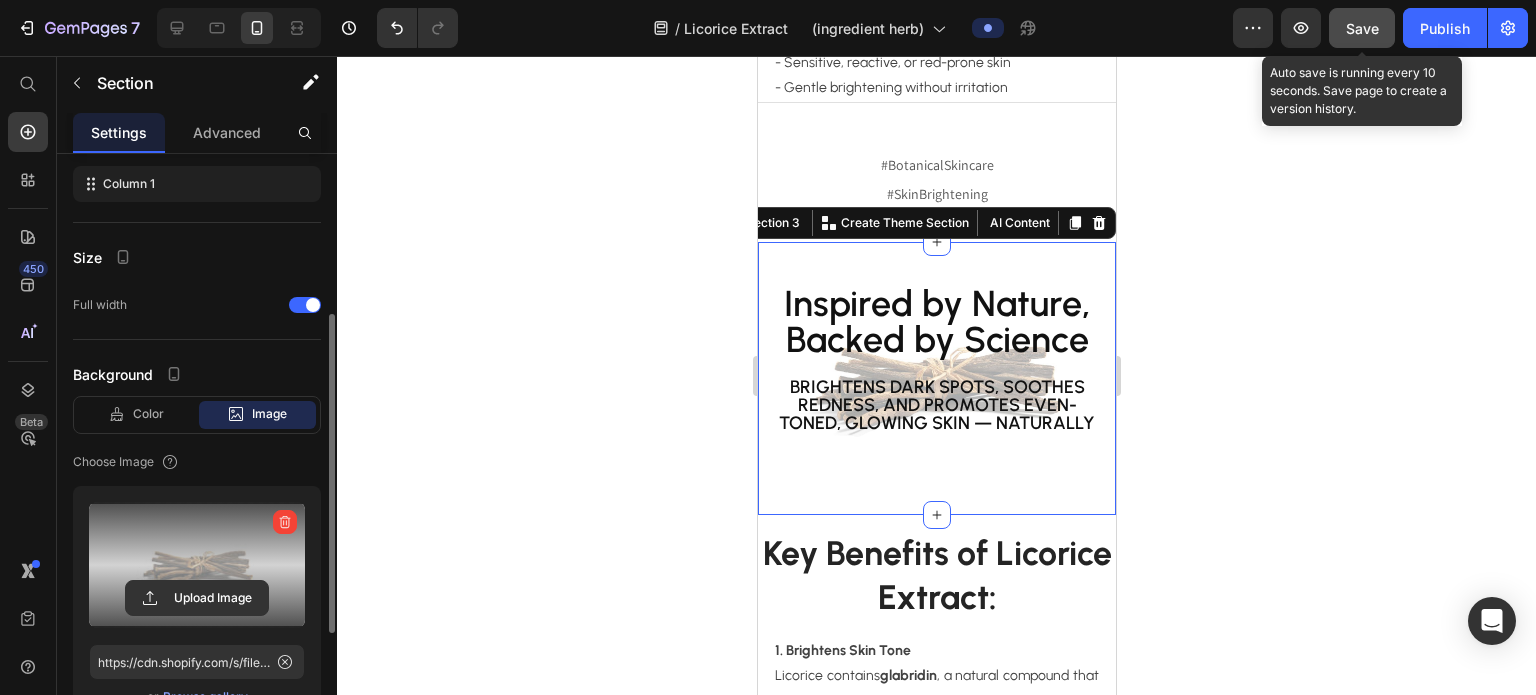 click on "Save" 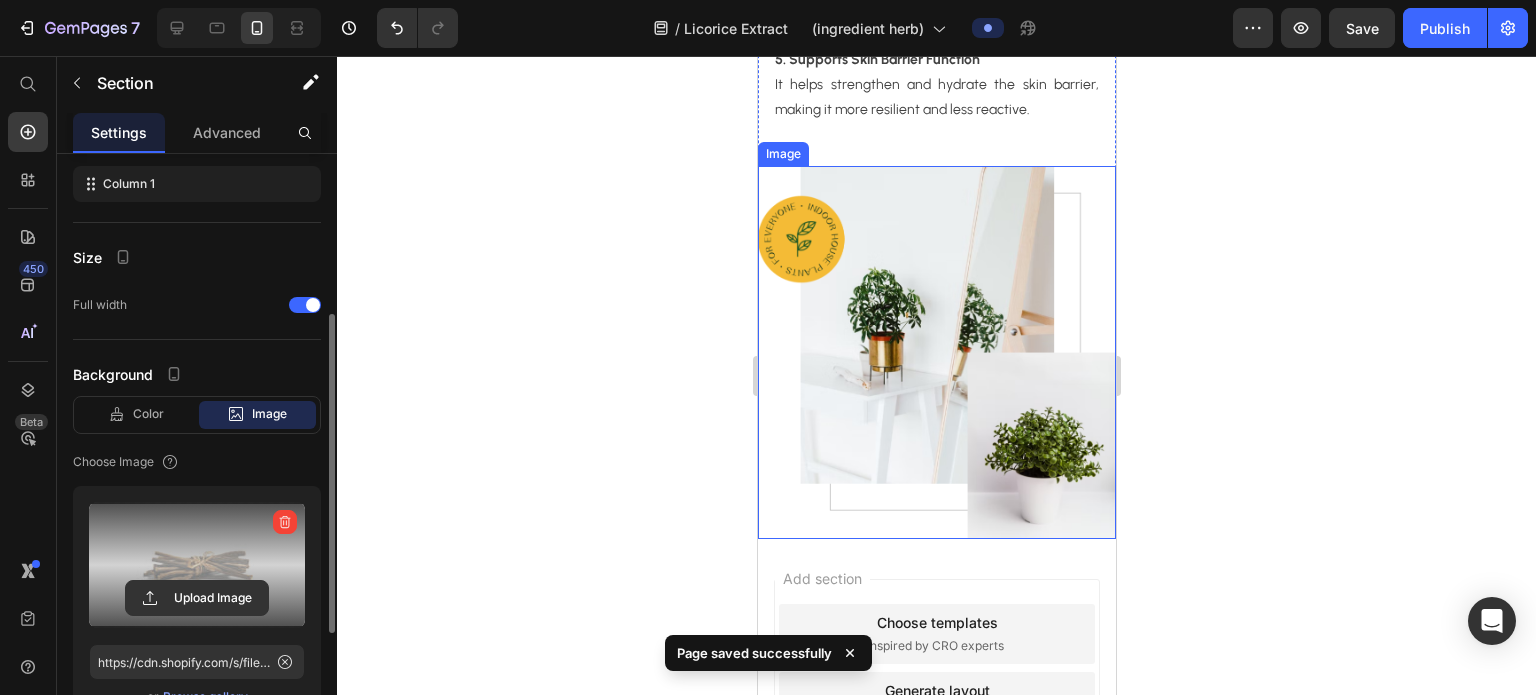 scroll, scrollTop: 3137, scrollLeft: 0, axis: vertical 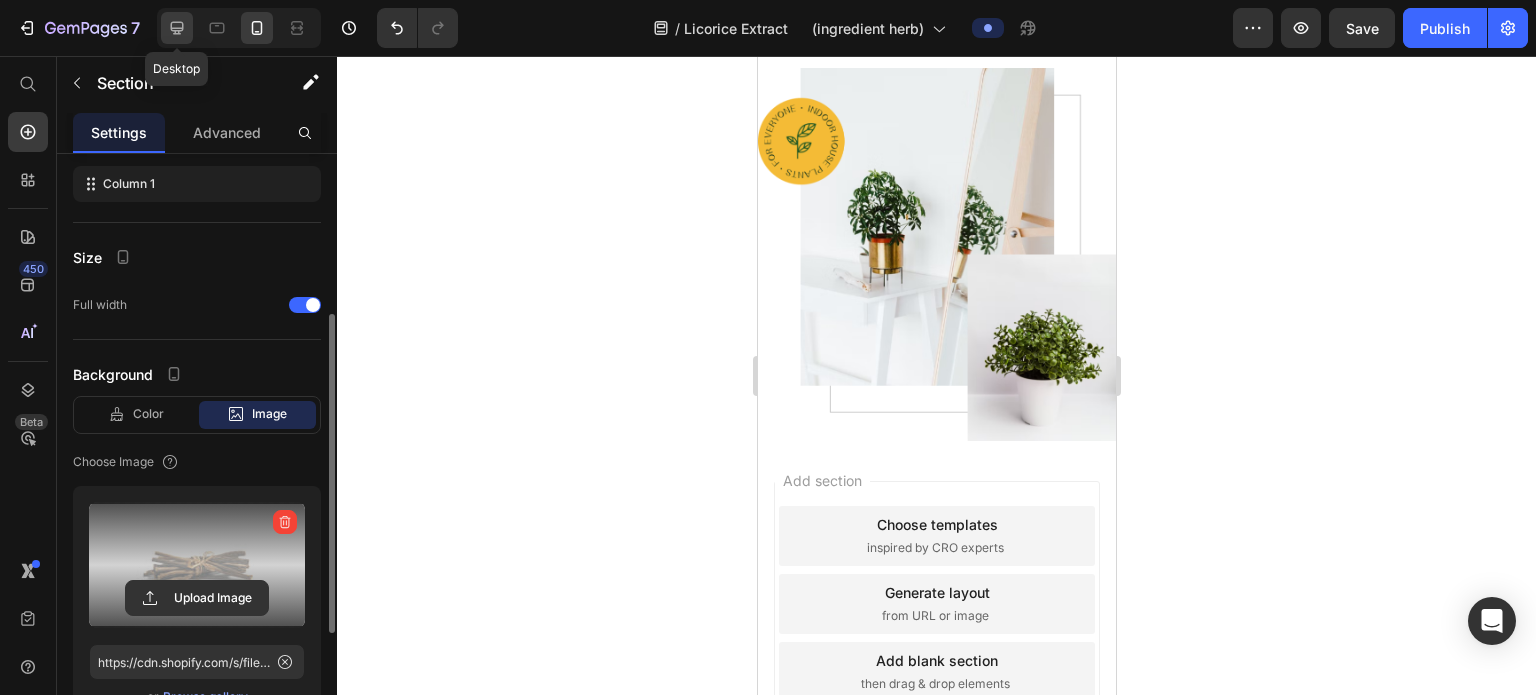 click 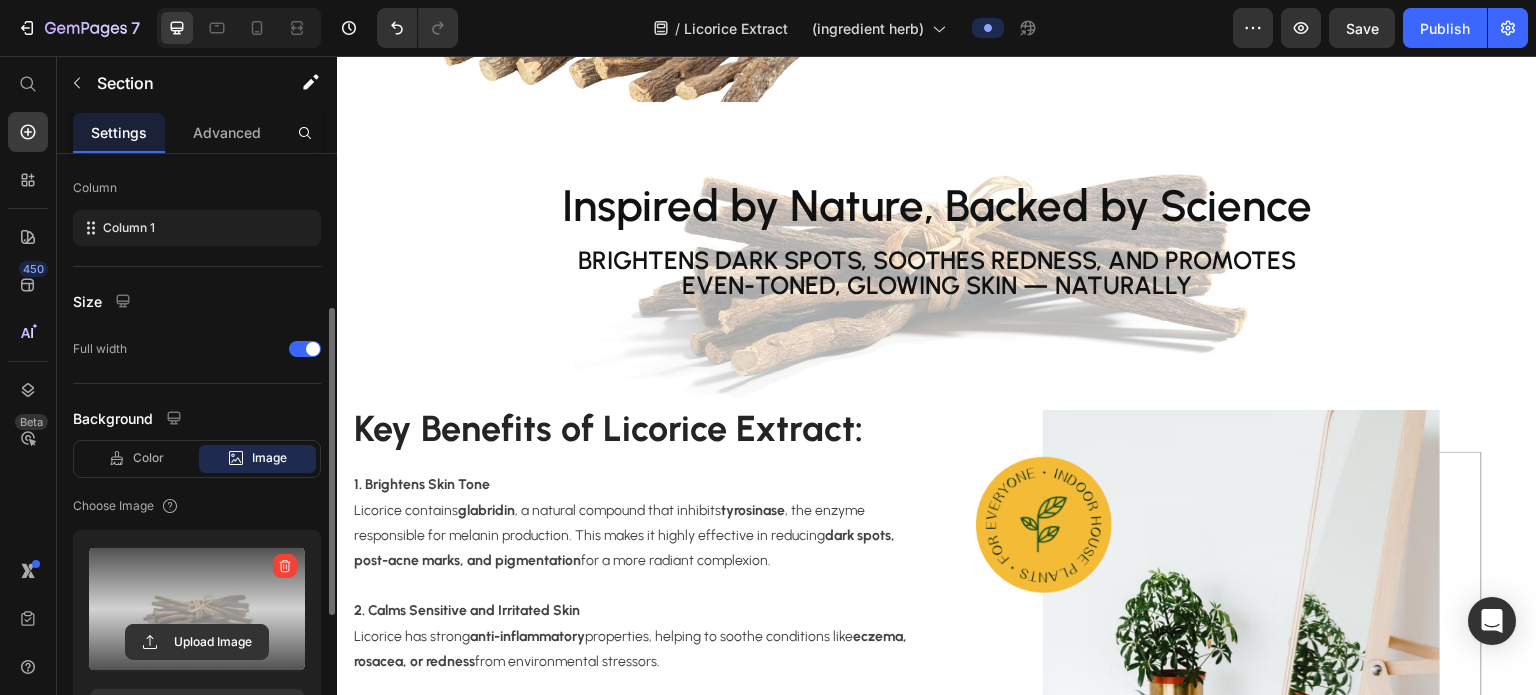 scroll, scrollTop: 1515, scrollLeft: 0, axis: vertical 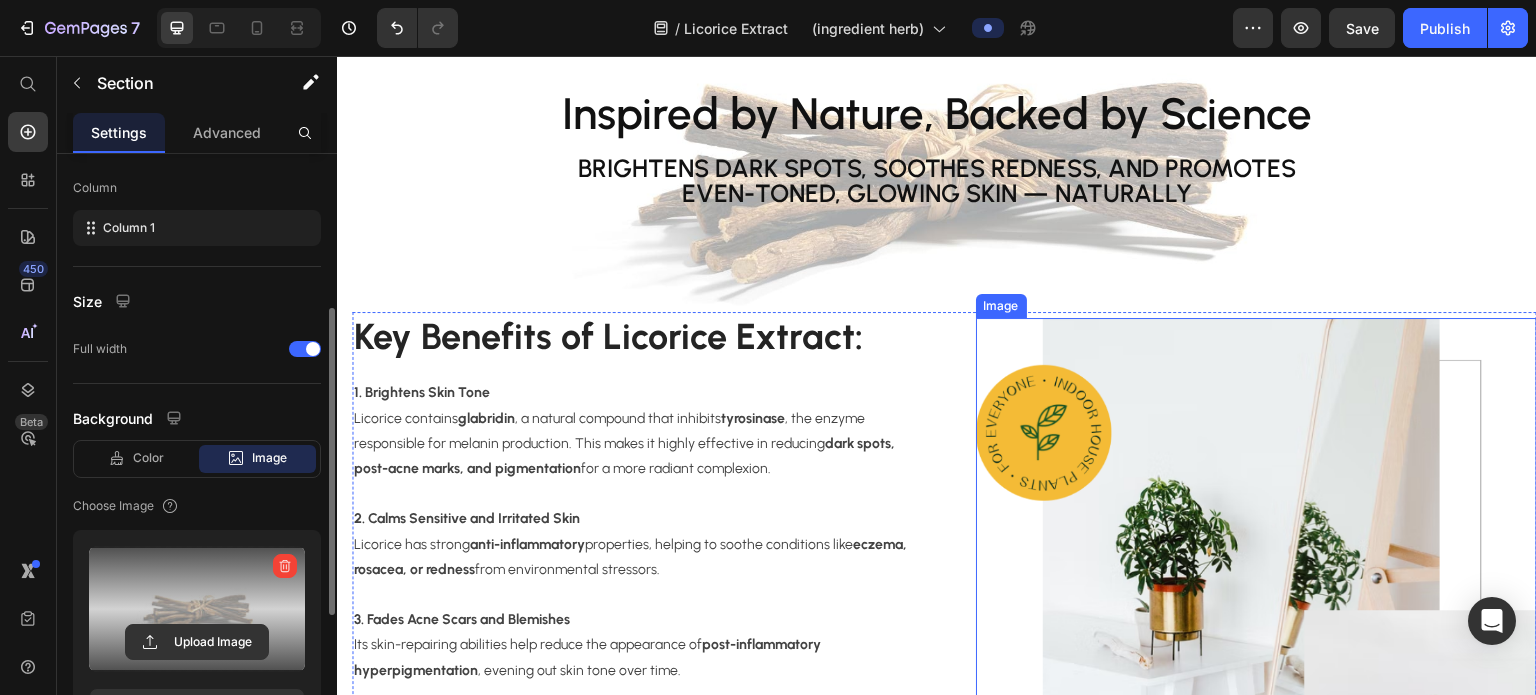click at bounding box center (1257, 610) 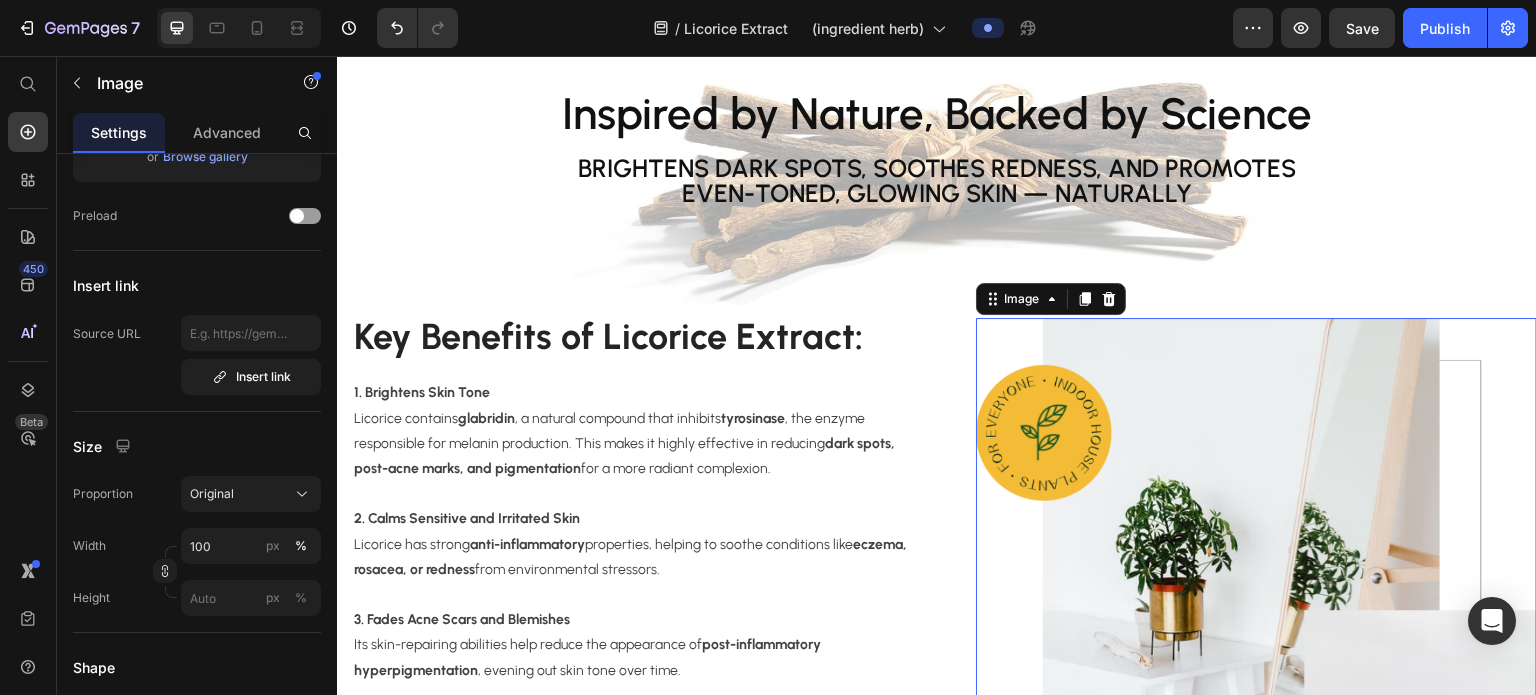 scroll, scrollTop: 0, scrollLeft: 0, axis: both 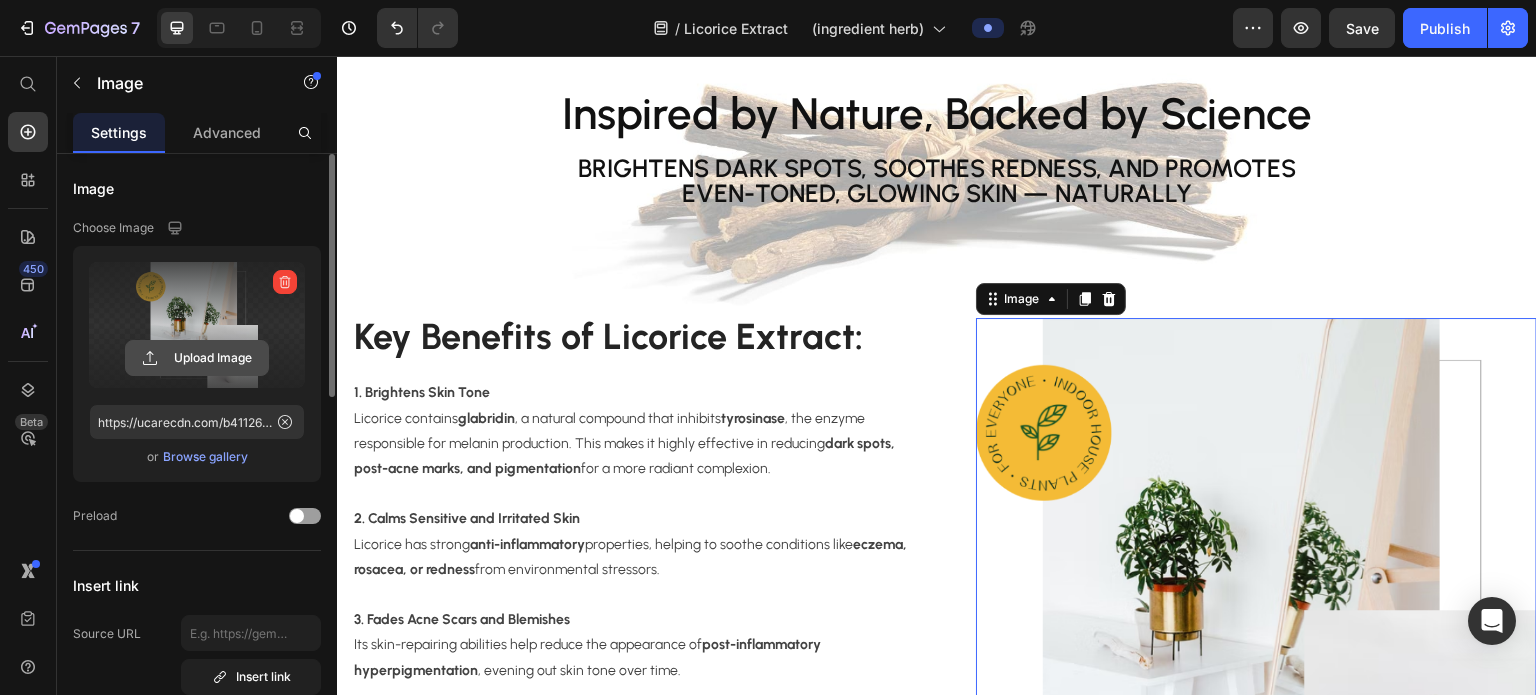 click 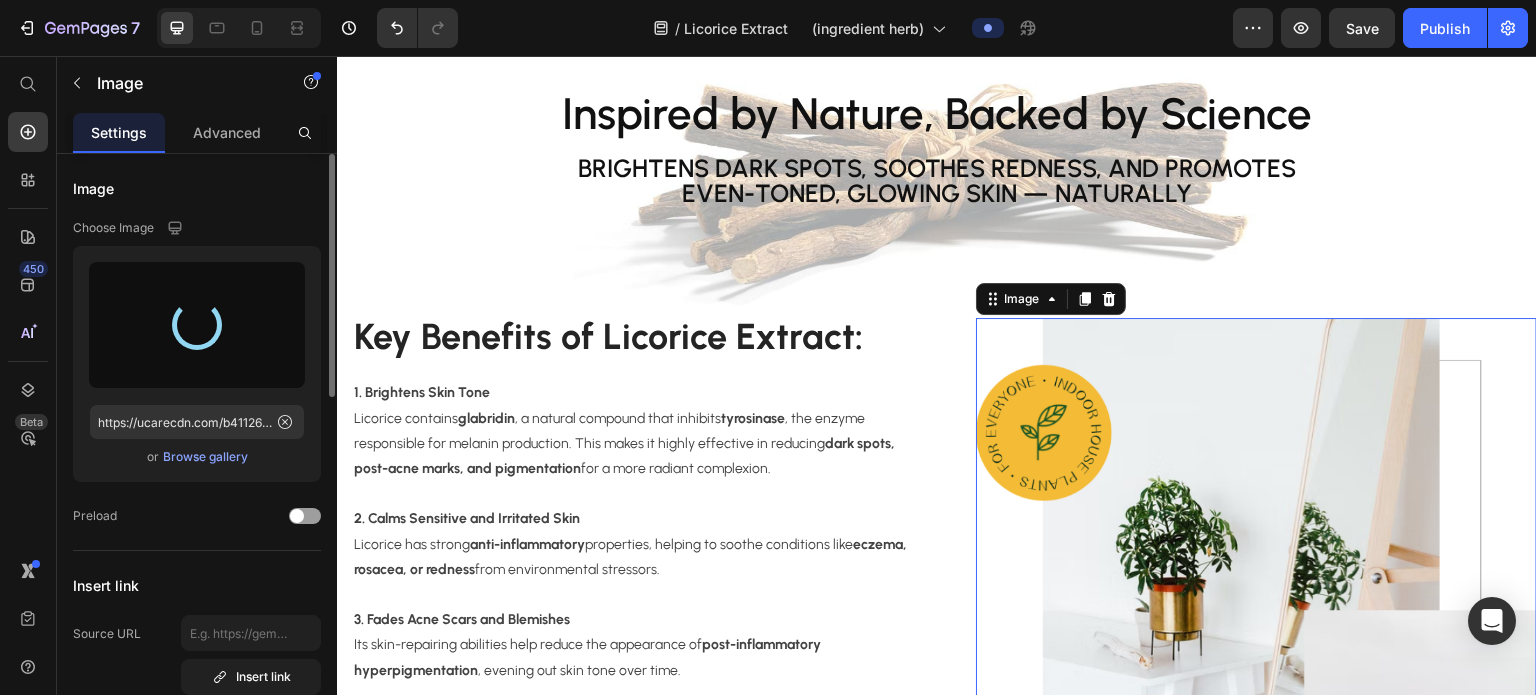 type on "https://cdn.shopify.com/s/files/1/0687/0515/7336/files/gempages_502328351000626206-6634e4ff-2902-42f7-8c00-09d67e07e3f2.png" 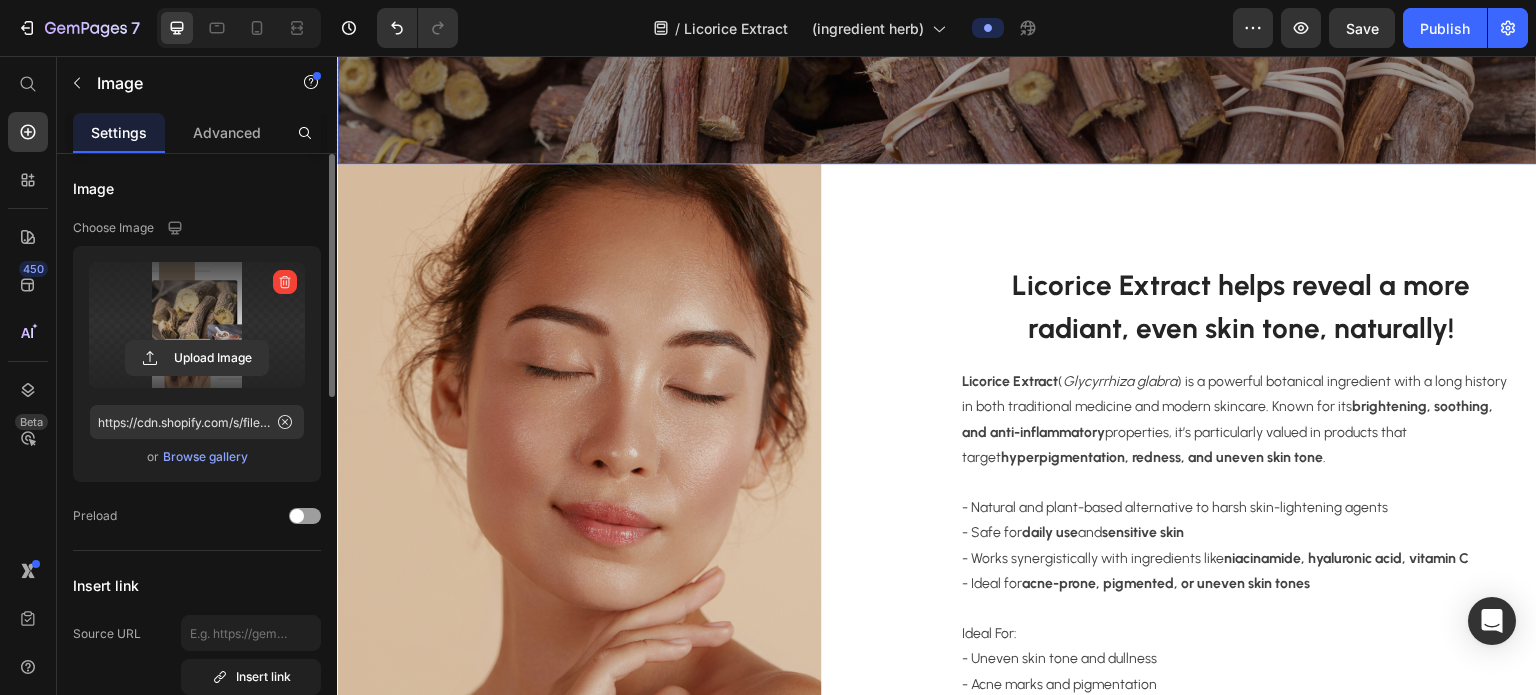 scroll, scrollTop: 415, scrollLeft: 0, axis: vertical 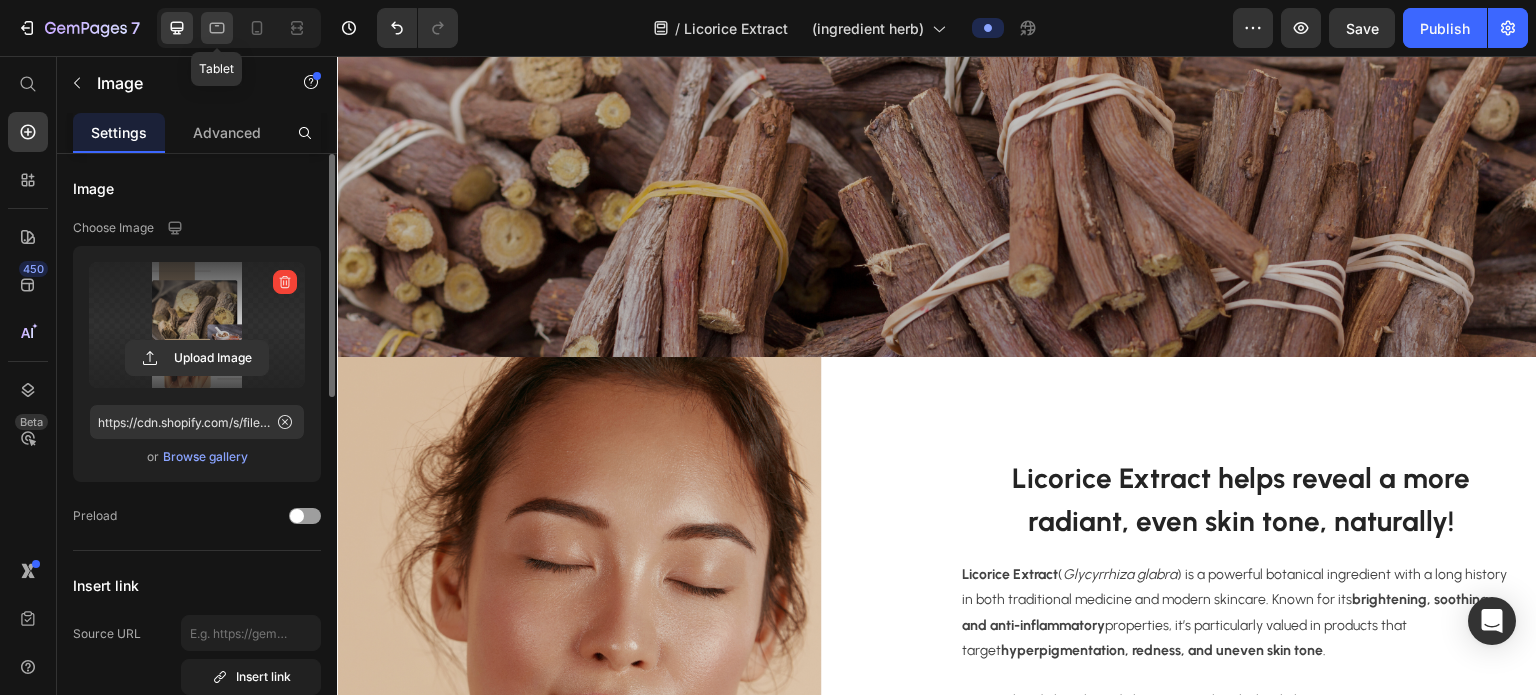 click 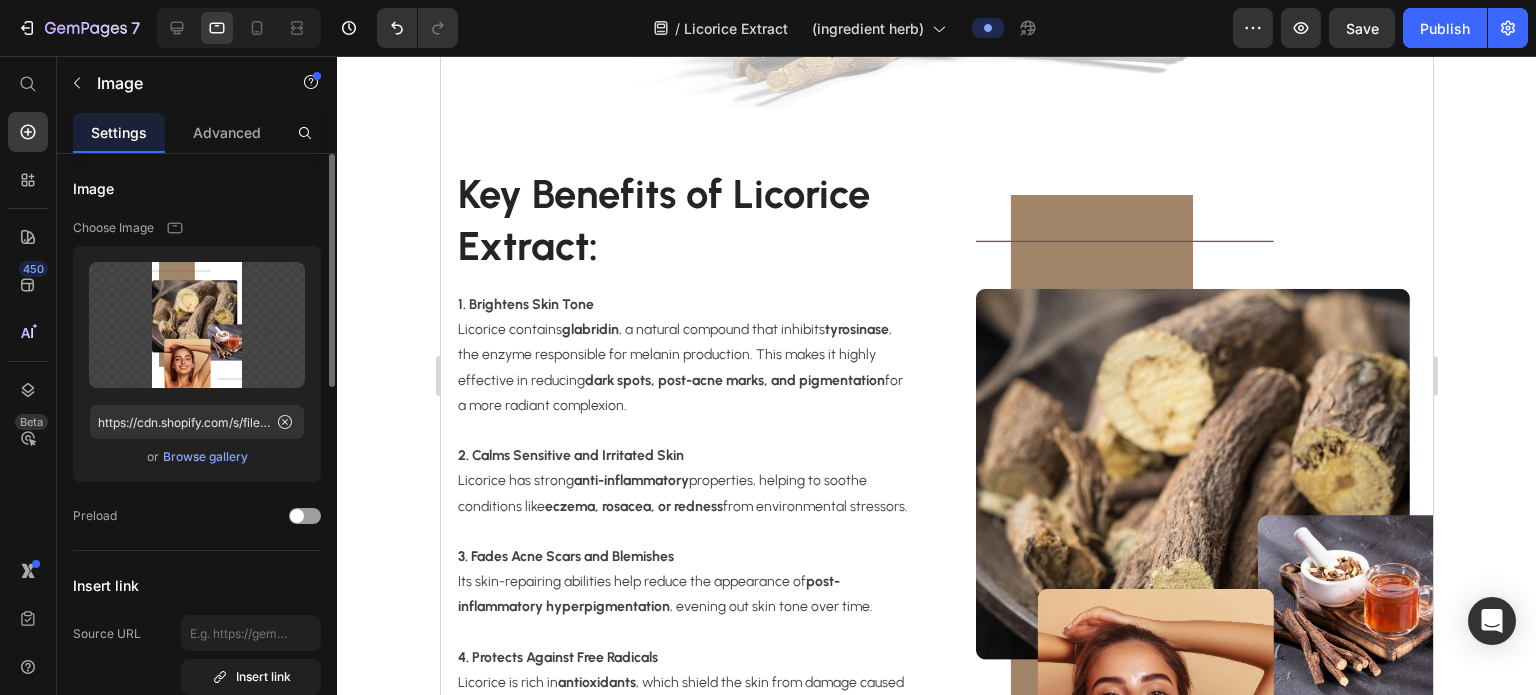 scroll, scrollTop: 1915, scrollLeft: 0, axis: vertical 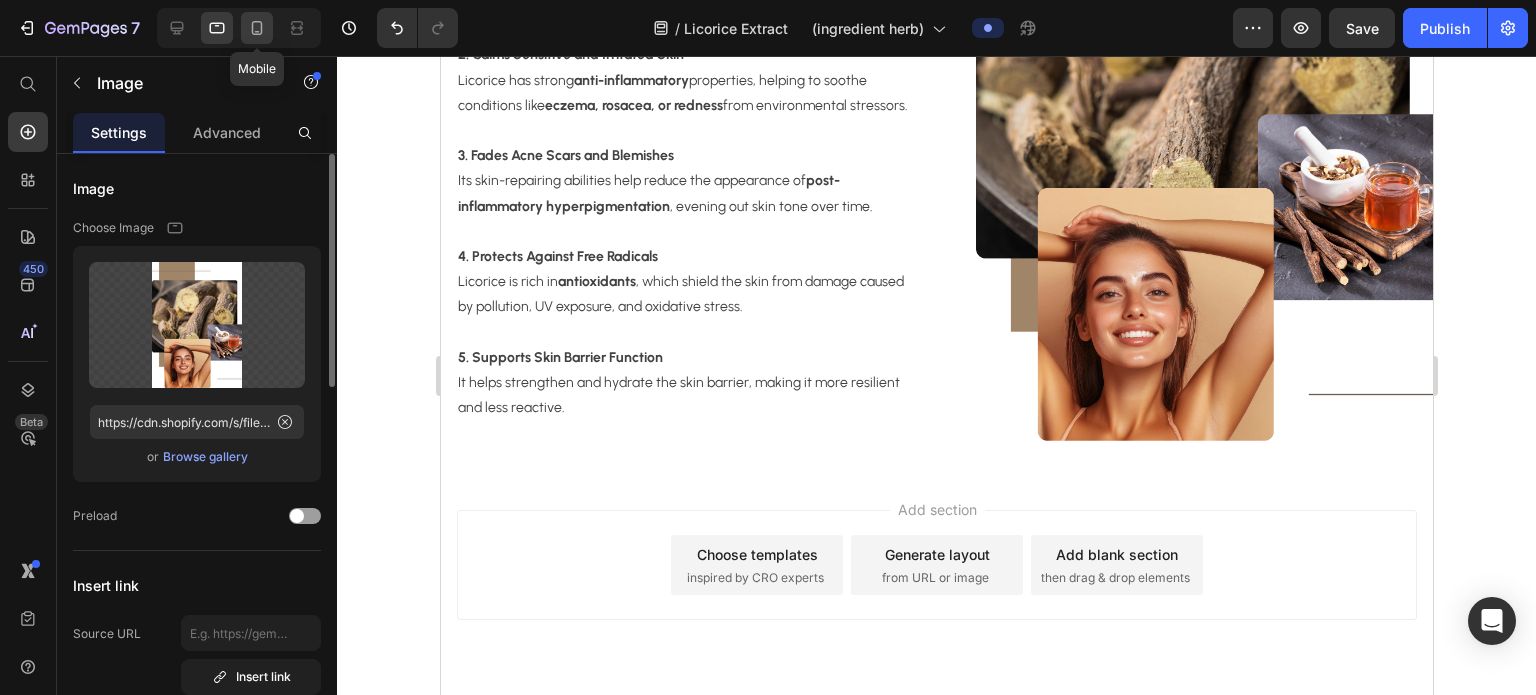 click 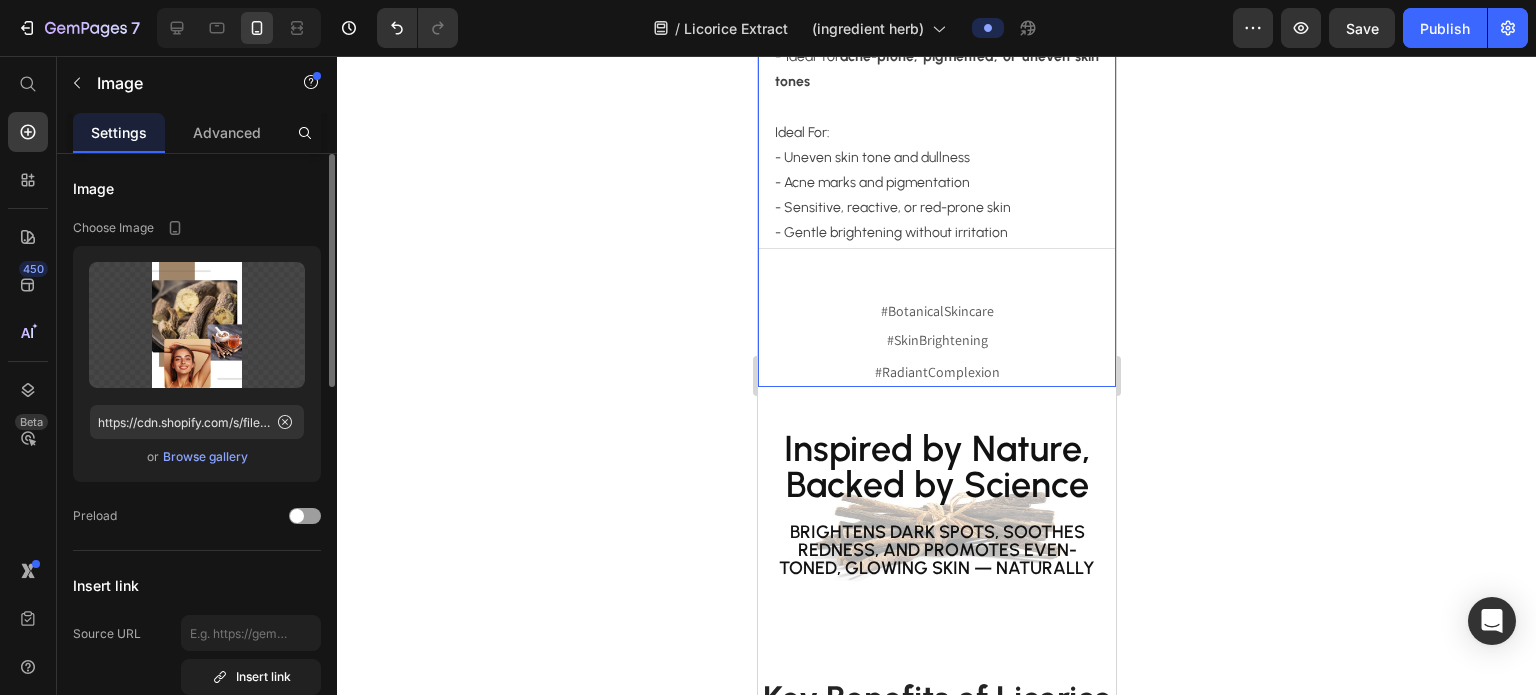 scroll, scrollTop: 1744, scrollLeft: 0, axis: vertical 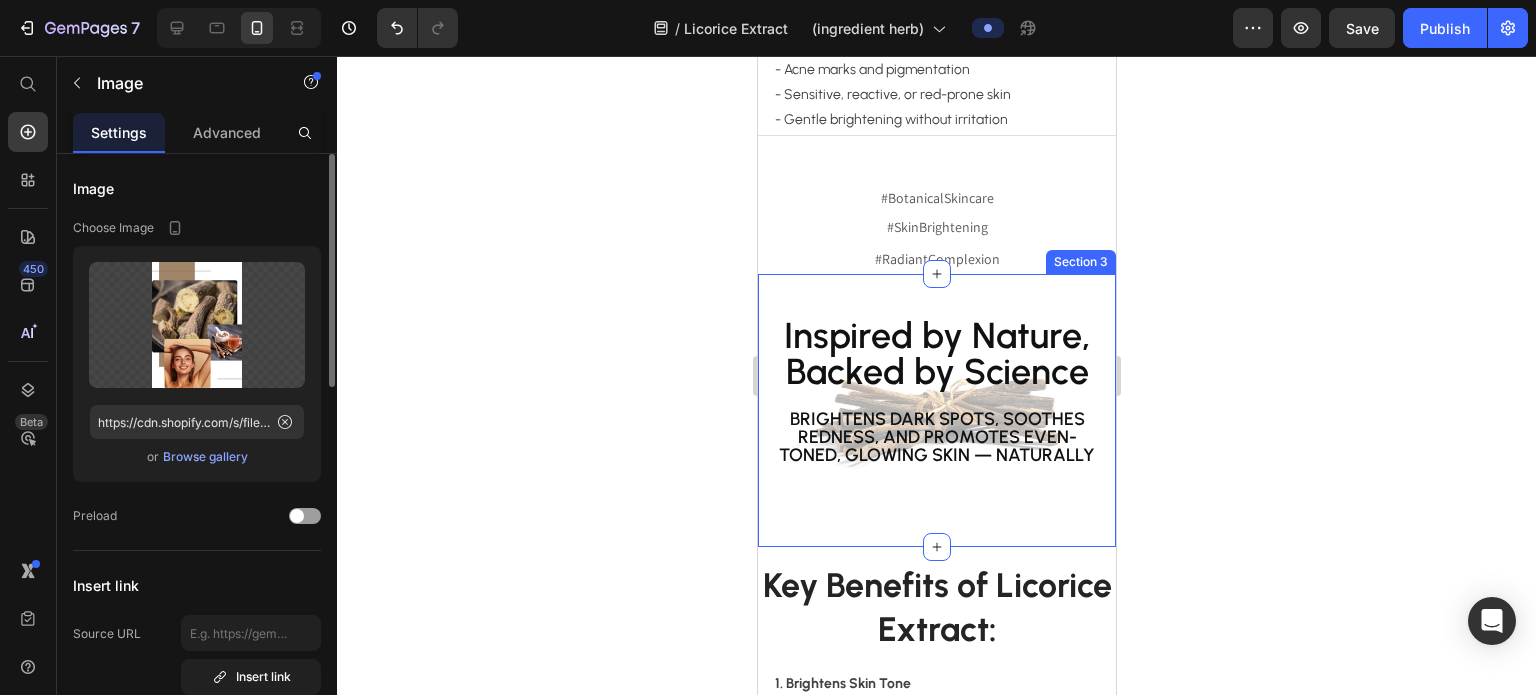 click on "Inspired by Nature, Backed by Science Heading Brightens dark spots, soothes redness, and promotes even-toned, glowing skin — naturally Text Block Row Section 3" at bounding box center (936, 410) 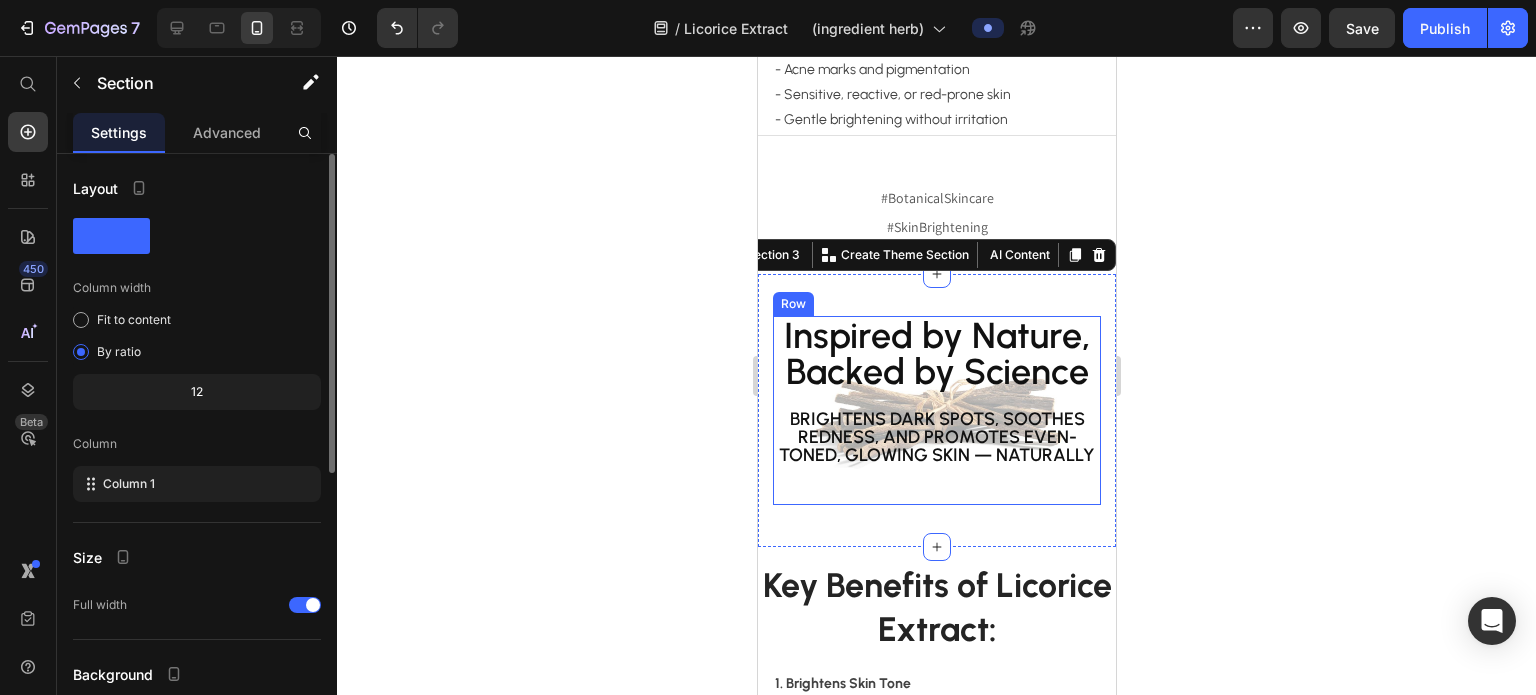 click on "Inspired by Nature, Backed by Science Heading Brightens dark spots, soothes redness, and promotes even-toned, glowing skin — naturally Text Block" at bounding box center (936, 410) 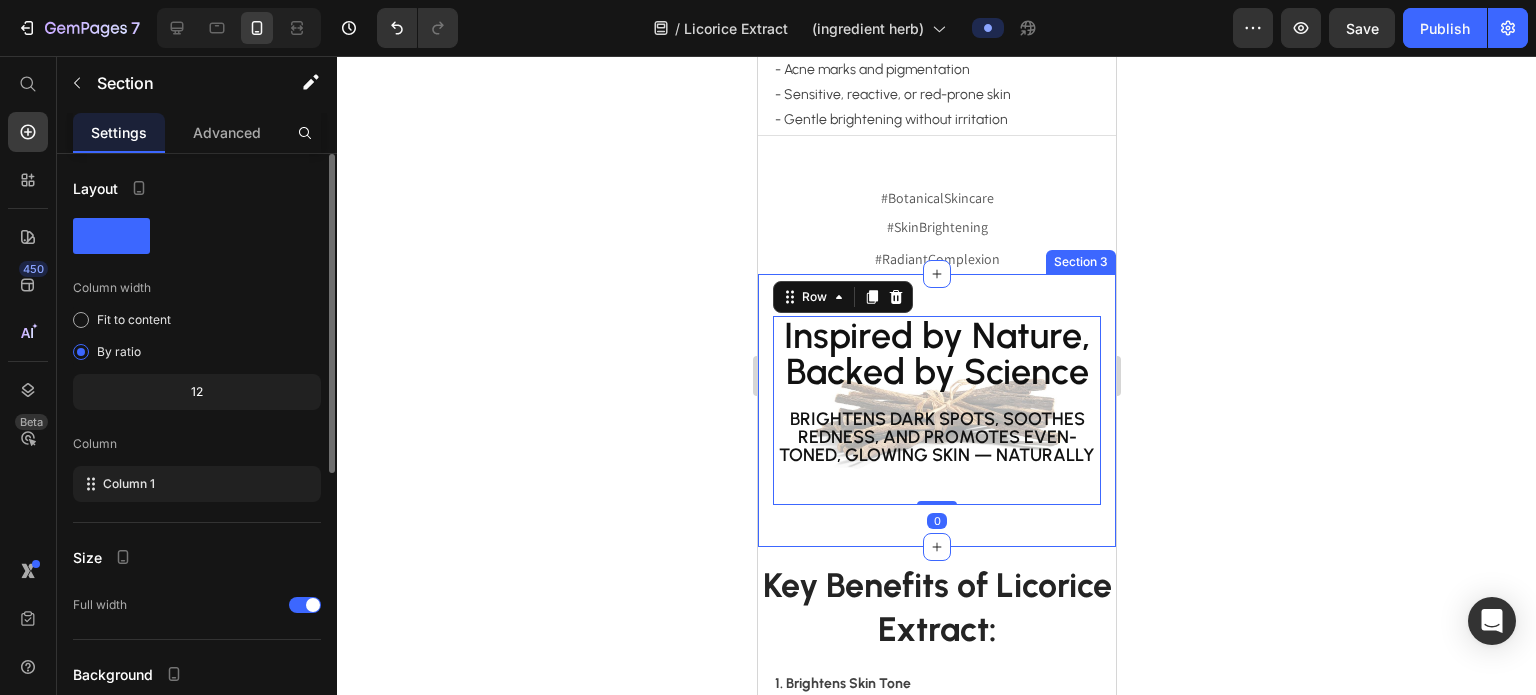 click on "Inspired by Nature, Backed by Science Heading Brightens dark spots, soothes redness, and promotes even-toned, glowing skin — naturally Text Block Row   0 Section 3" at bounding box center [936, 410] 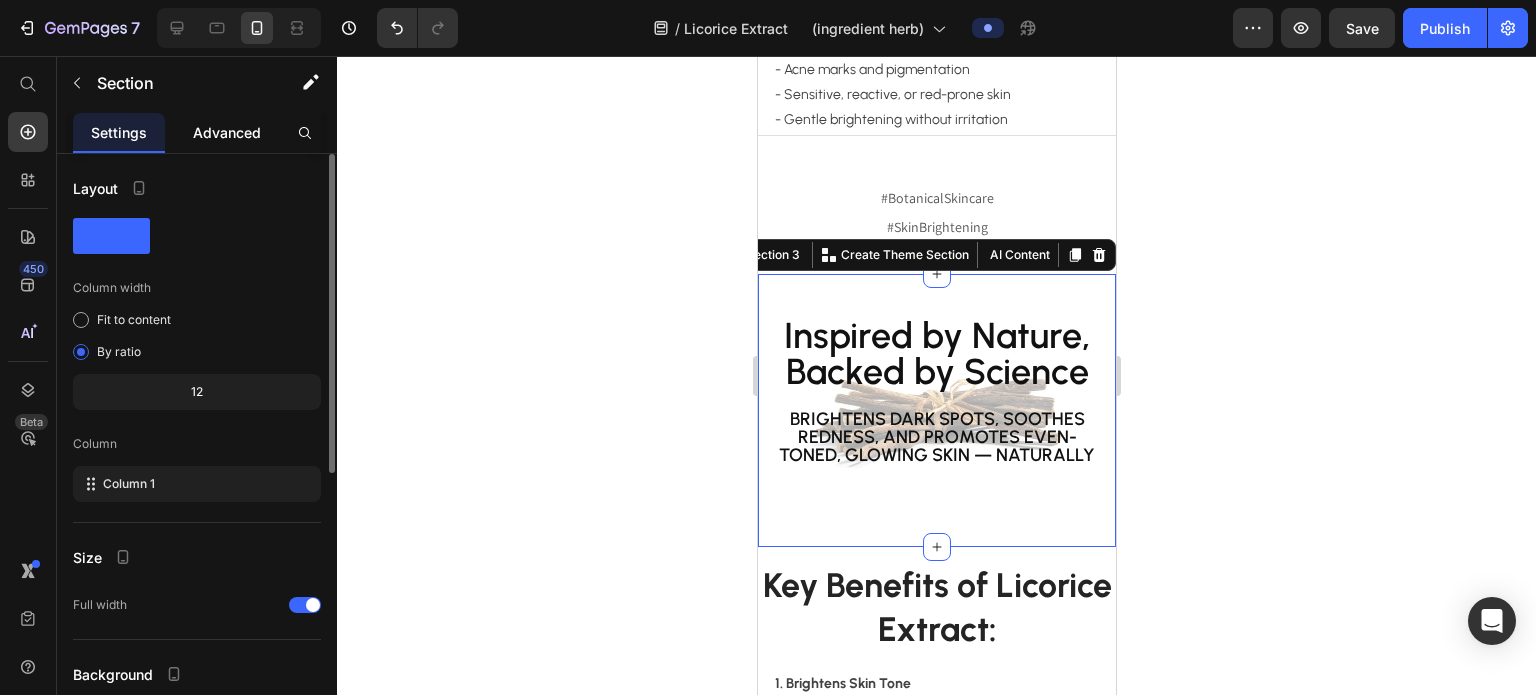 click on "Advanced" at bounding box center (227, 132) 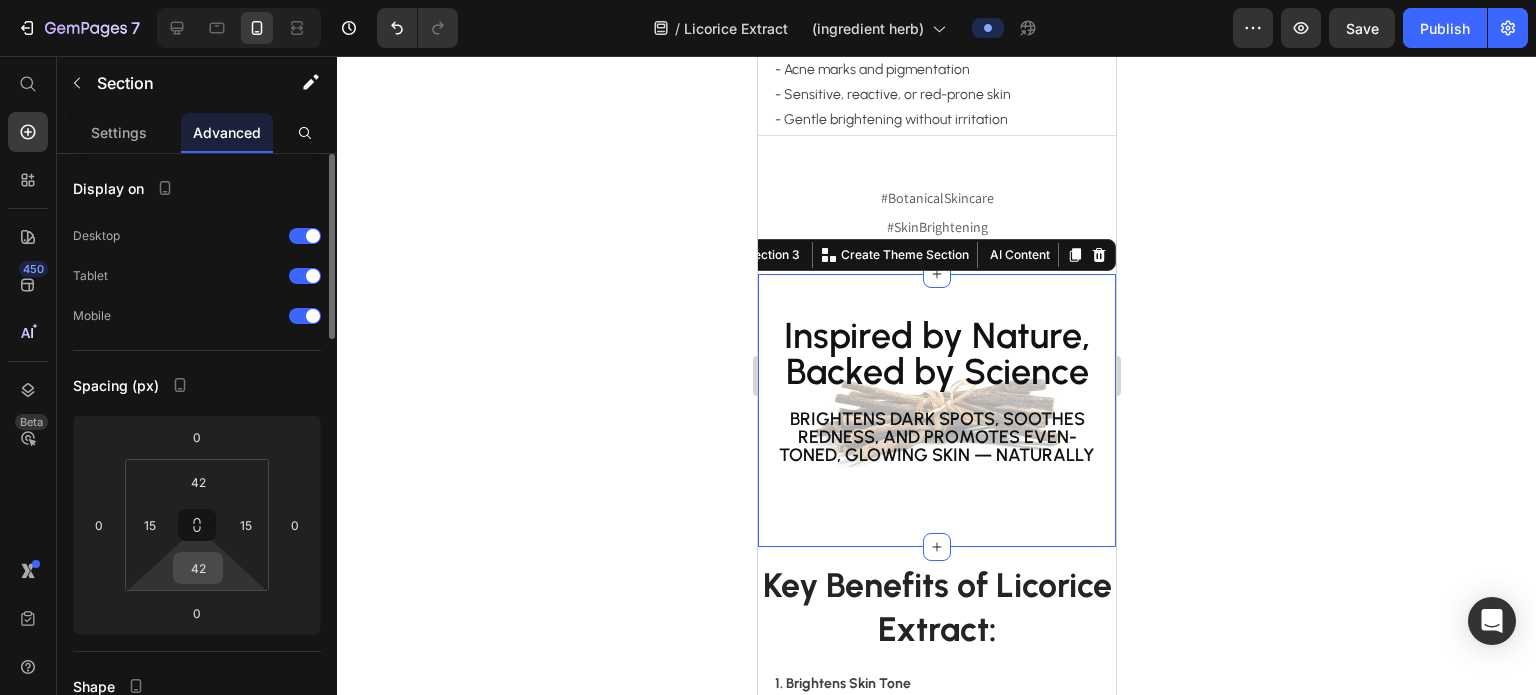 click on "42" at bounding box center [198, 568] 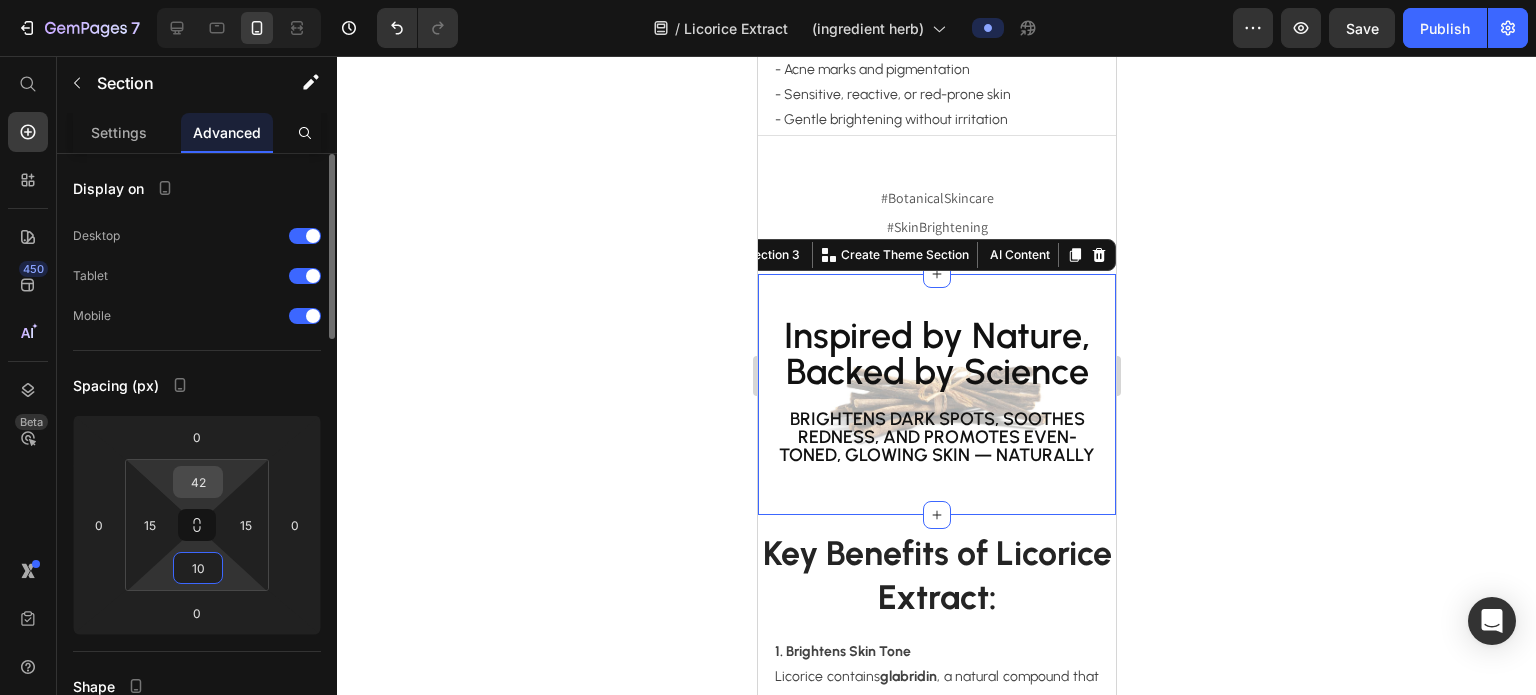 type on "10" 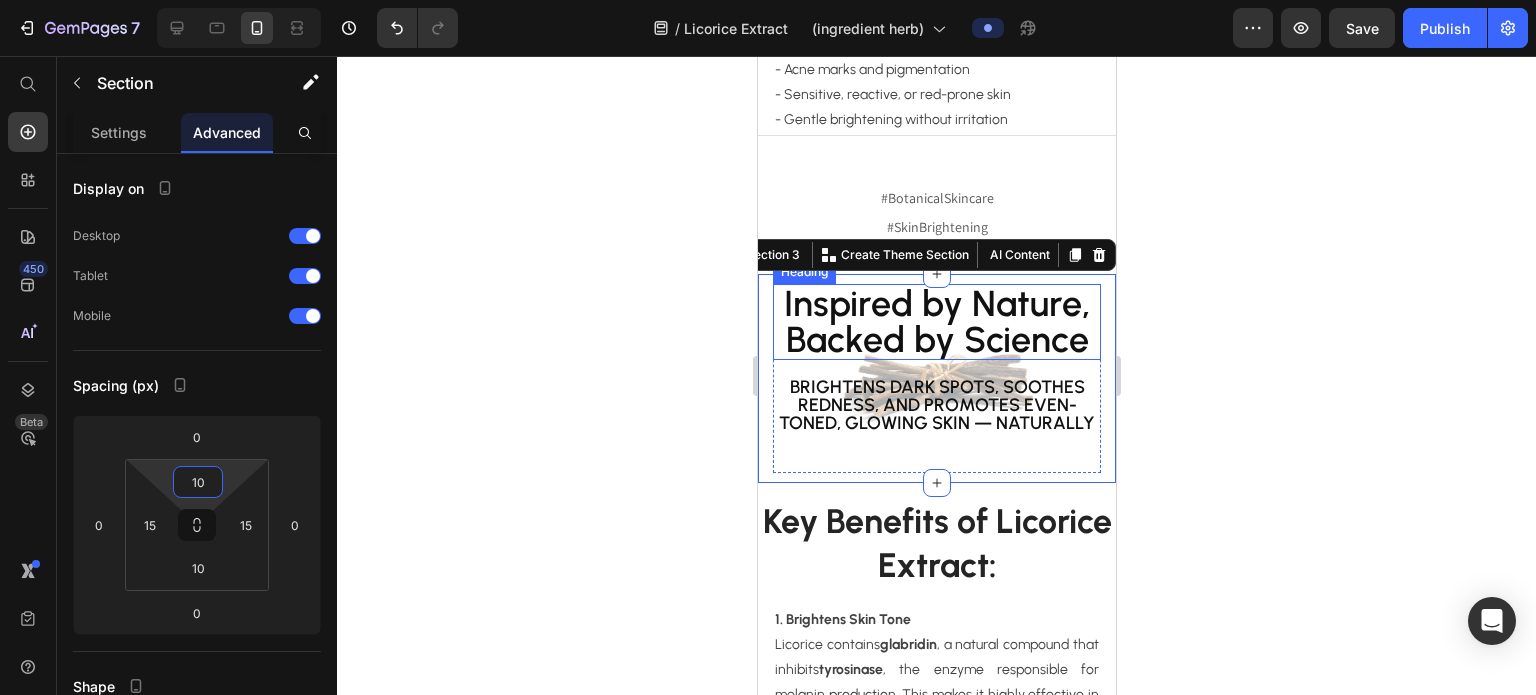 type on "10" 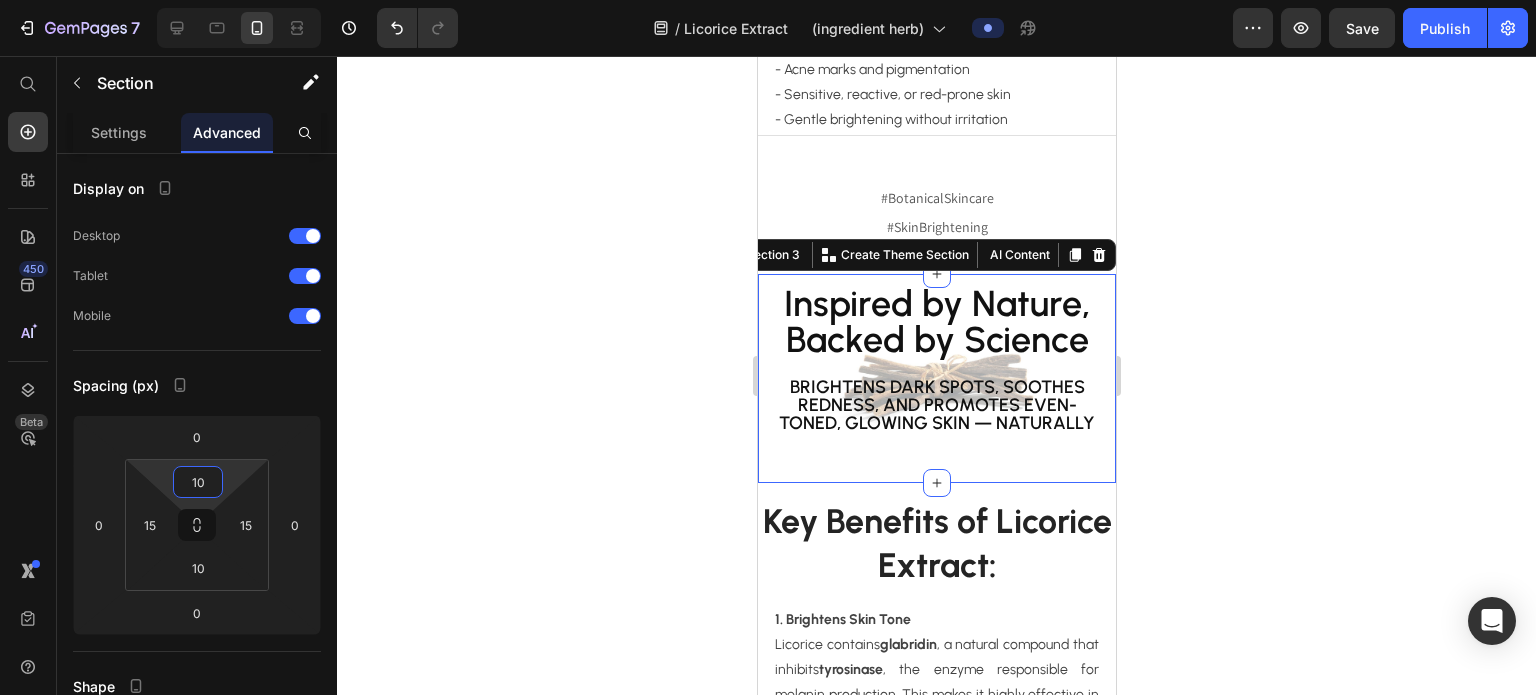 click 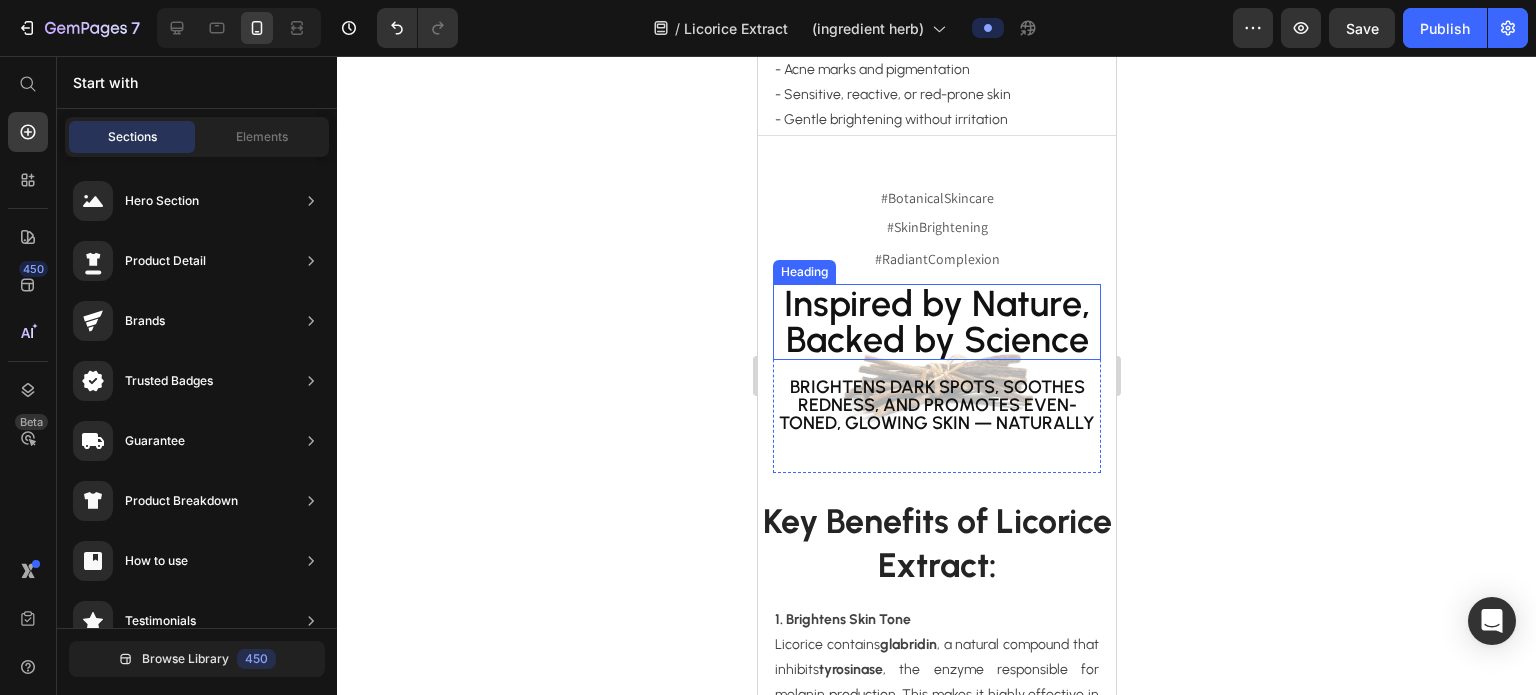 click on "Inspired by Nature, Backed by Science" at bounding box center [936, 322] 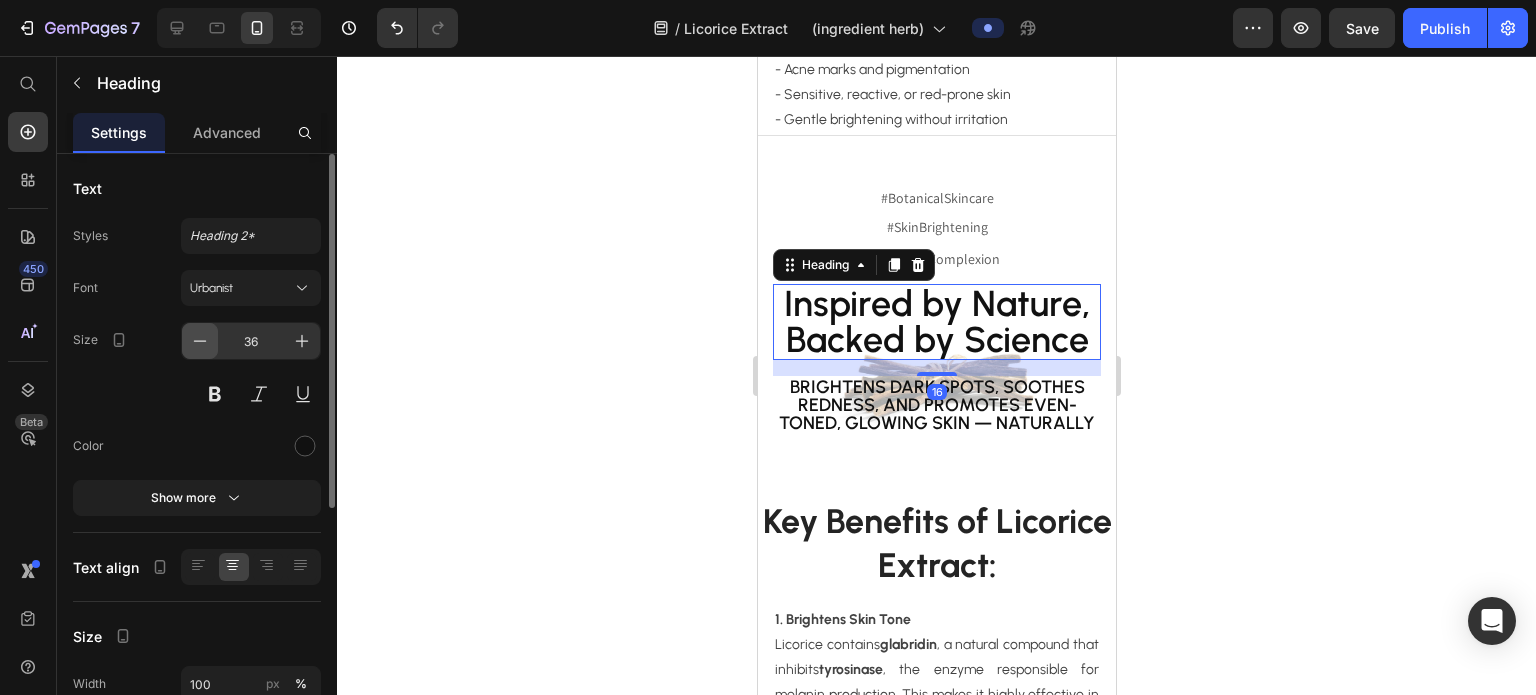 click at bounding box center (200, 341) 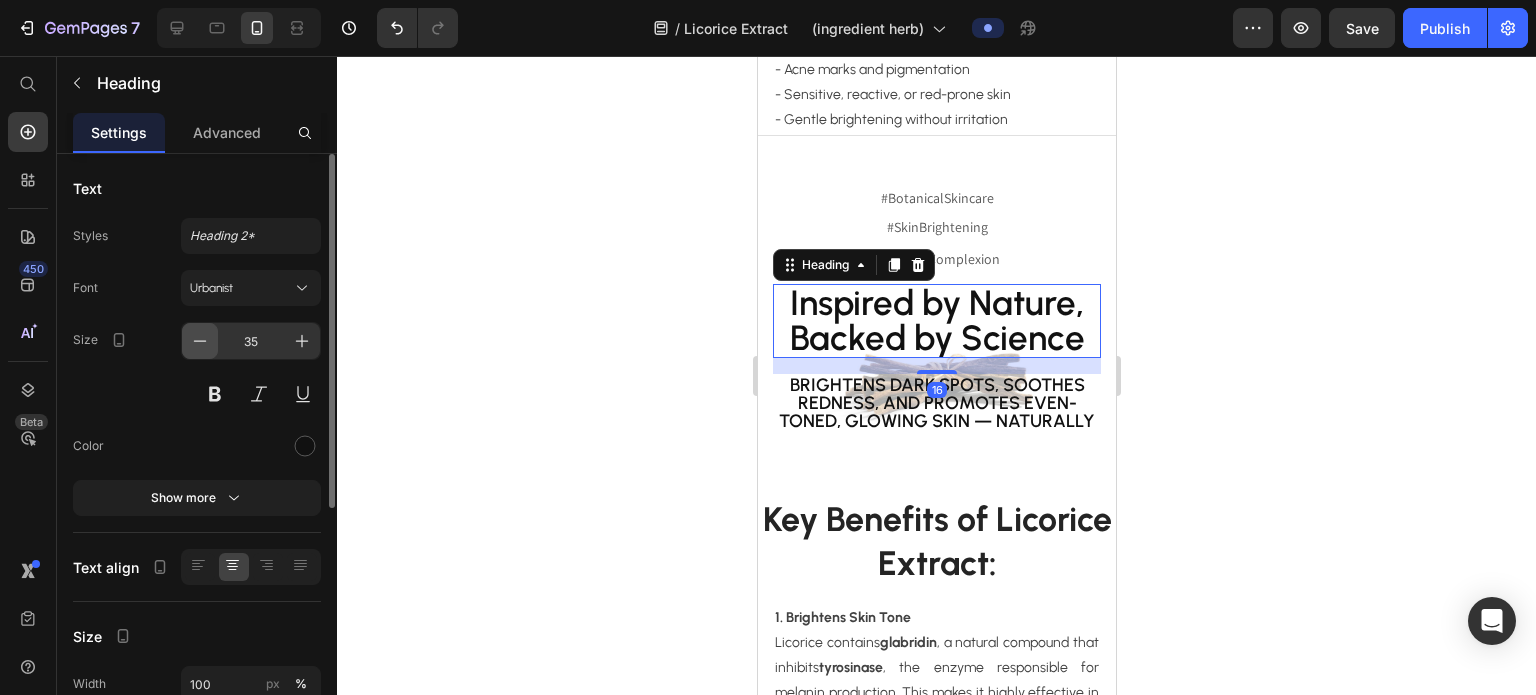 click at bounding box center [200, 341] 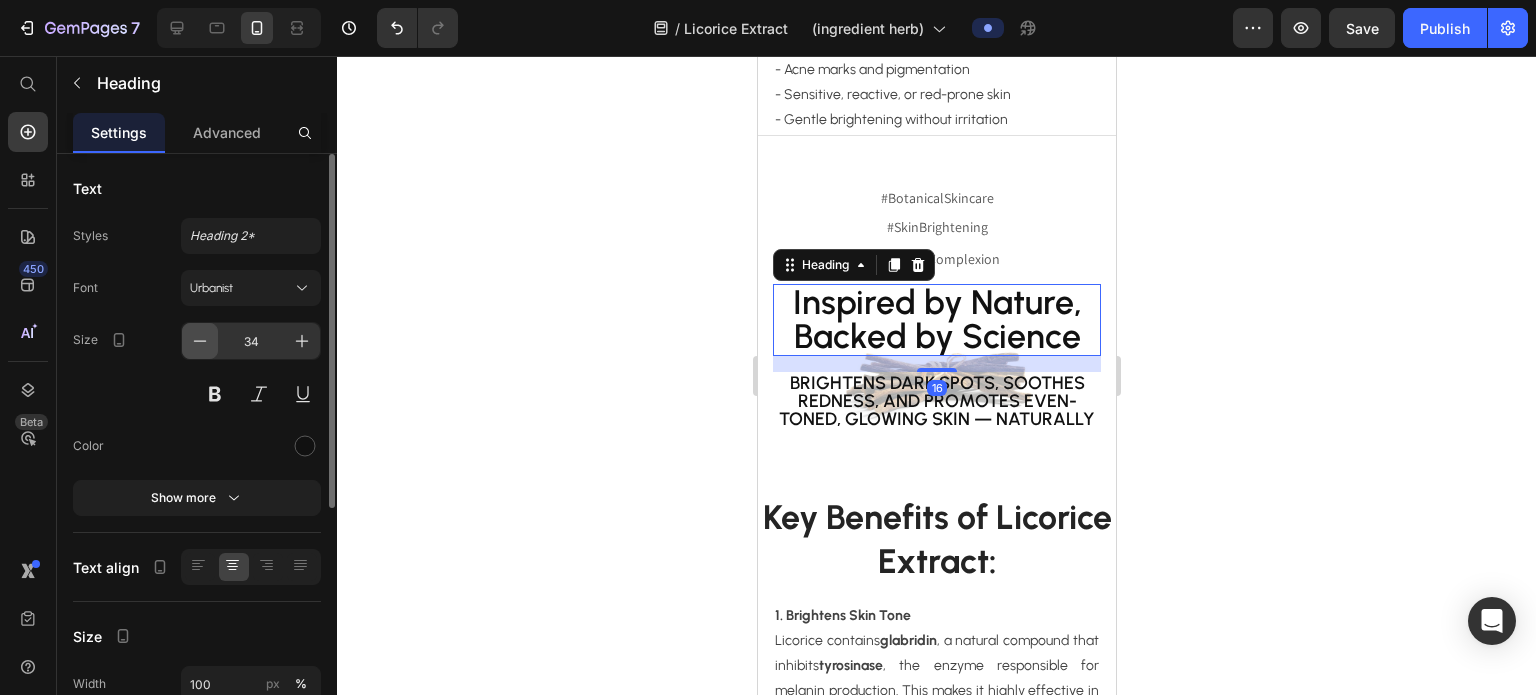 click at bounding box center (200, 341) 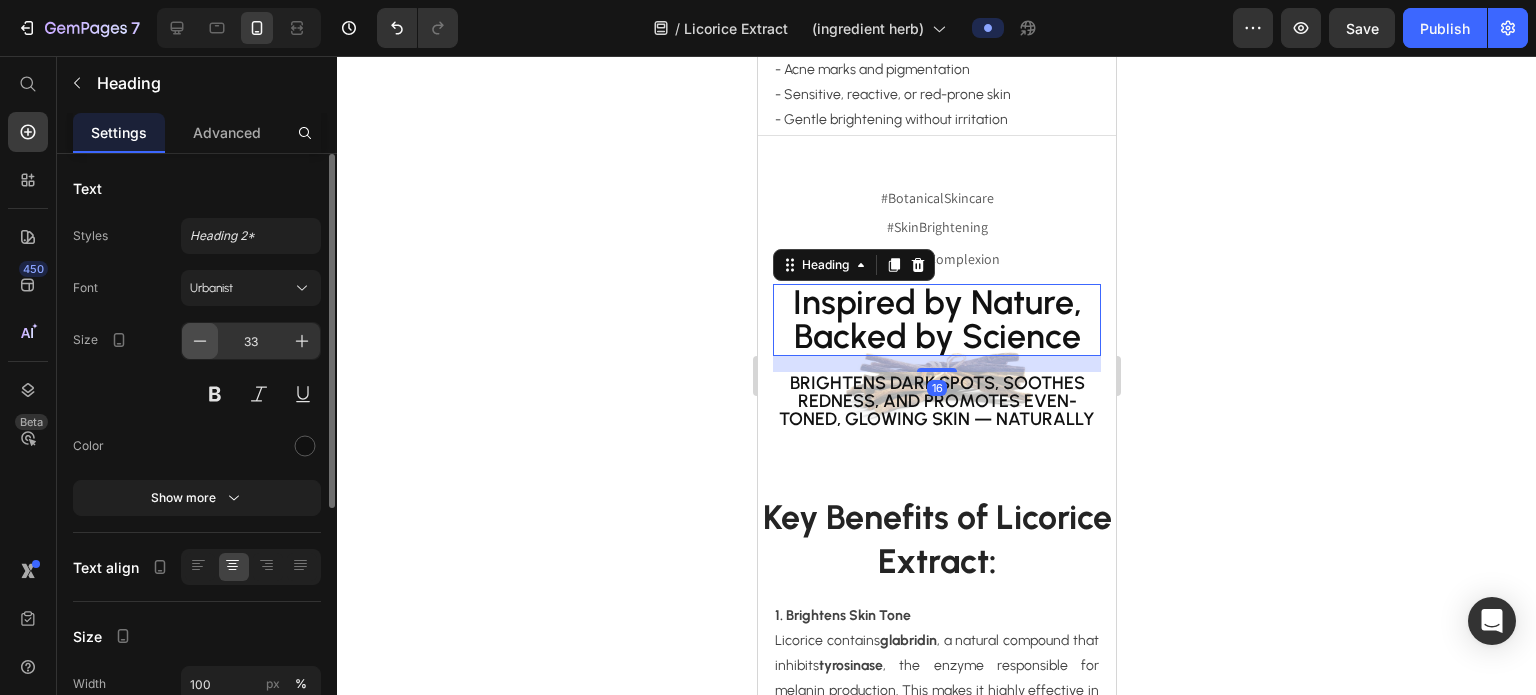 click at bounding box center [200, 341] 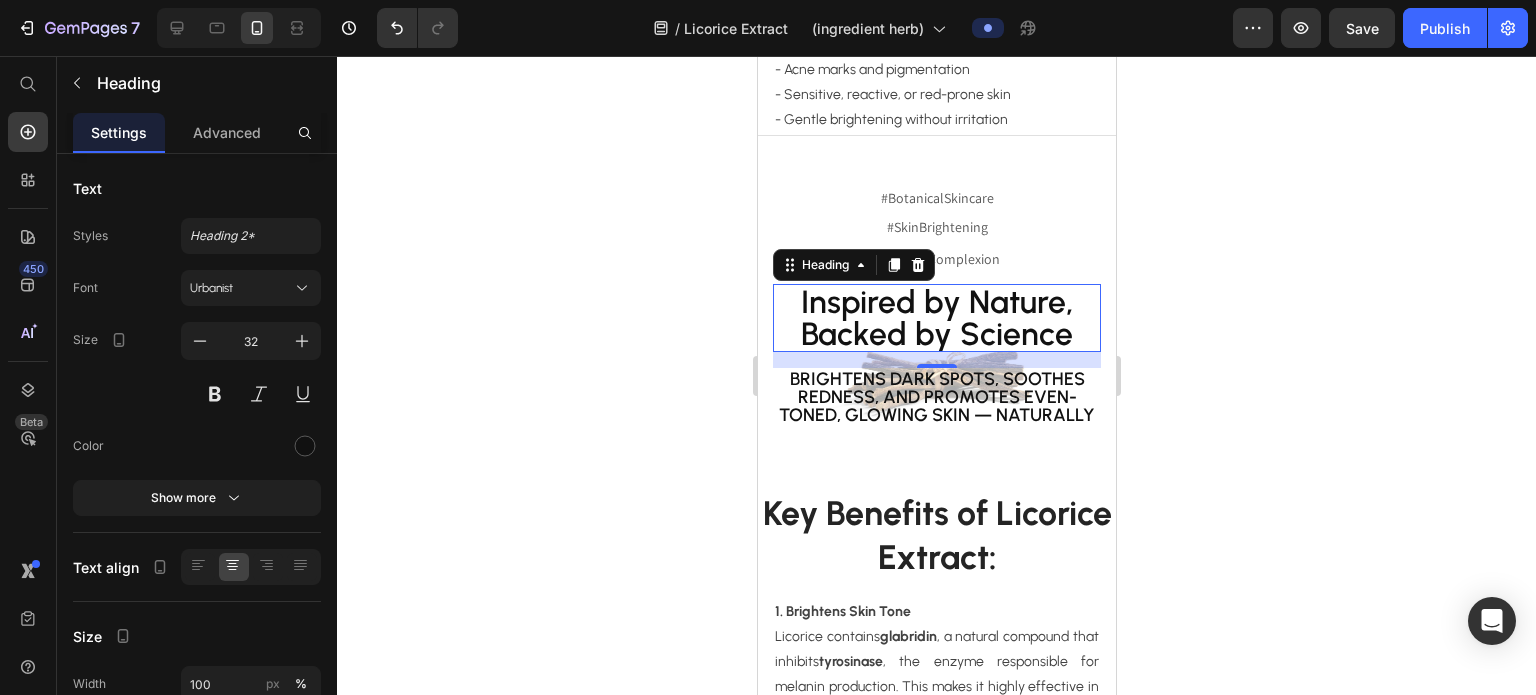 click on "16" at bounding box center (936, 384) 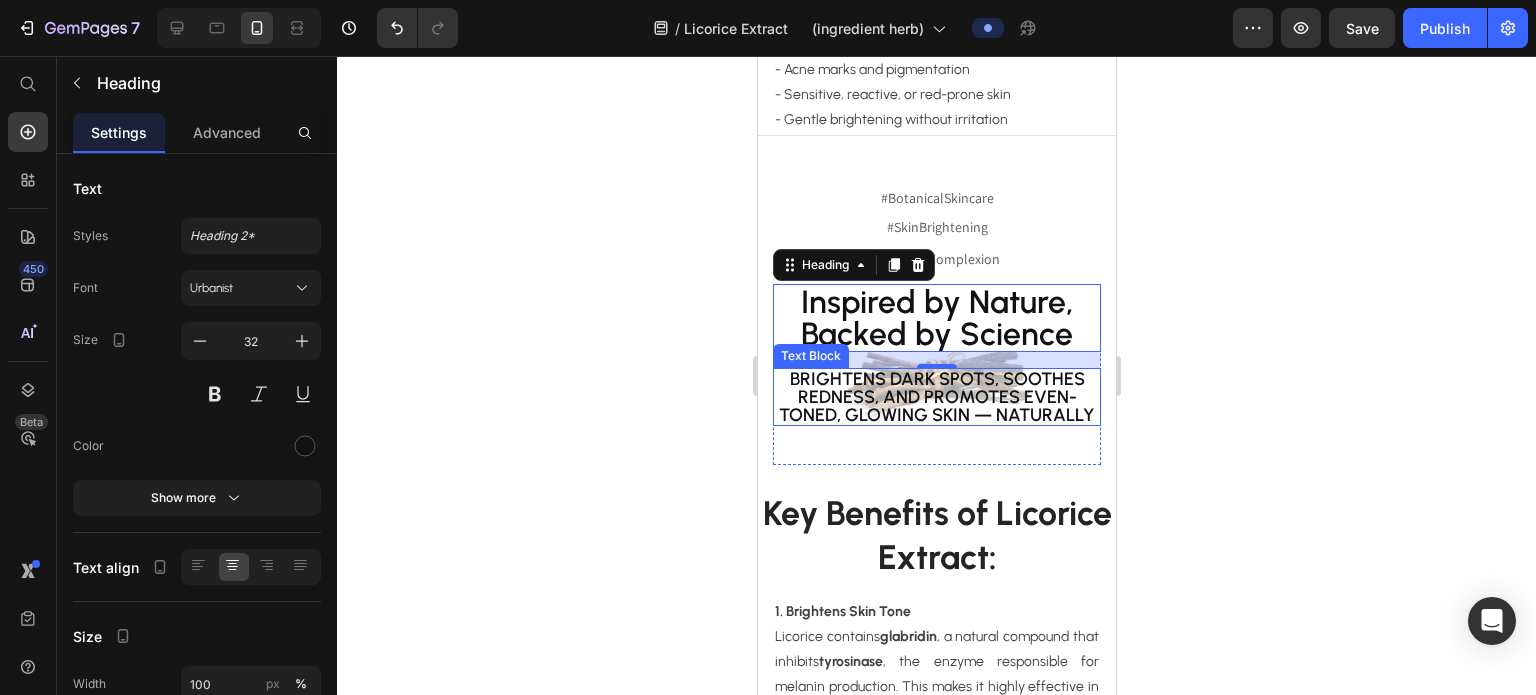 click on "Brightens dark spots, soothes redness, and promotes even-toned, glowing skin — naturally" at bounding box center [936, 397] 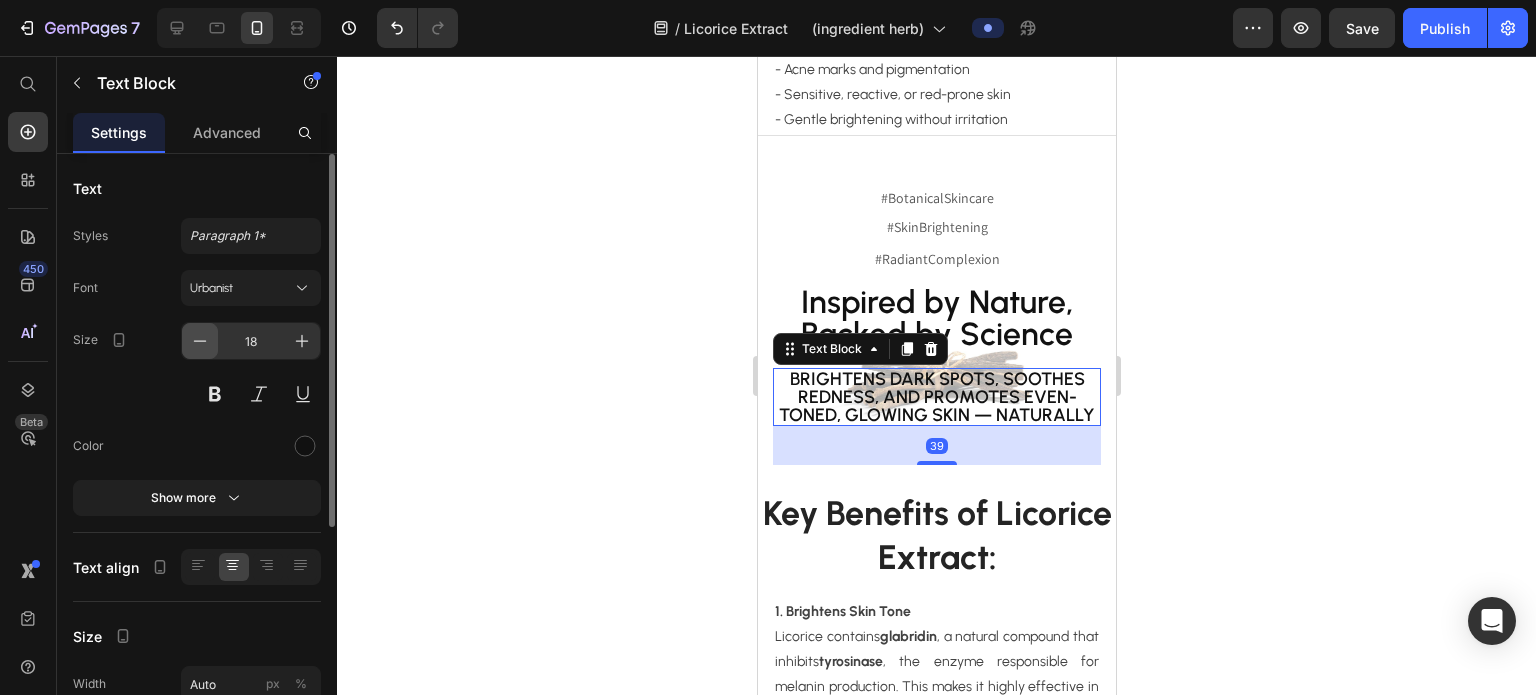 click 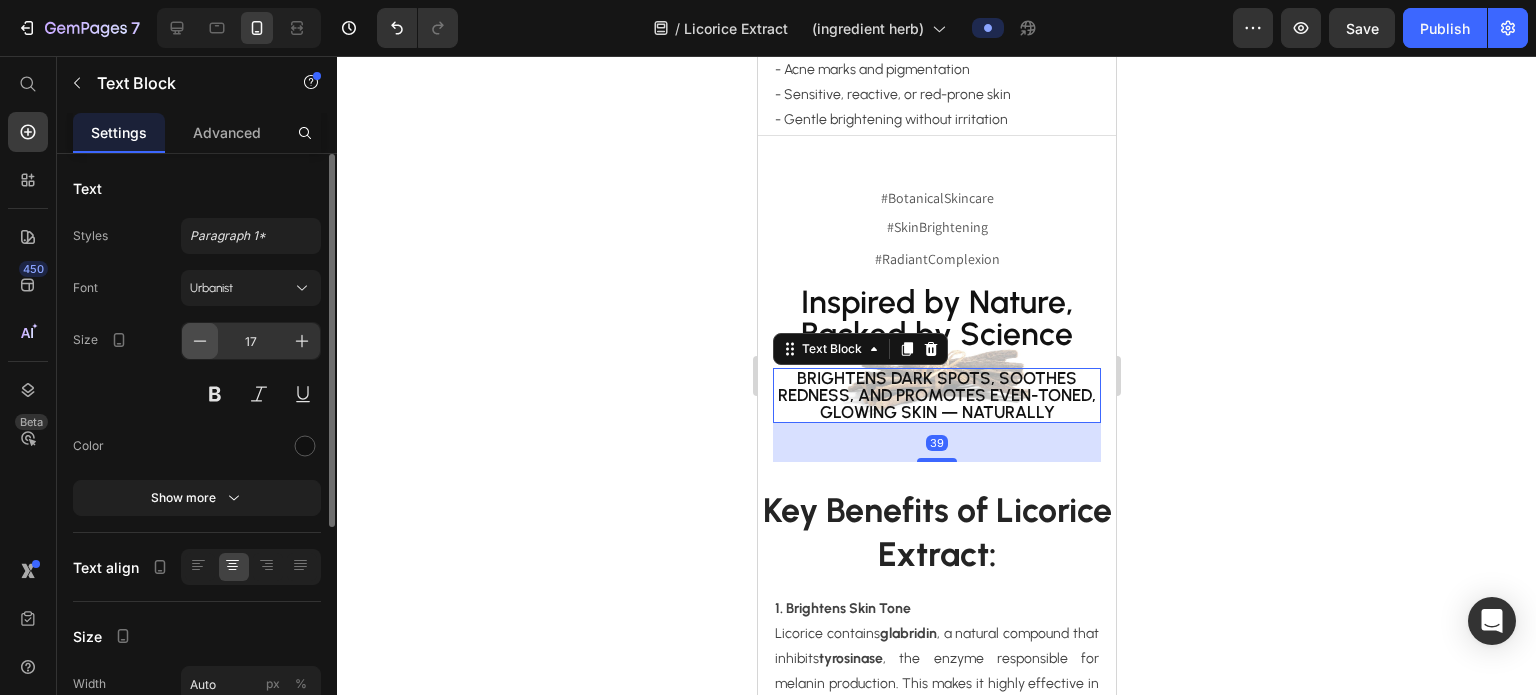 click 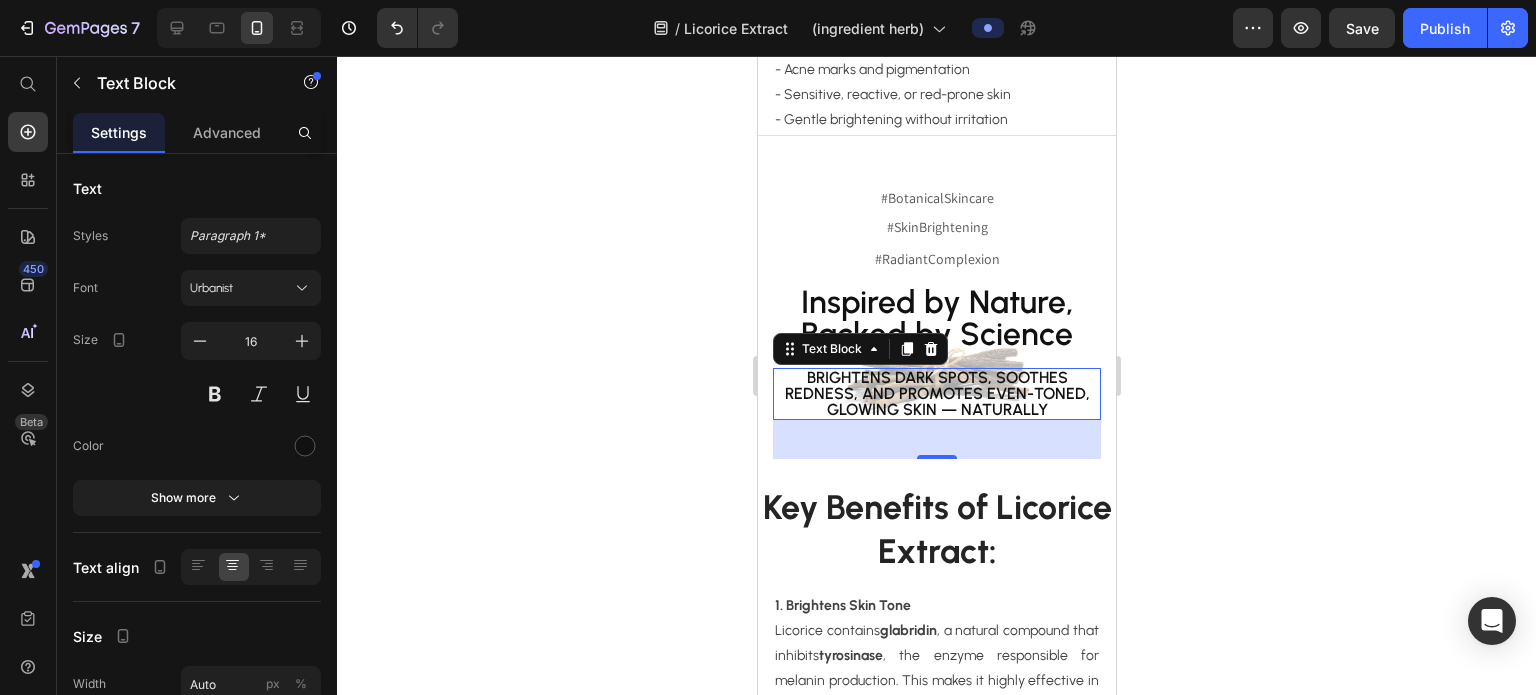 click 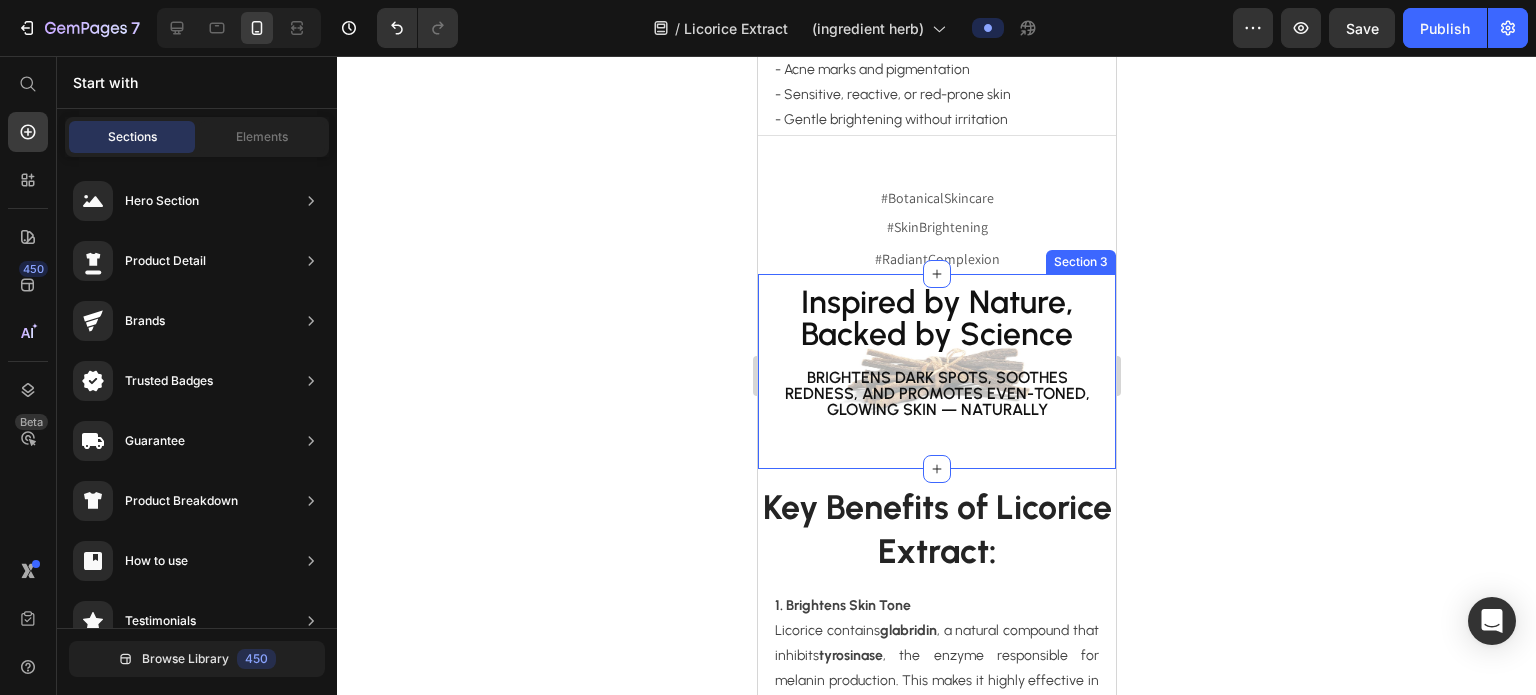 click on "Inspired by Nature, Backed by Science Heading Brightens dark spots, soothes redness, and promotes even-toned, glowing skin — naturally Text Block Row Section 3" at bounding box center (936, 371) 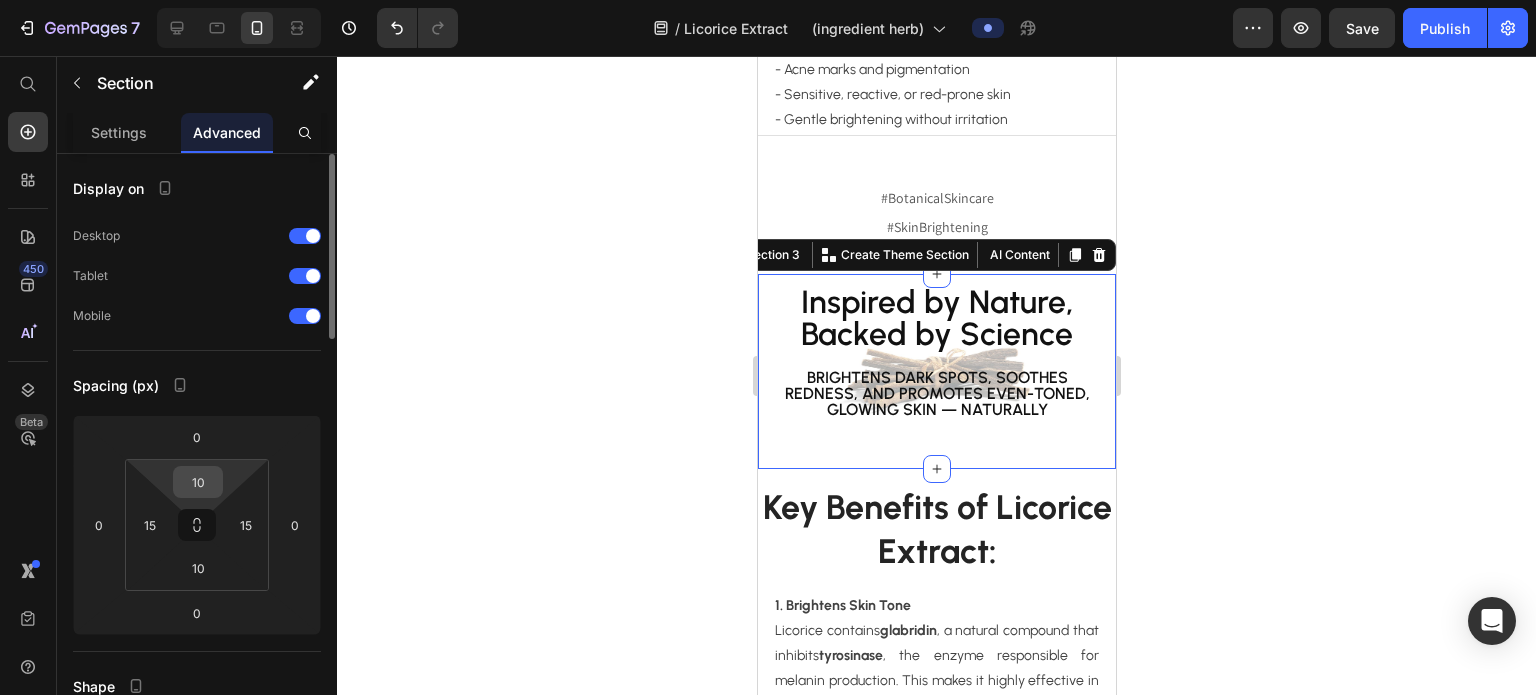 click on "10" at bounding box center [198, 482] 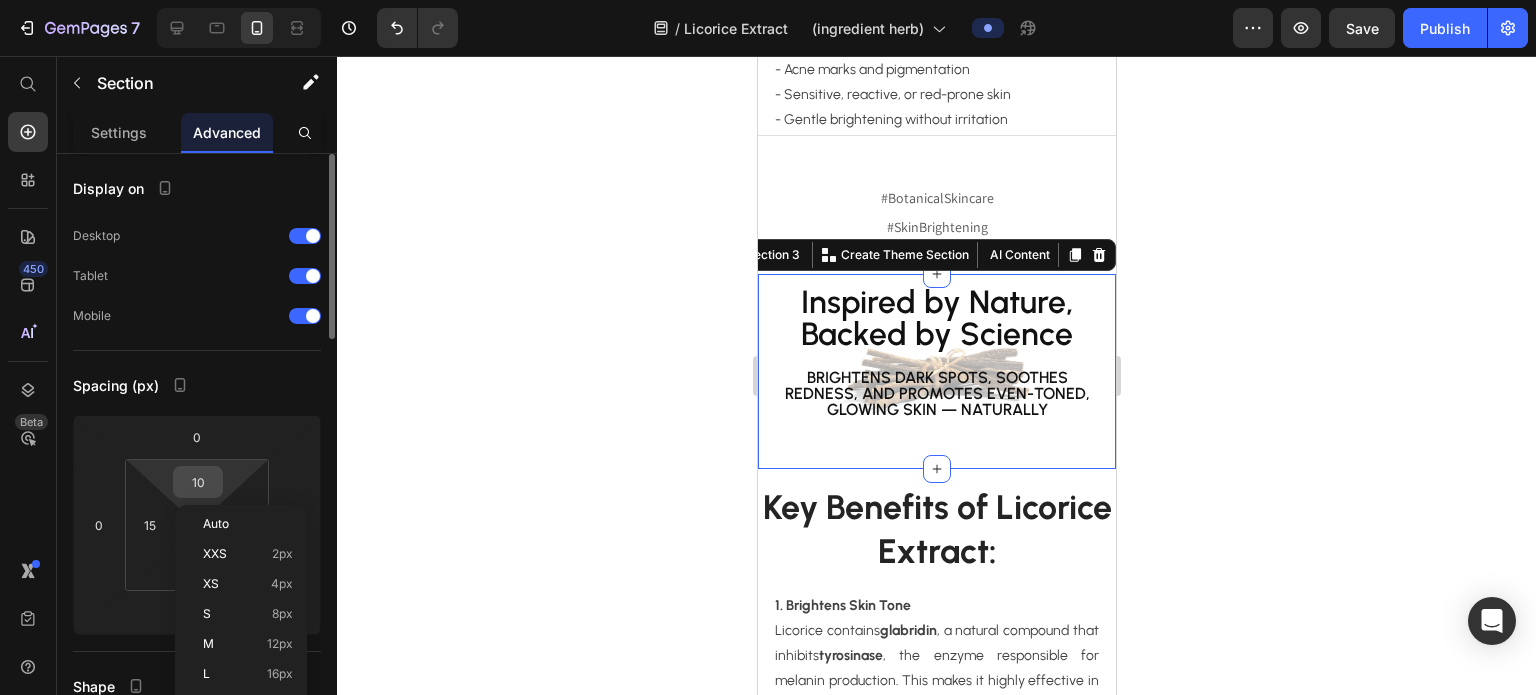 click on "10" at bounding box center (198, 482) 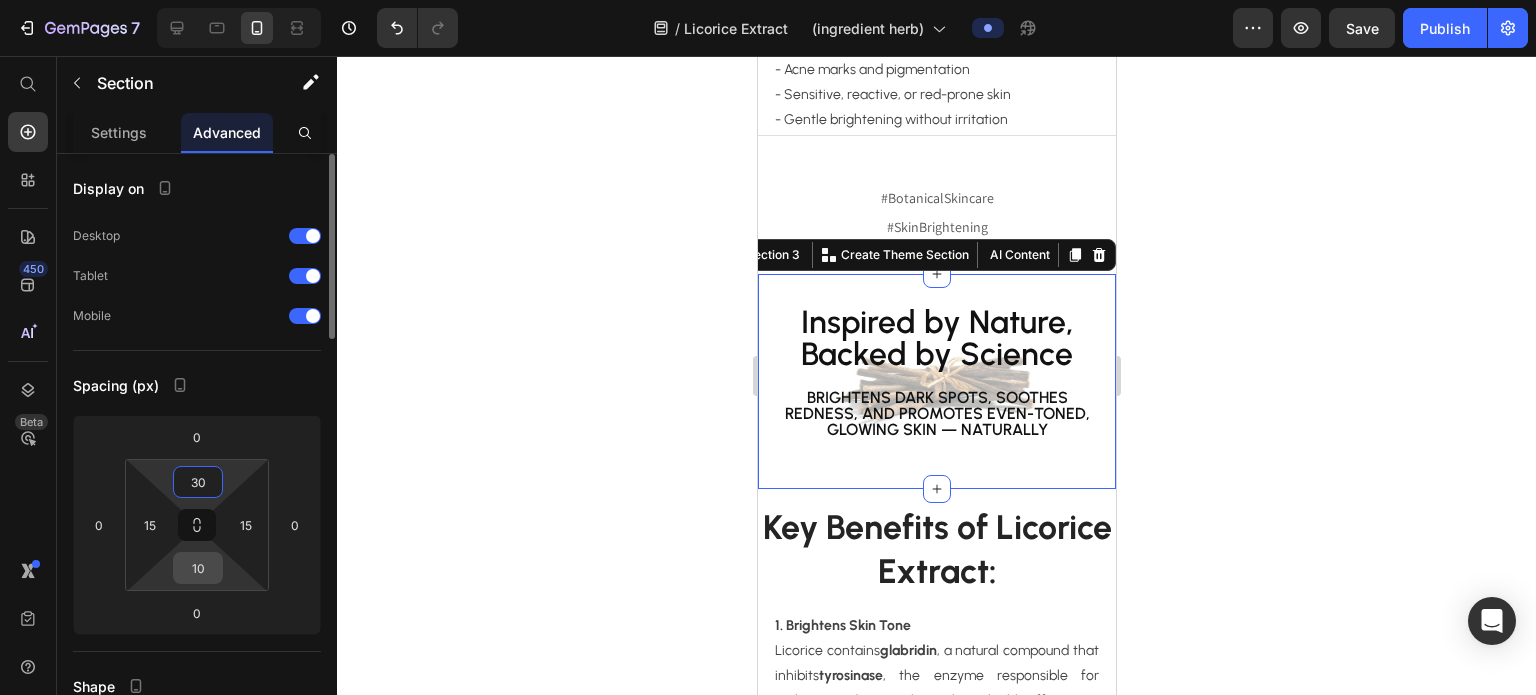 type on "30" 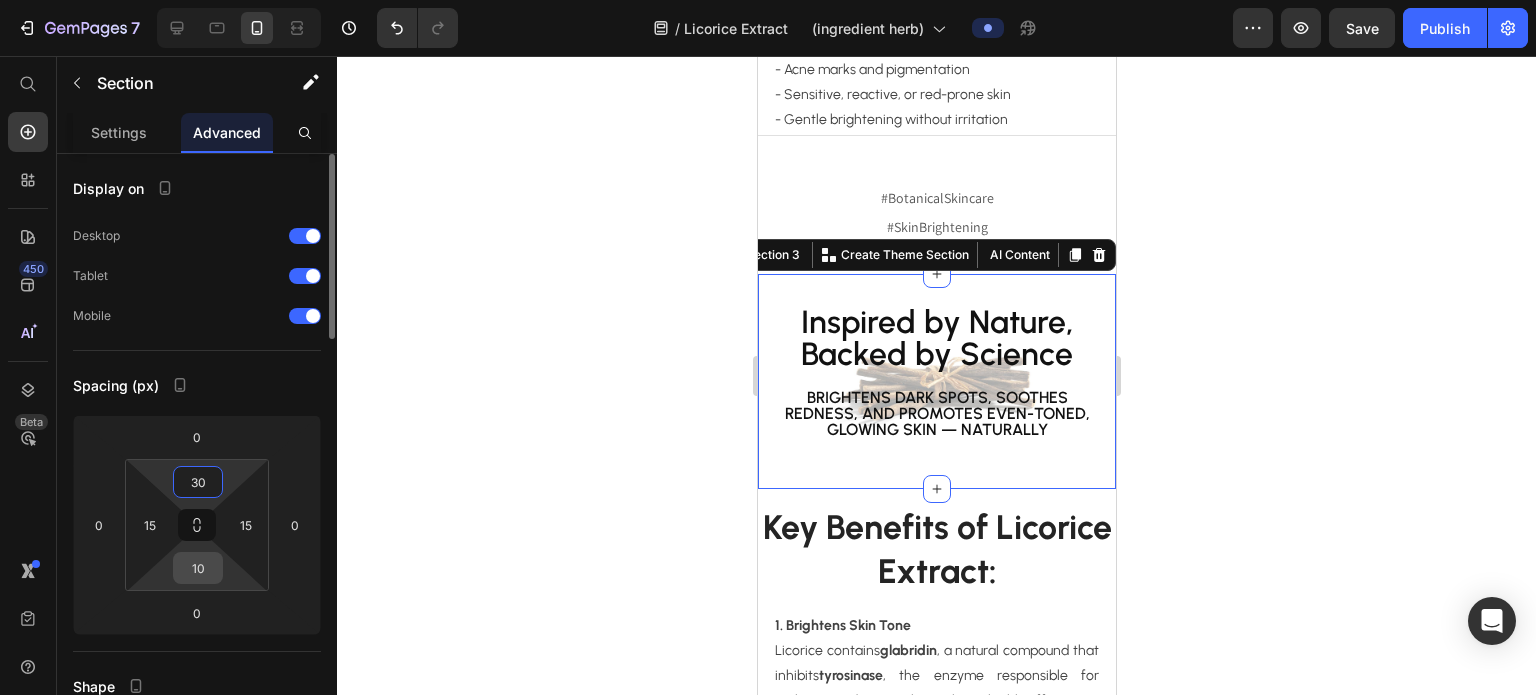 click on "10" at bounding box center (198, 568) 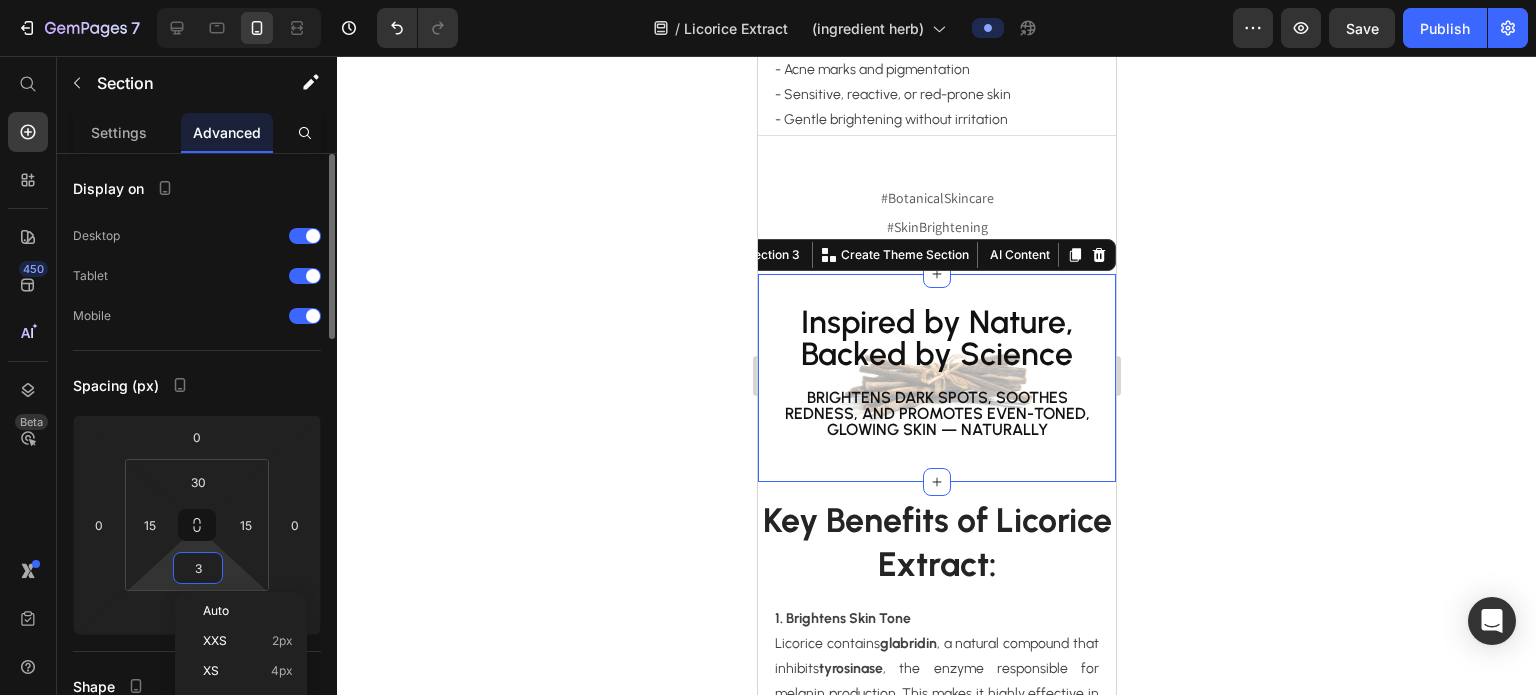 type on "30" 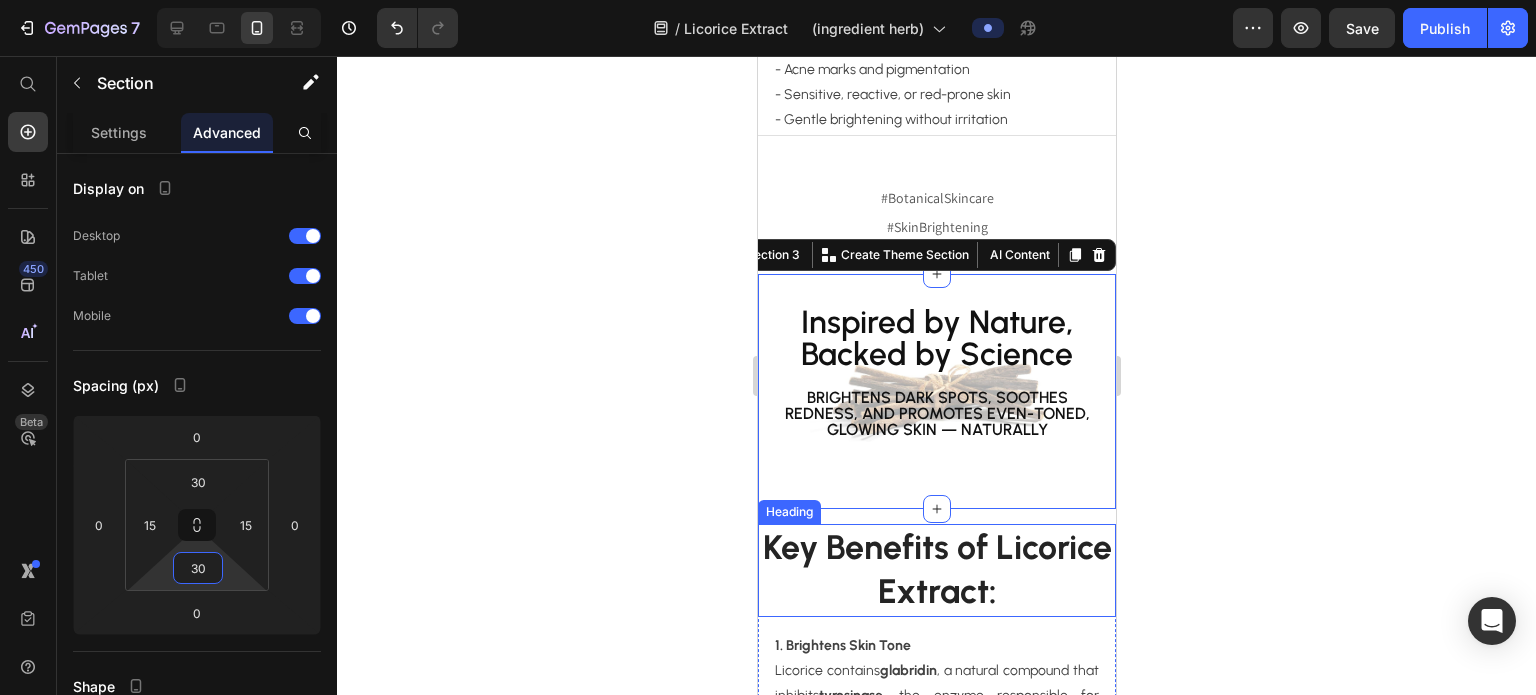 click on "Key Benefits of Licorice Extract:" at bounding box center [936, 570] 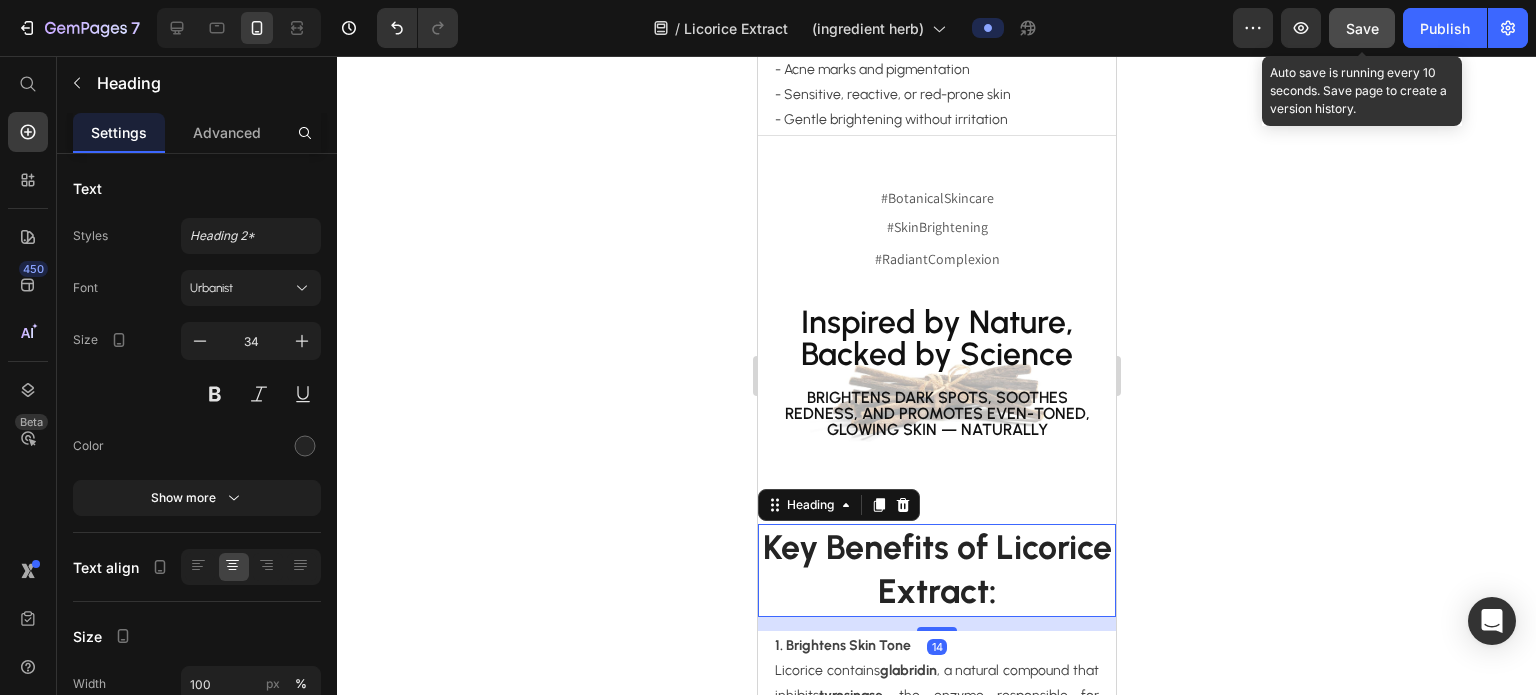 click on "Save" at bounding box center [1362, 28] 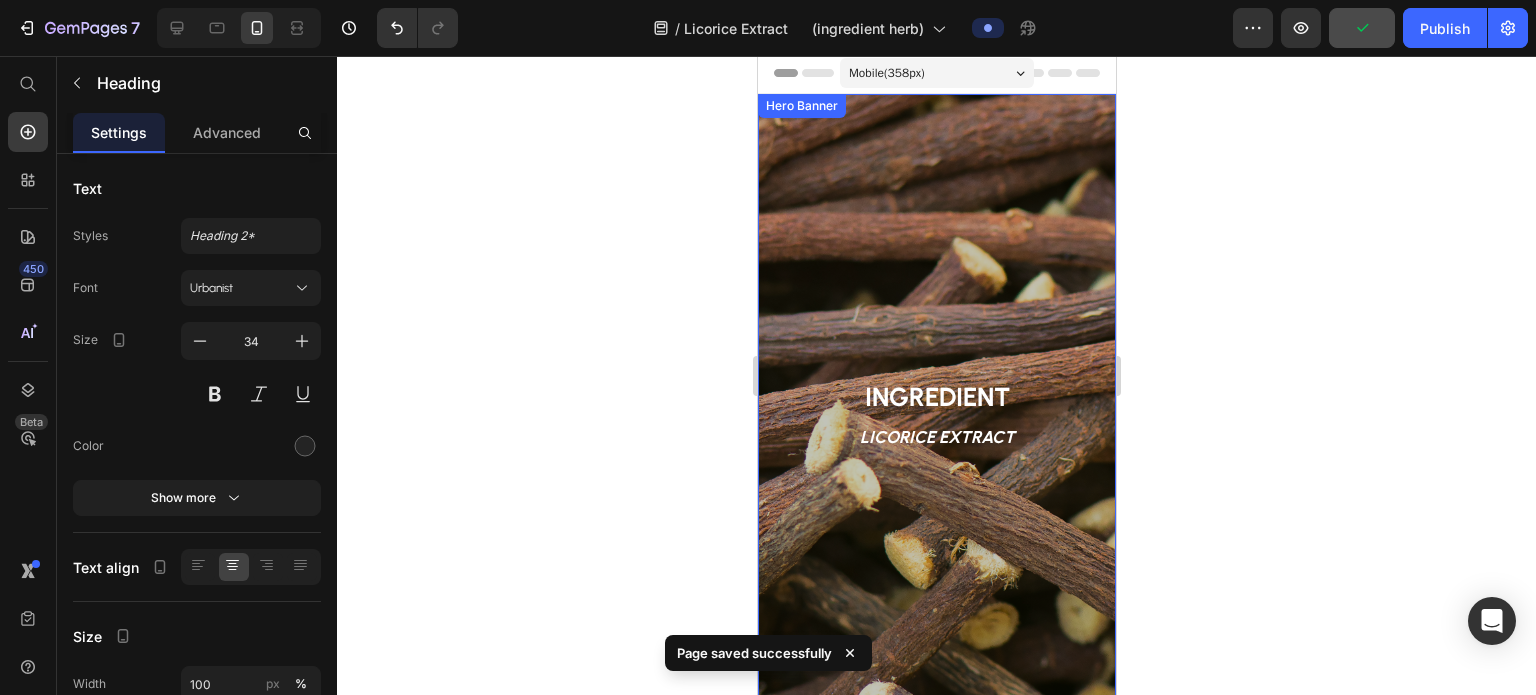 scroll, scrollTop: 0, scrollLeft: 0, axis: both 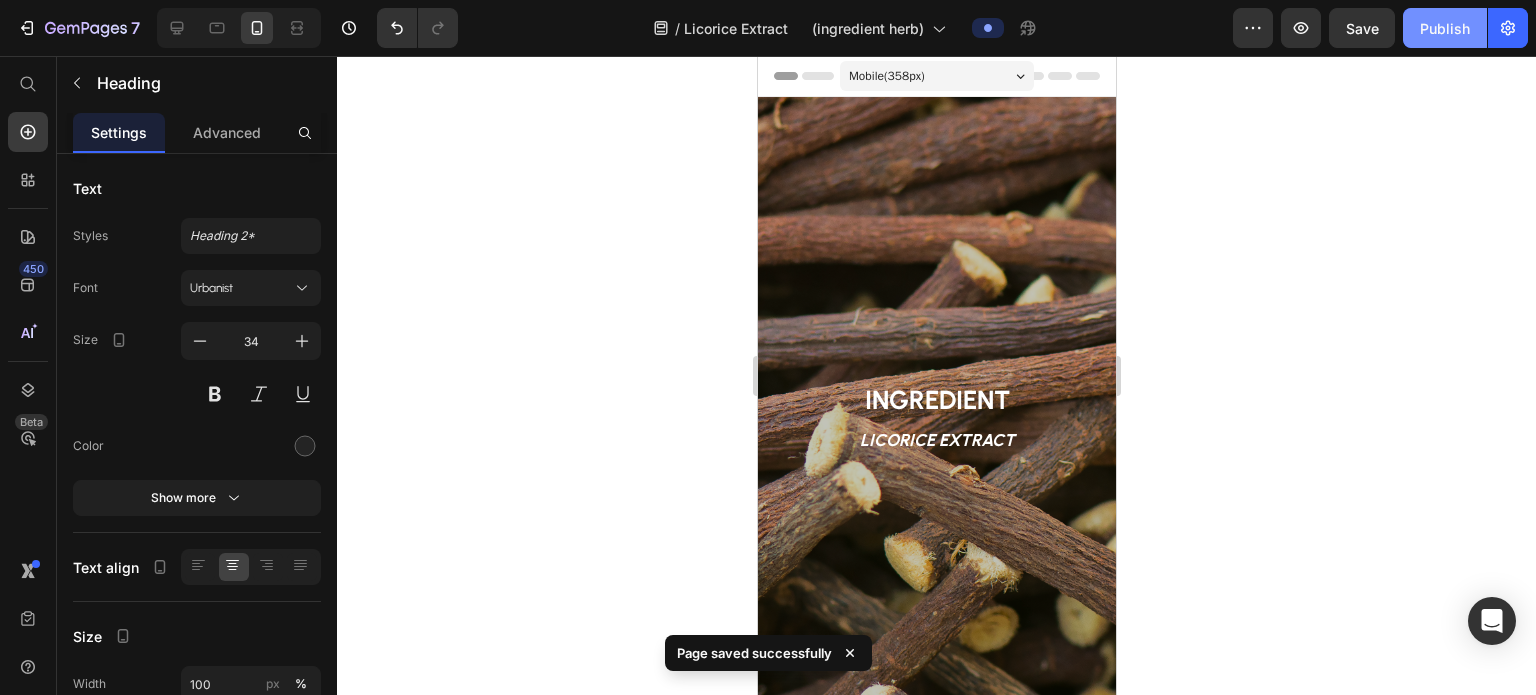 click on "Publish" at bounding box center (1445, 28) 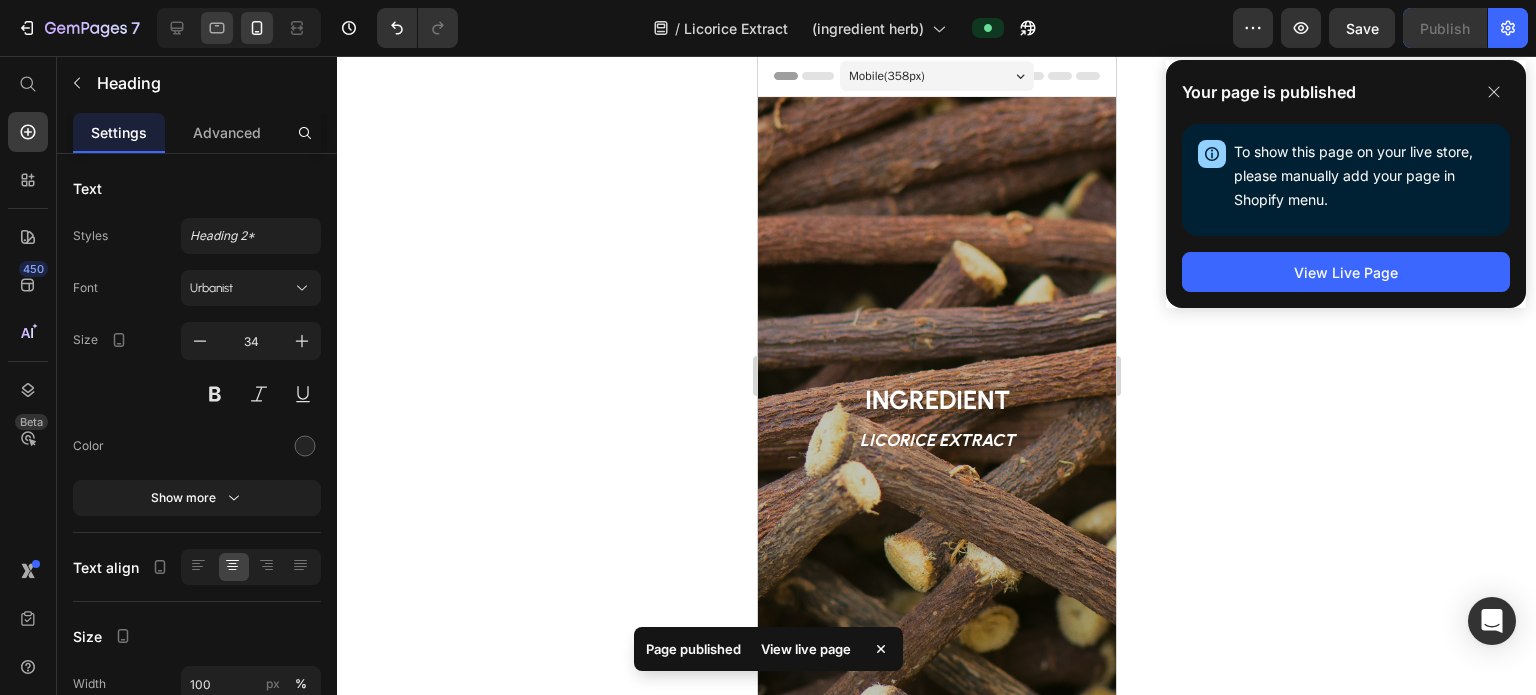 click 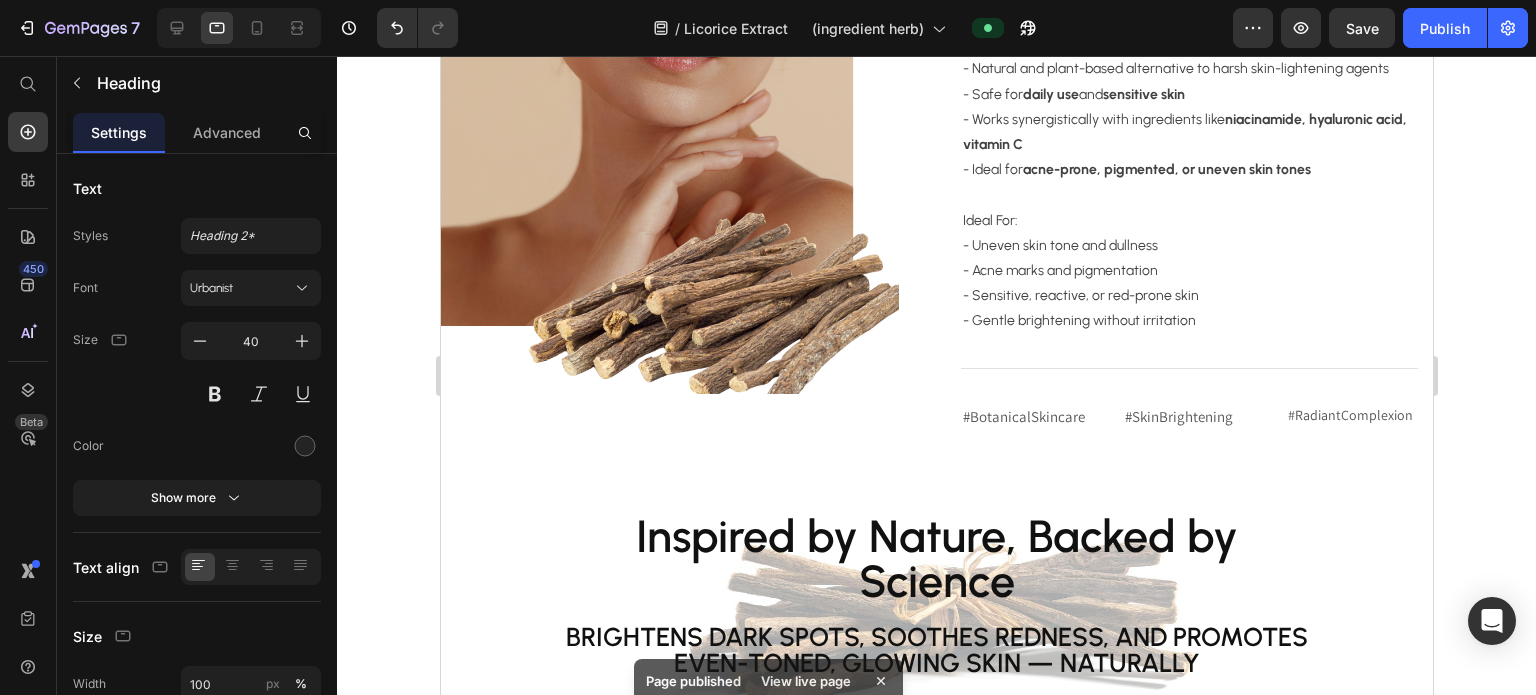 scroll, scrollTop: 757, scrollLeft: 0, axis: vertical 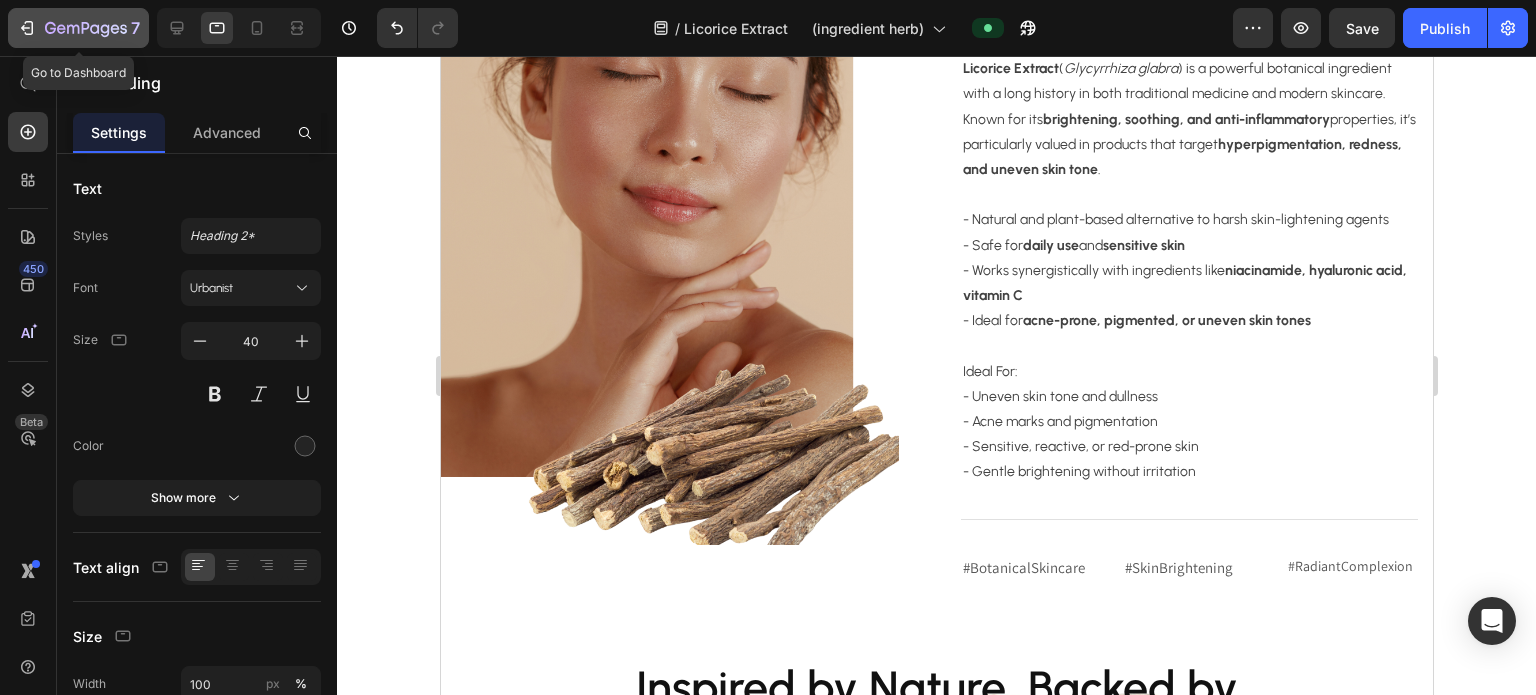 click 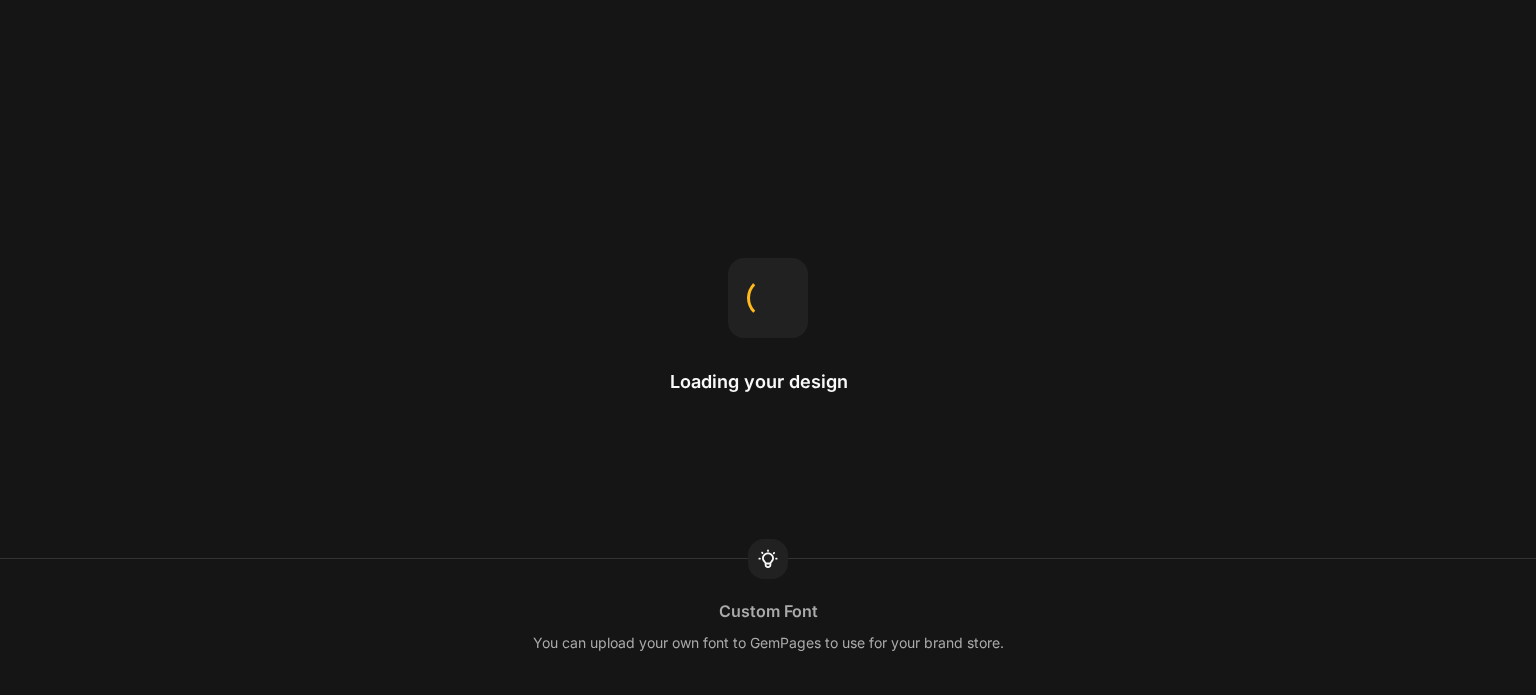 scroll, scrollTop: 0, scrollLeft: 0, axis: both 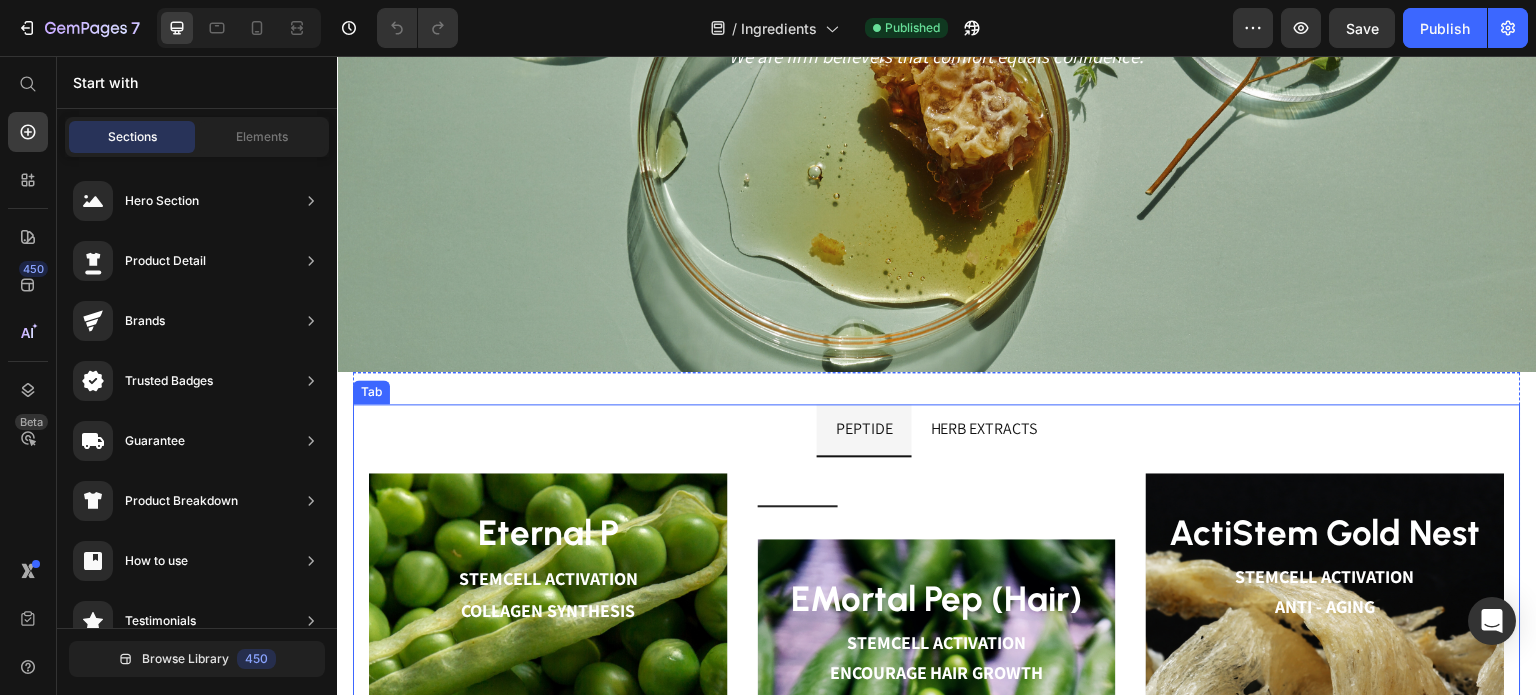 click on "HERB EXTRACTS" at bounding box center [984, 429] 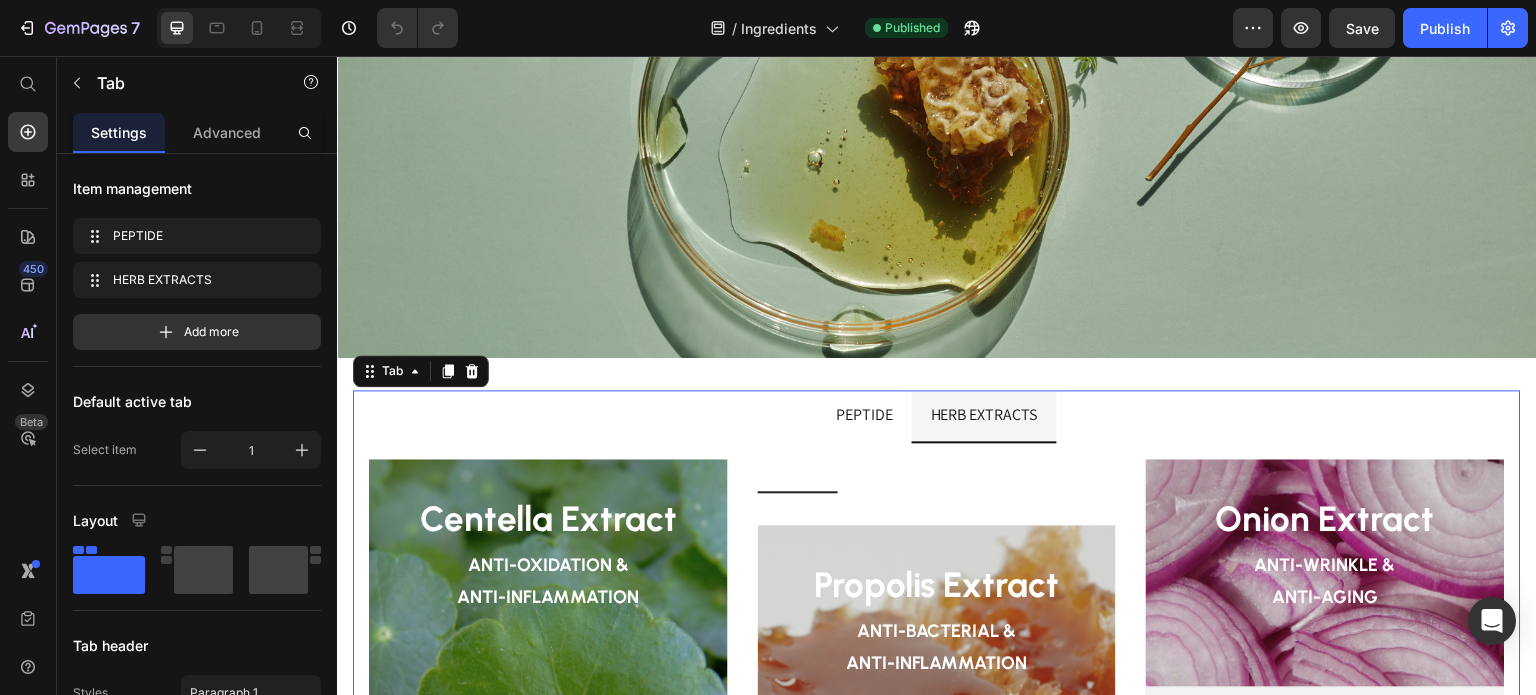 scroll, scrollTop: 800, scrollLeft: 0, axis: vertical 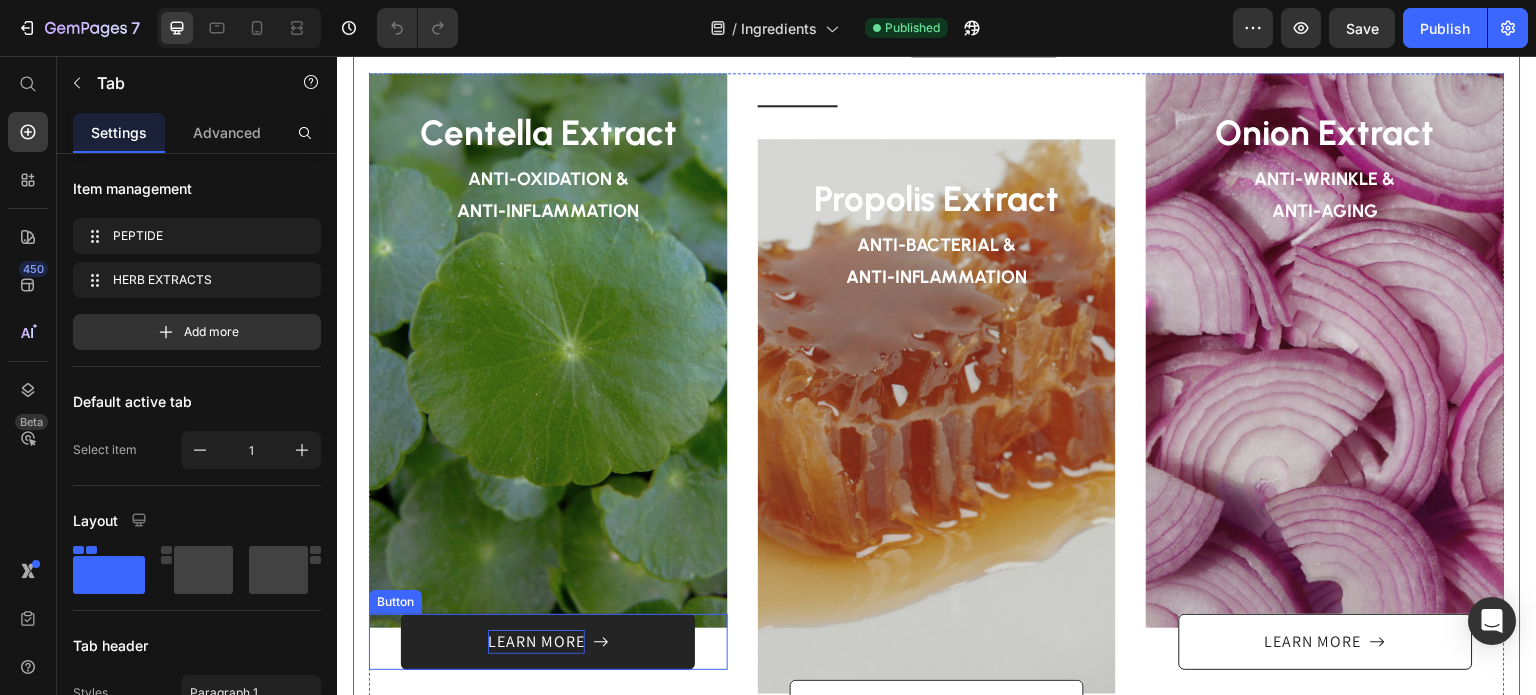 click on "LEARN MORE" at bounding box center (536, 642) 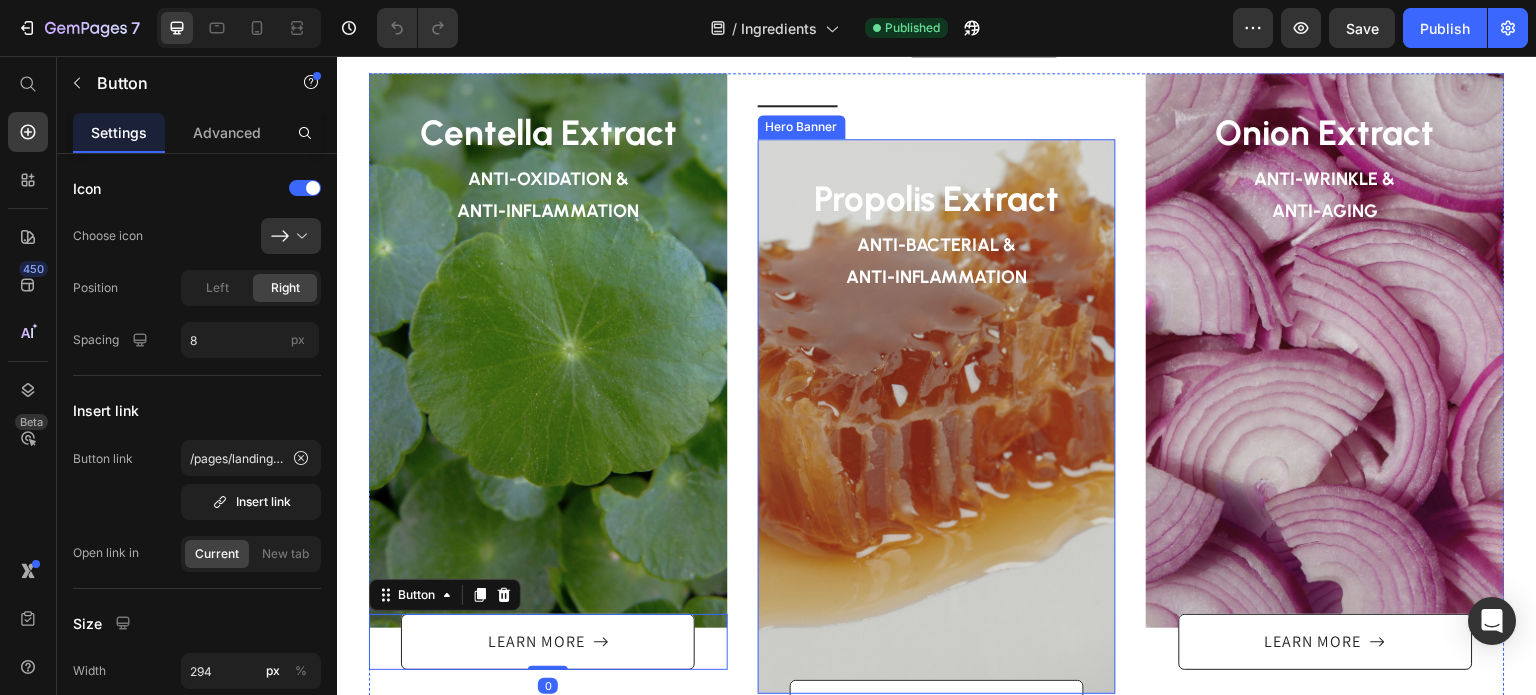 scroll, scrollTop: 1000, scrollLeft: 0, axis: vertical 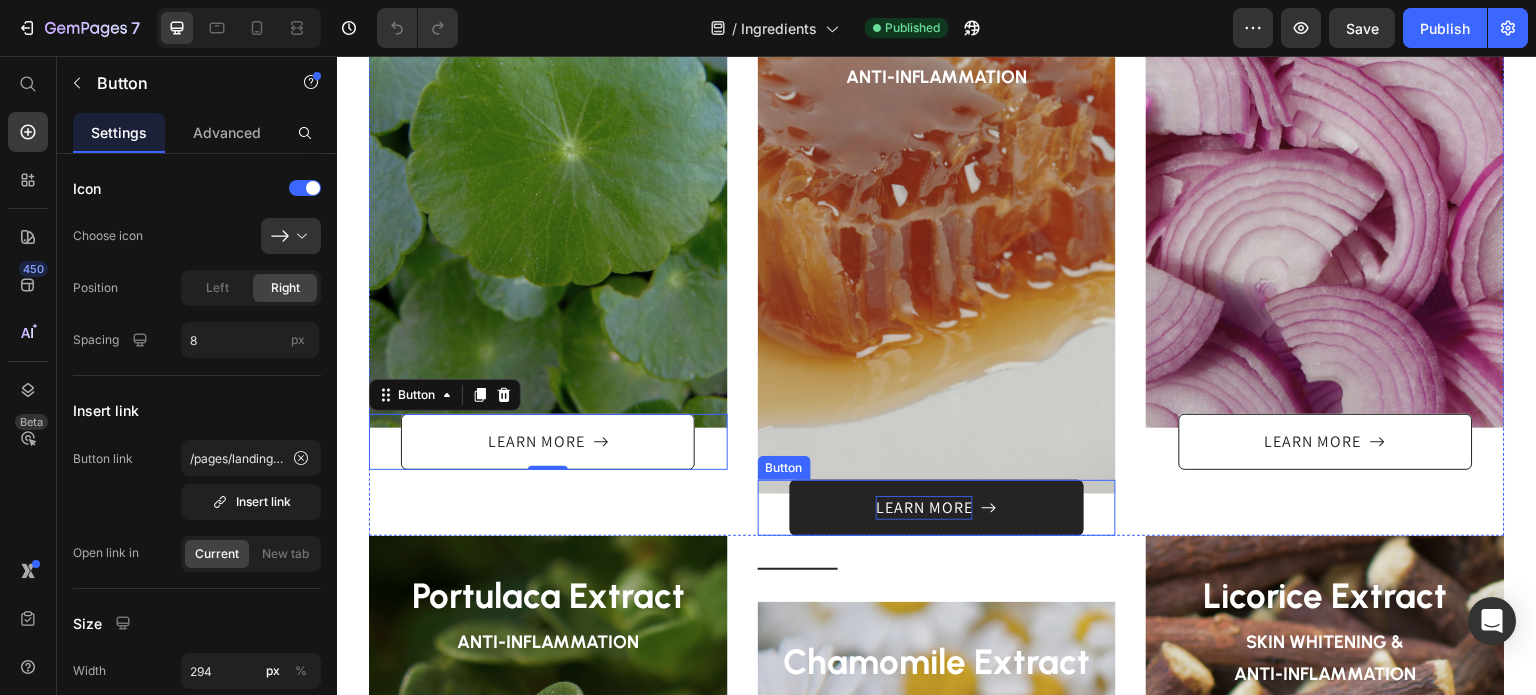 click on "LEARN MORE" at bounding box center [924, 508] 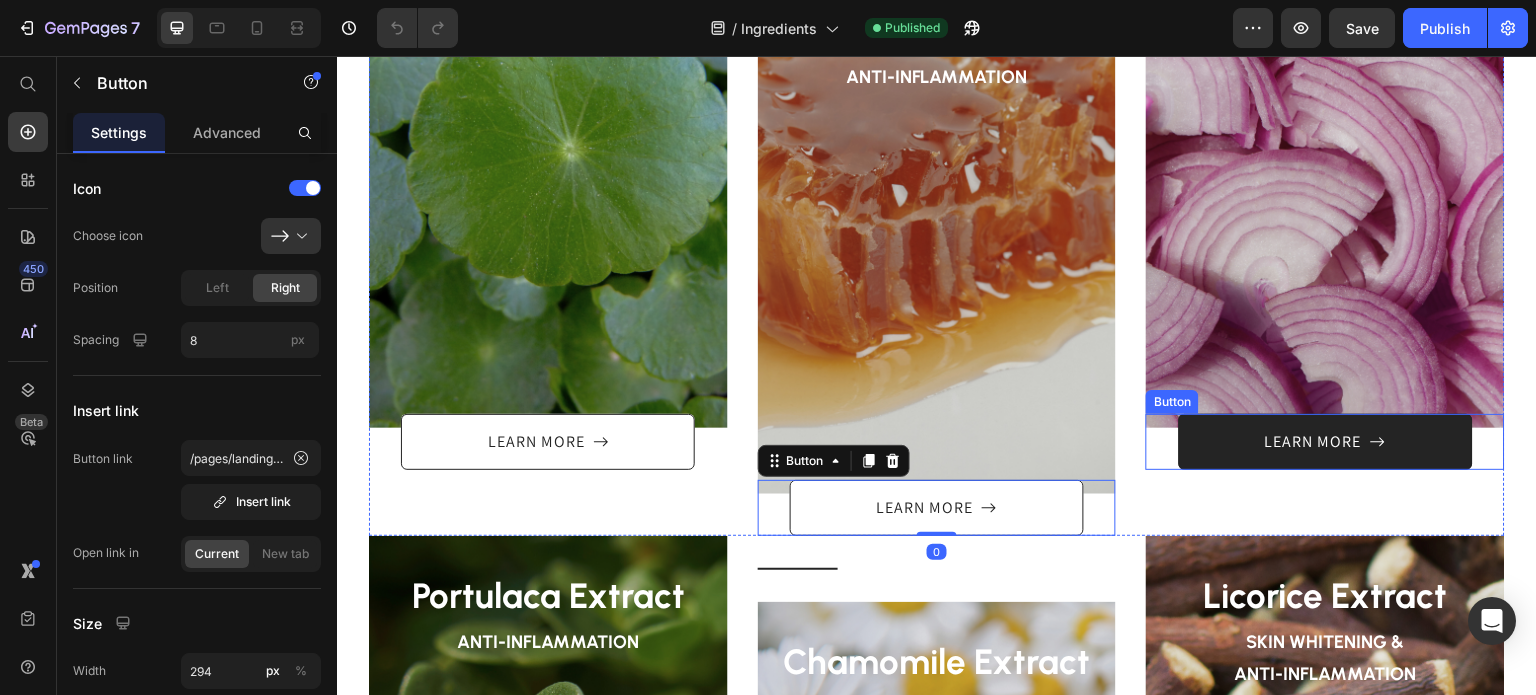 click on "LEARN MORE" at bounding box center (1326, 442) 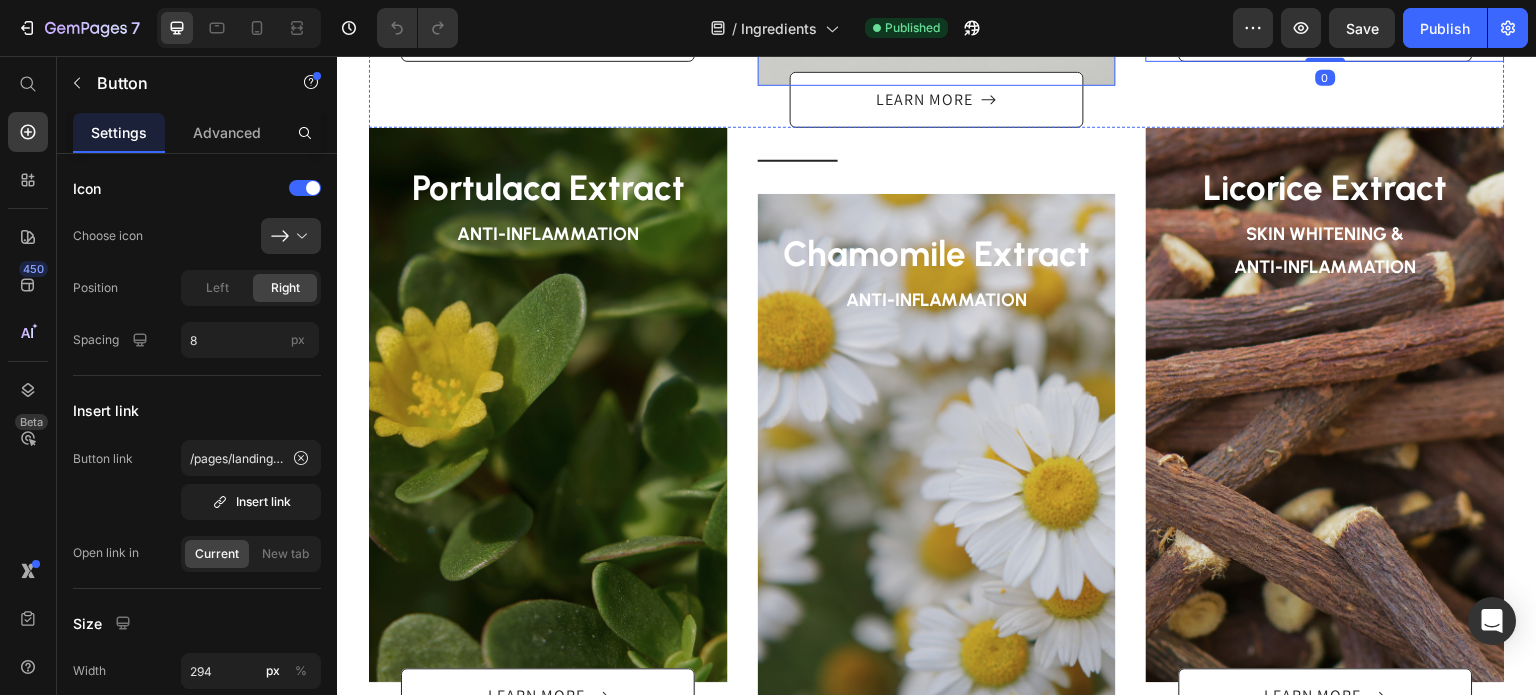 scroll, scrollTop: 1500, scrollLeft: 0, axis: vertical 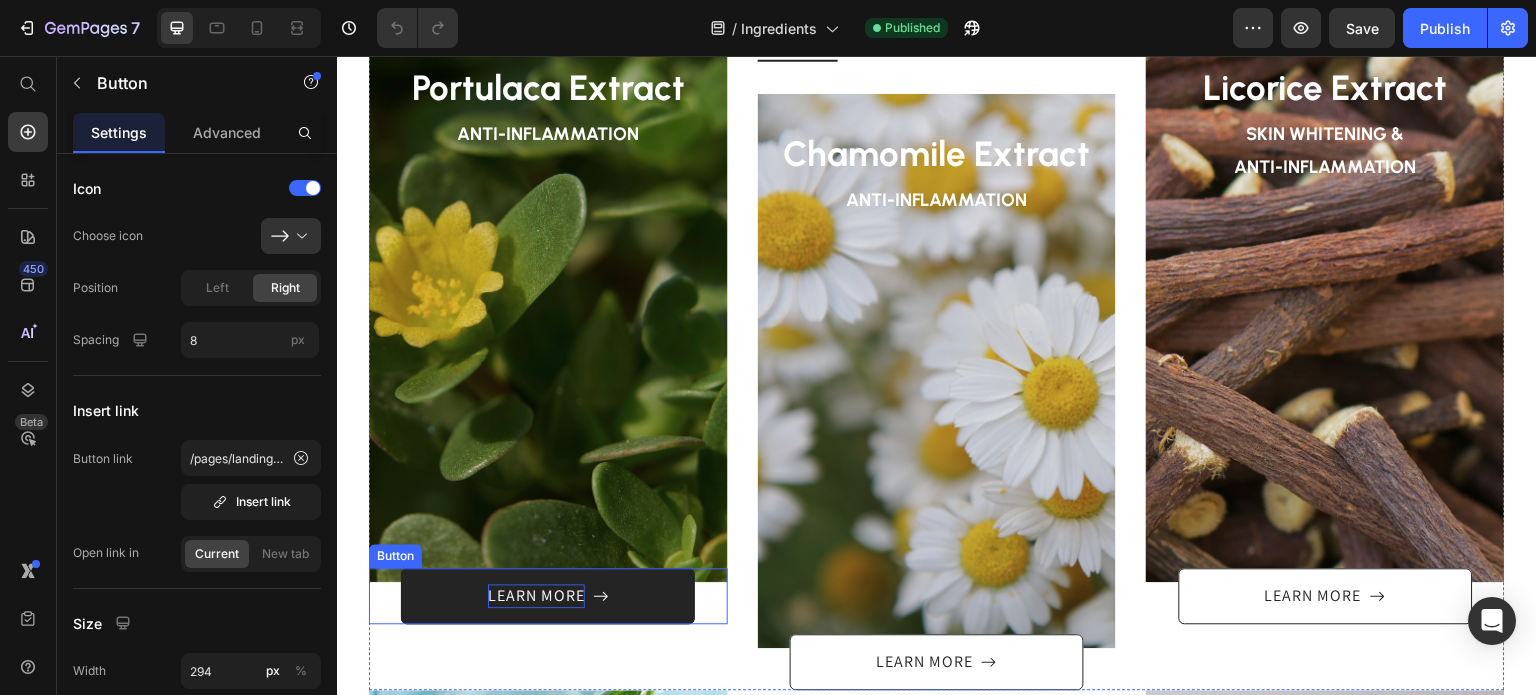 click on "LEARN MORE" at bounding box center (536, 596) 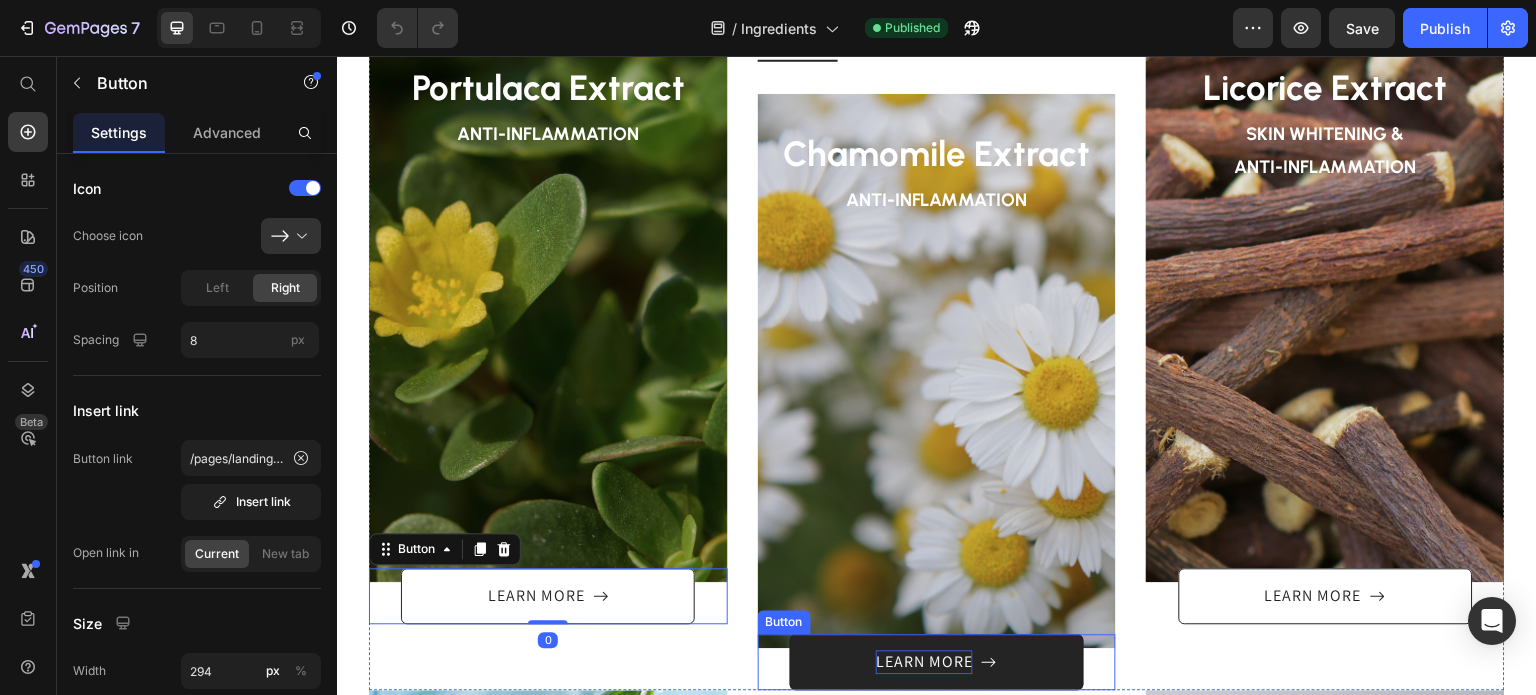 click on "LEARN MORE" at bounding box center [924, 662] 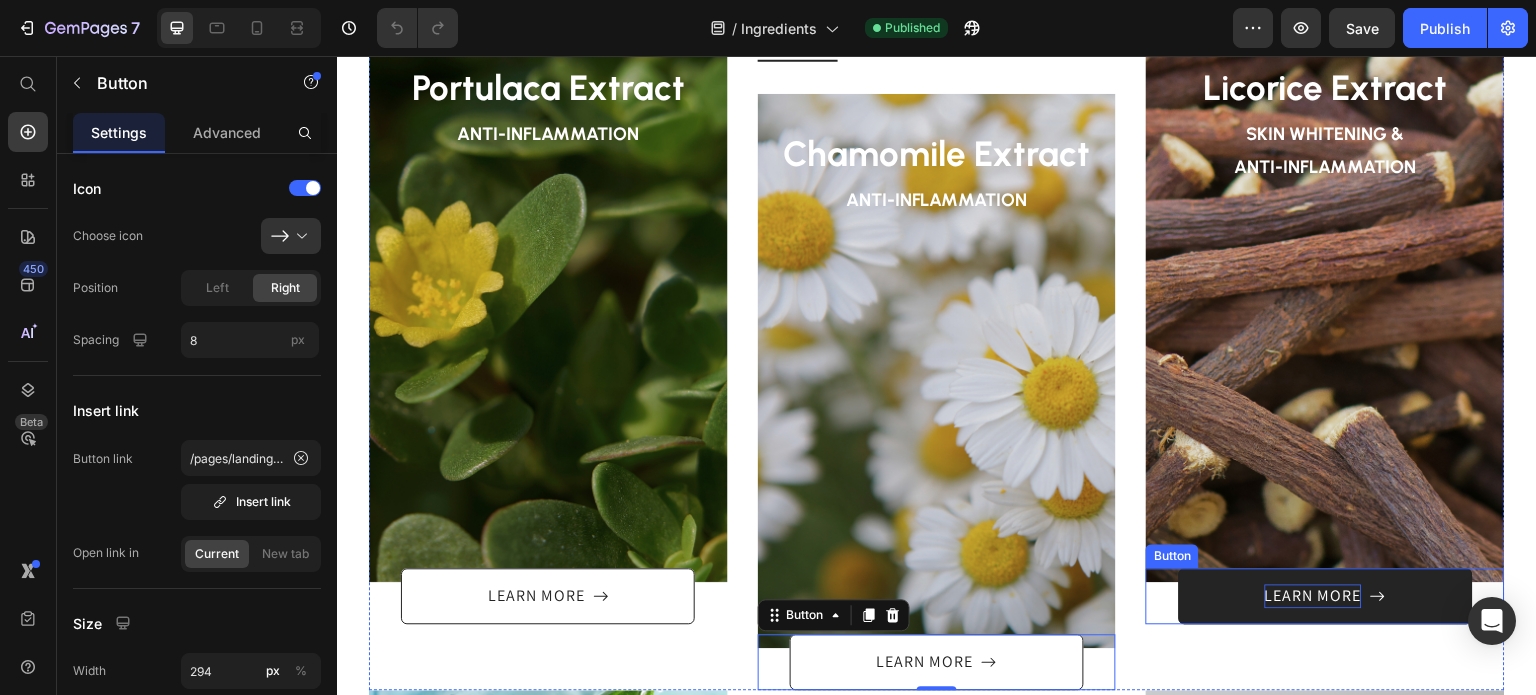 click on "LEARN MORE" at bounding box center [1313, 596] 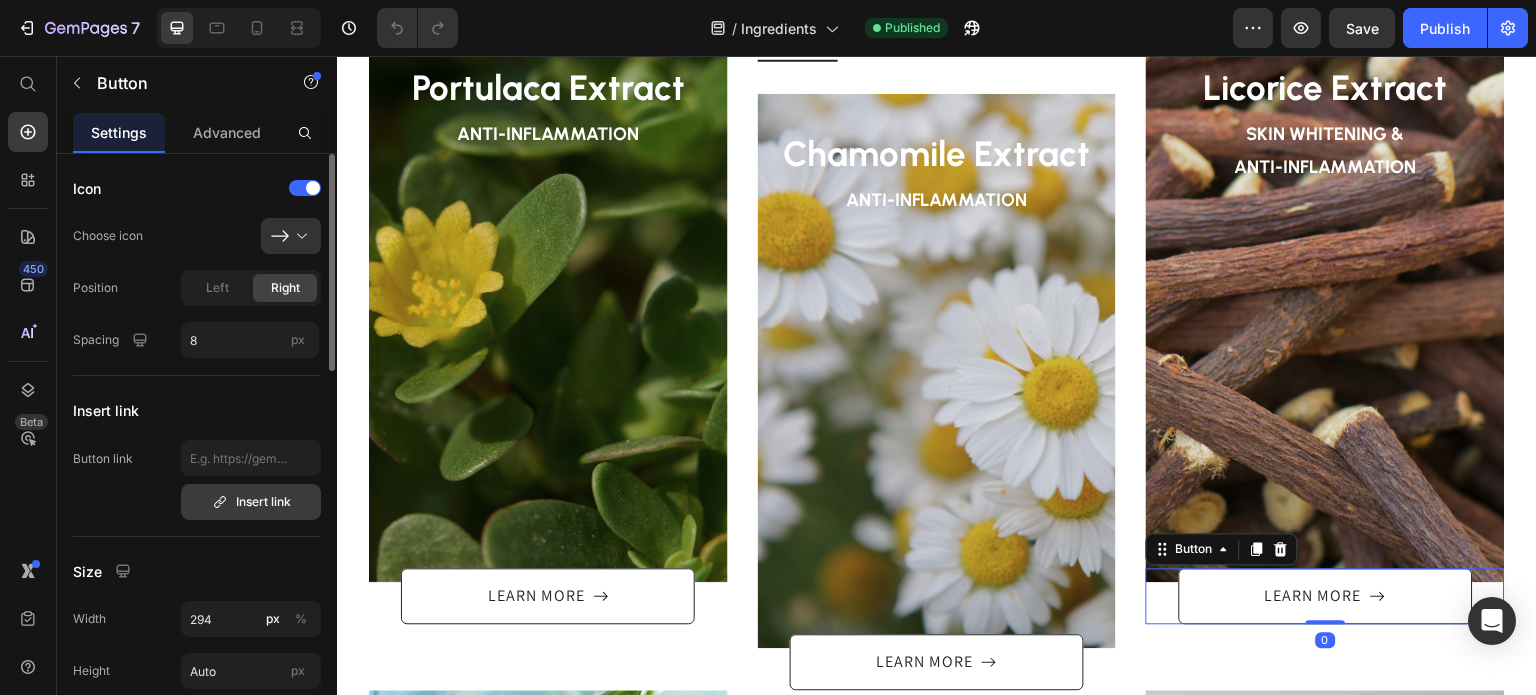 click on "Insert link" at bounding box center (251, 502) 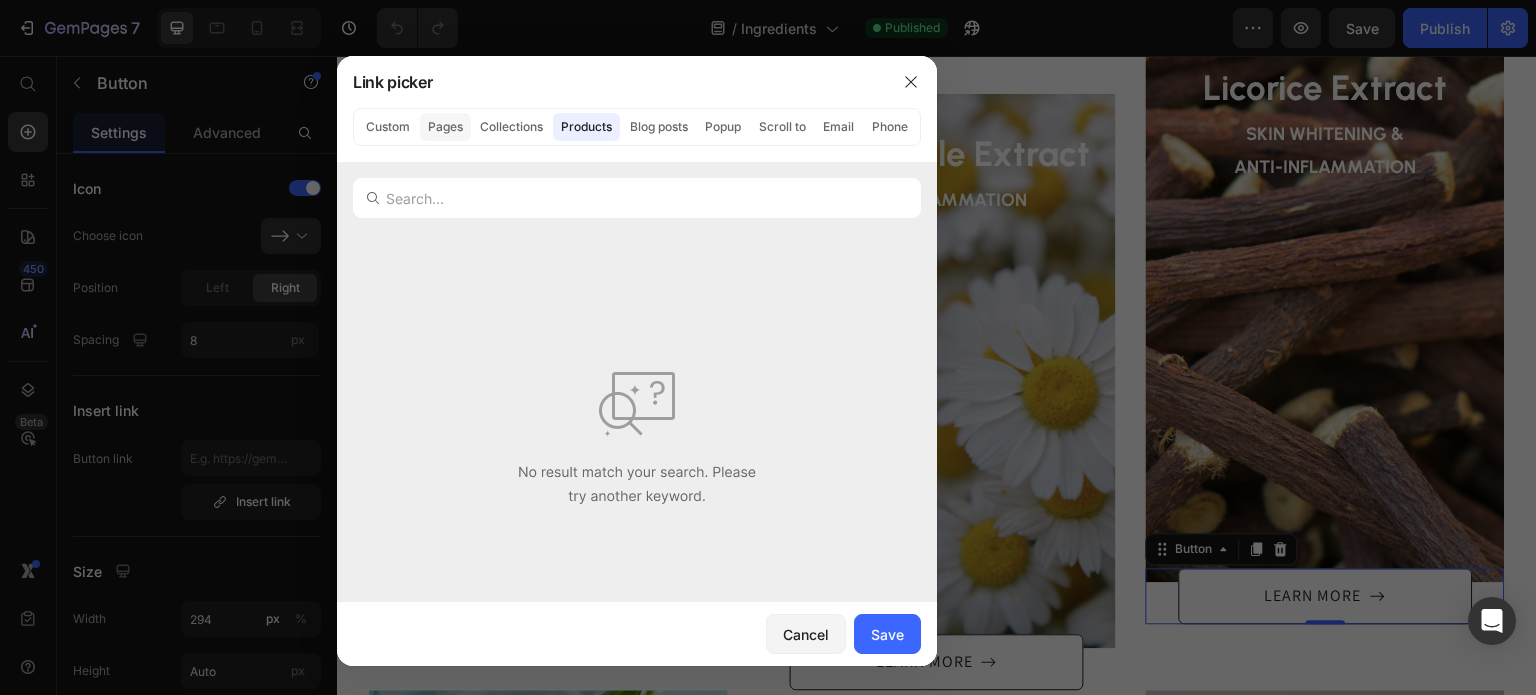 click on "Pages" 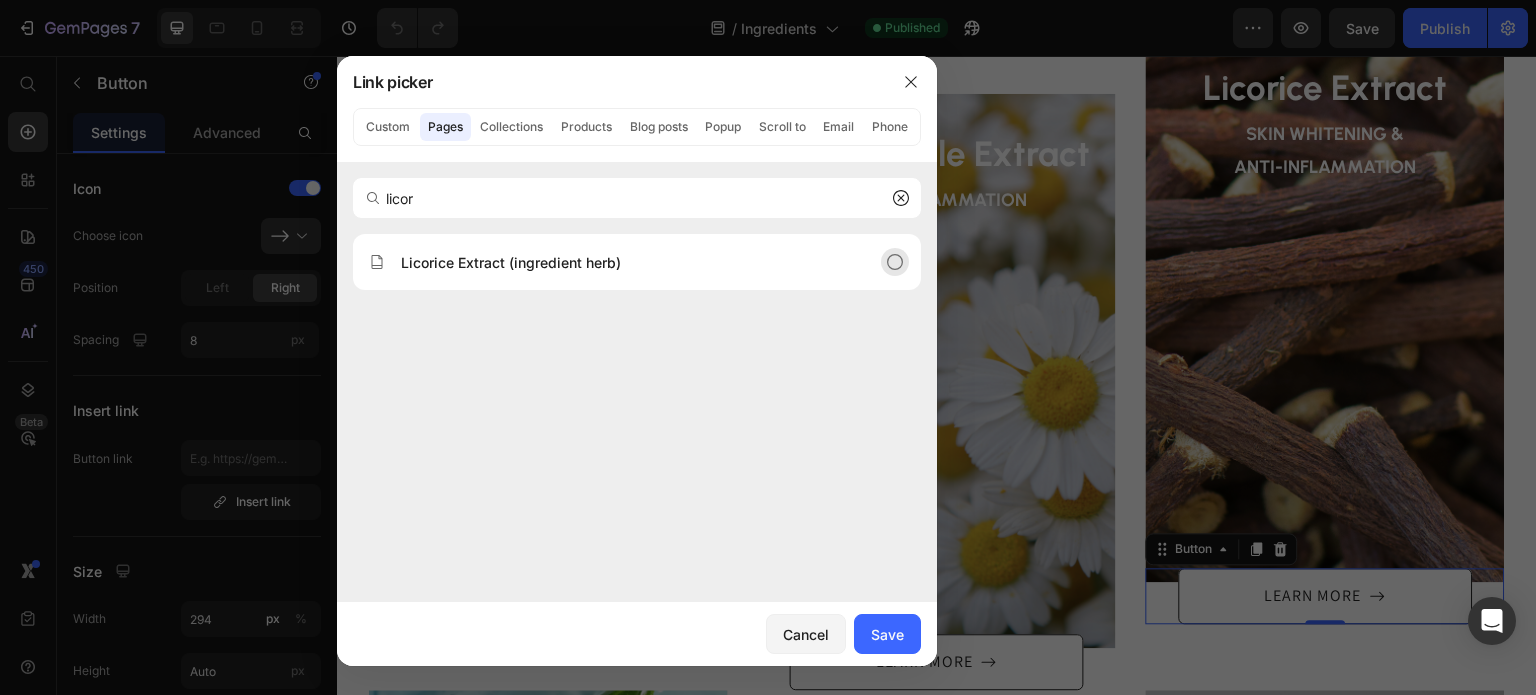 type on "licor" 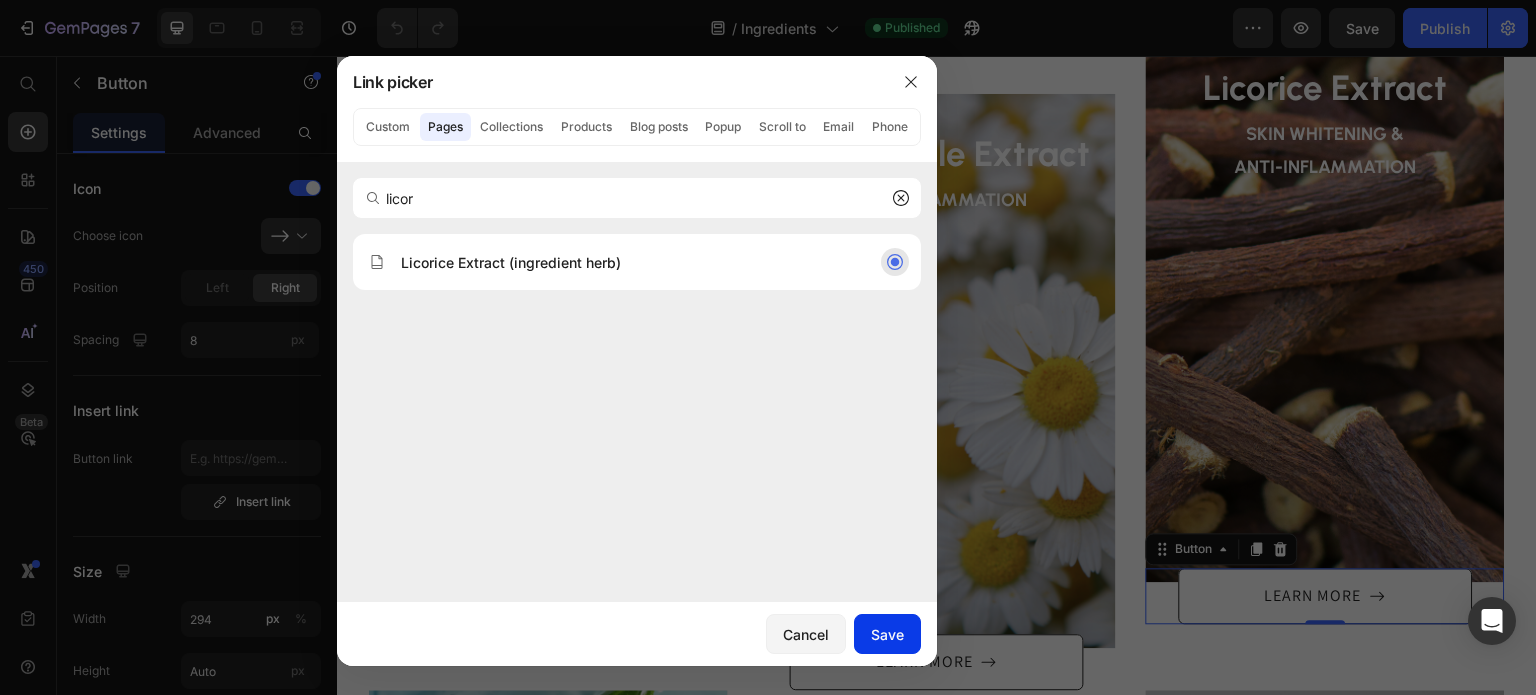 click on "Save" at bounding box center [887, 634] 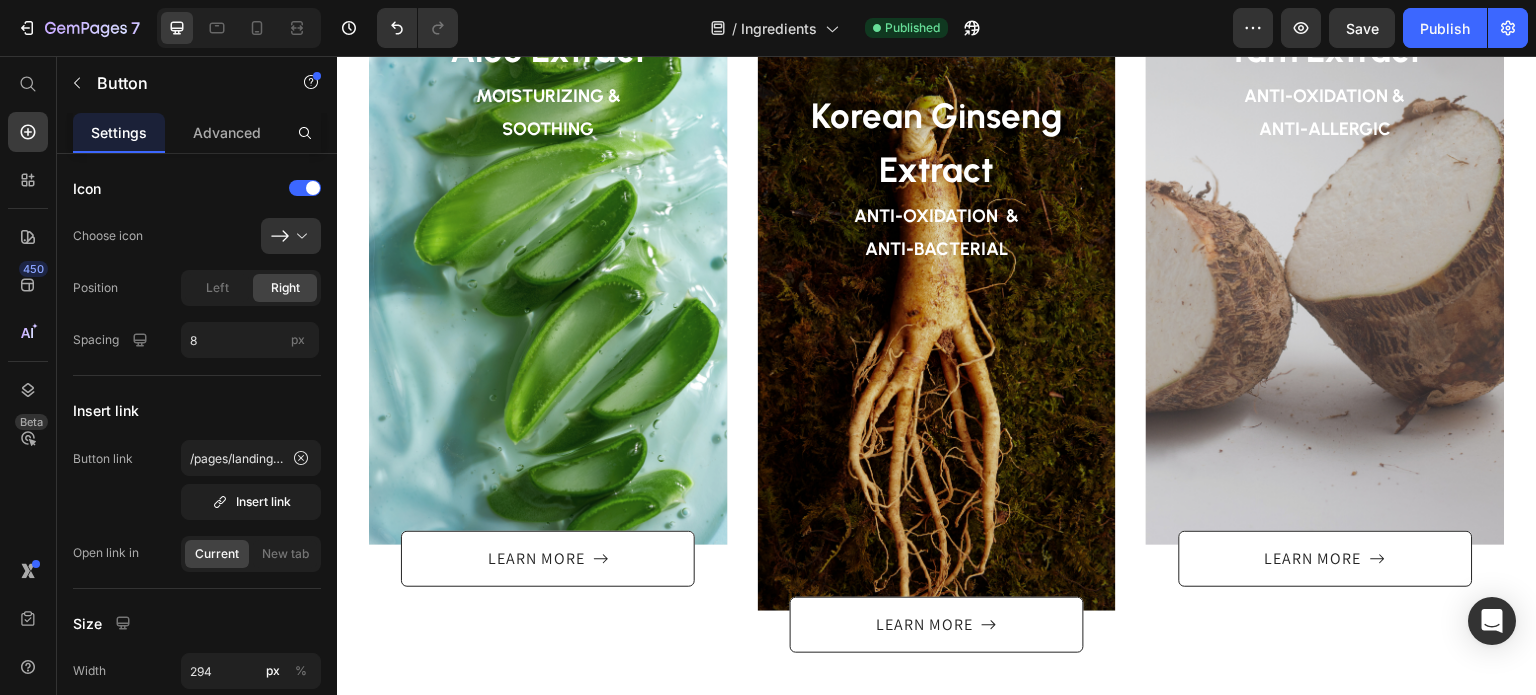 scroll, scrollTop: 2300, scrollLeft: 0, axis: vertical 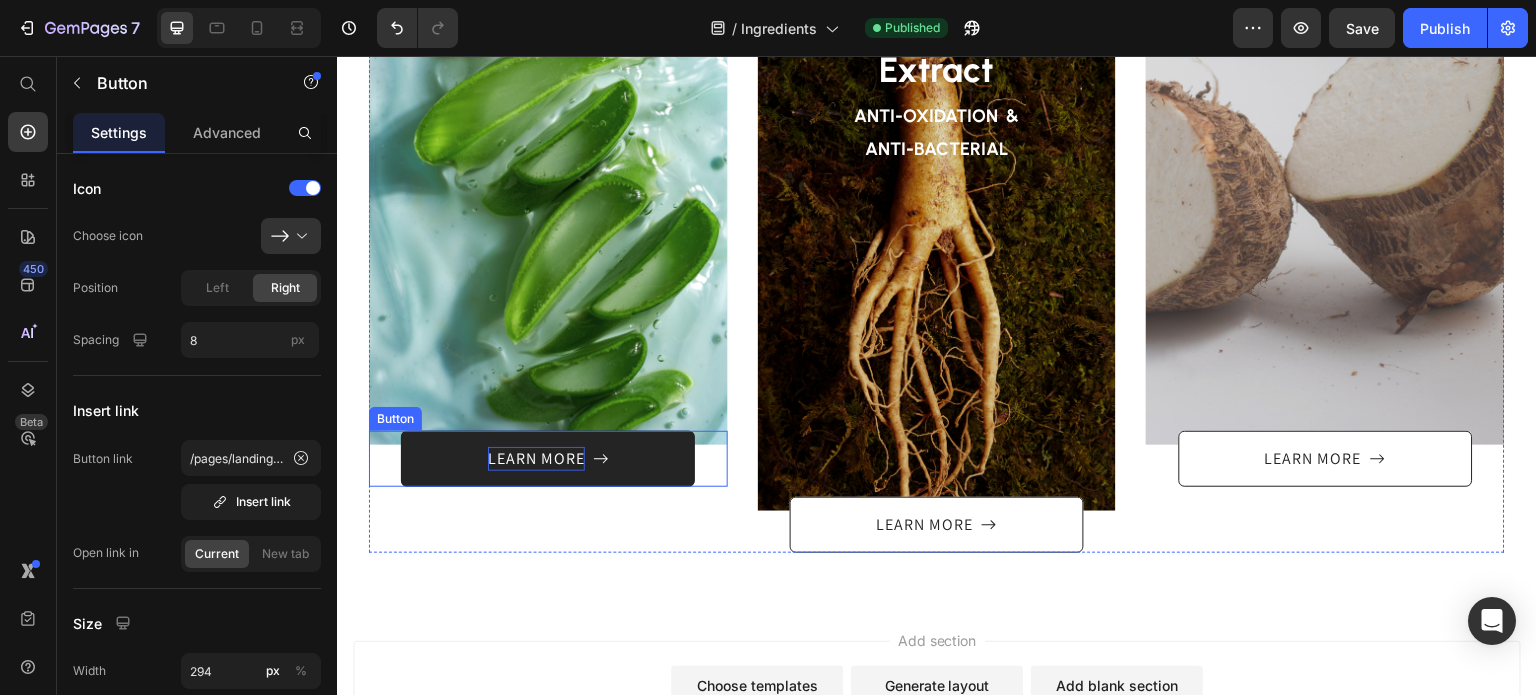 click on "LEARN MORE" at bounding box center [536, 459] 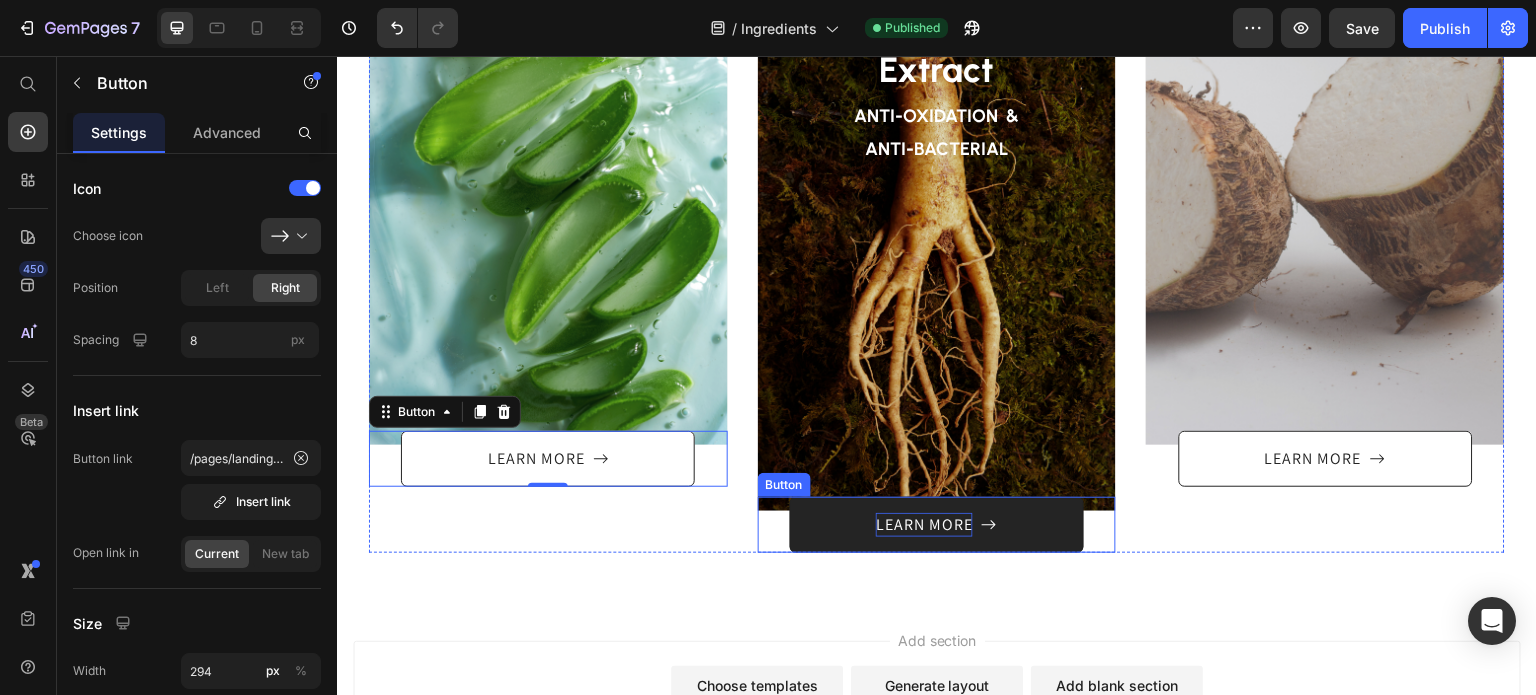 click on "LEARN MORE" at bounding box center [924, 525] 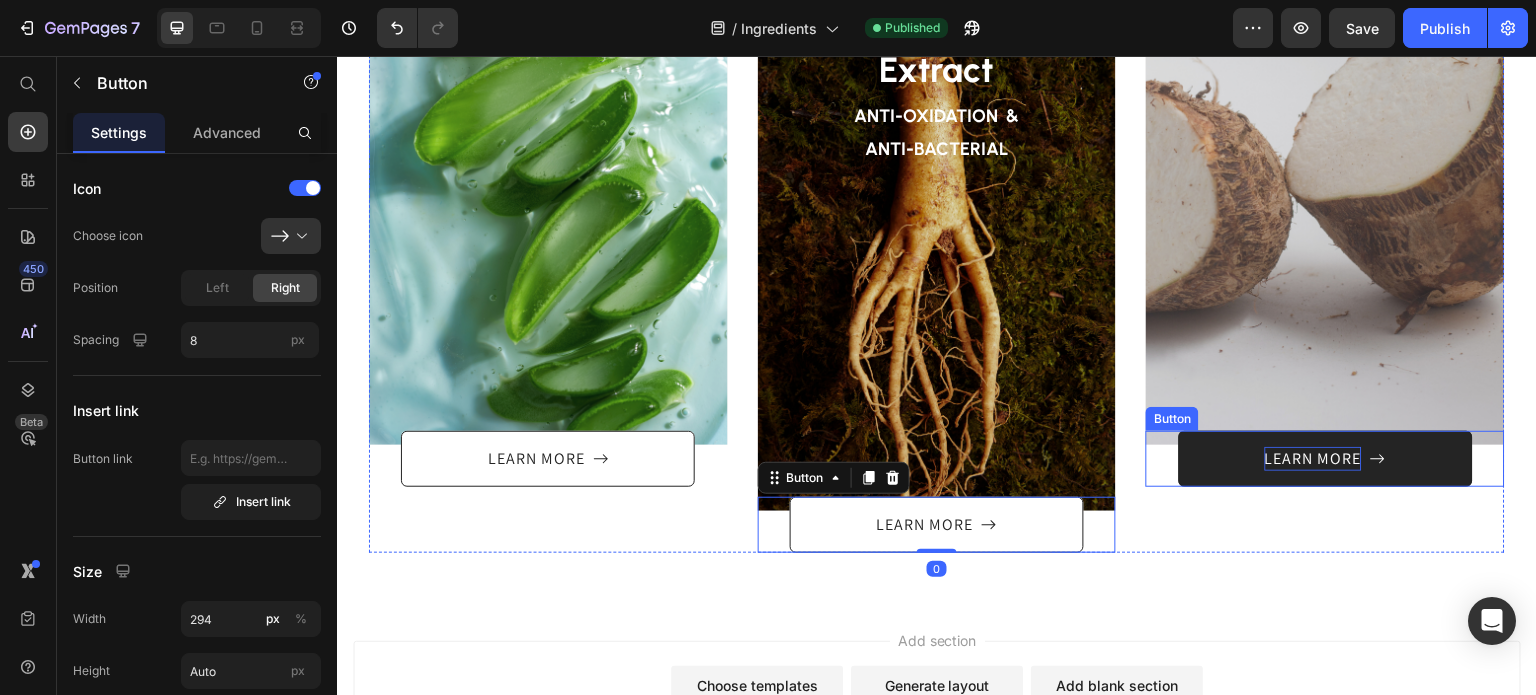 click on "LEARN MORE" at bounding box center (1313, 459) 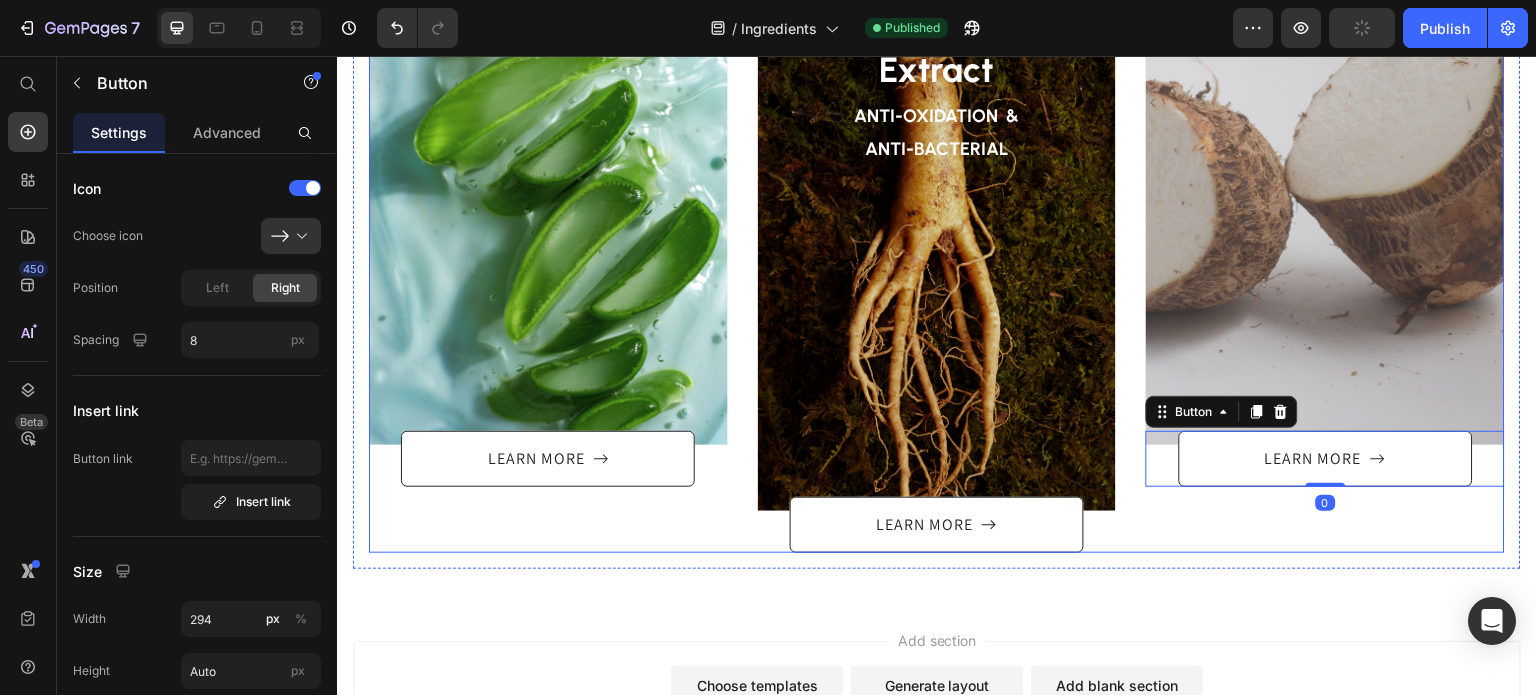 scroll, scrollTop: 2000, scrollLeft: 0, axis: vertical 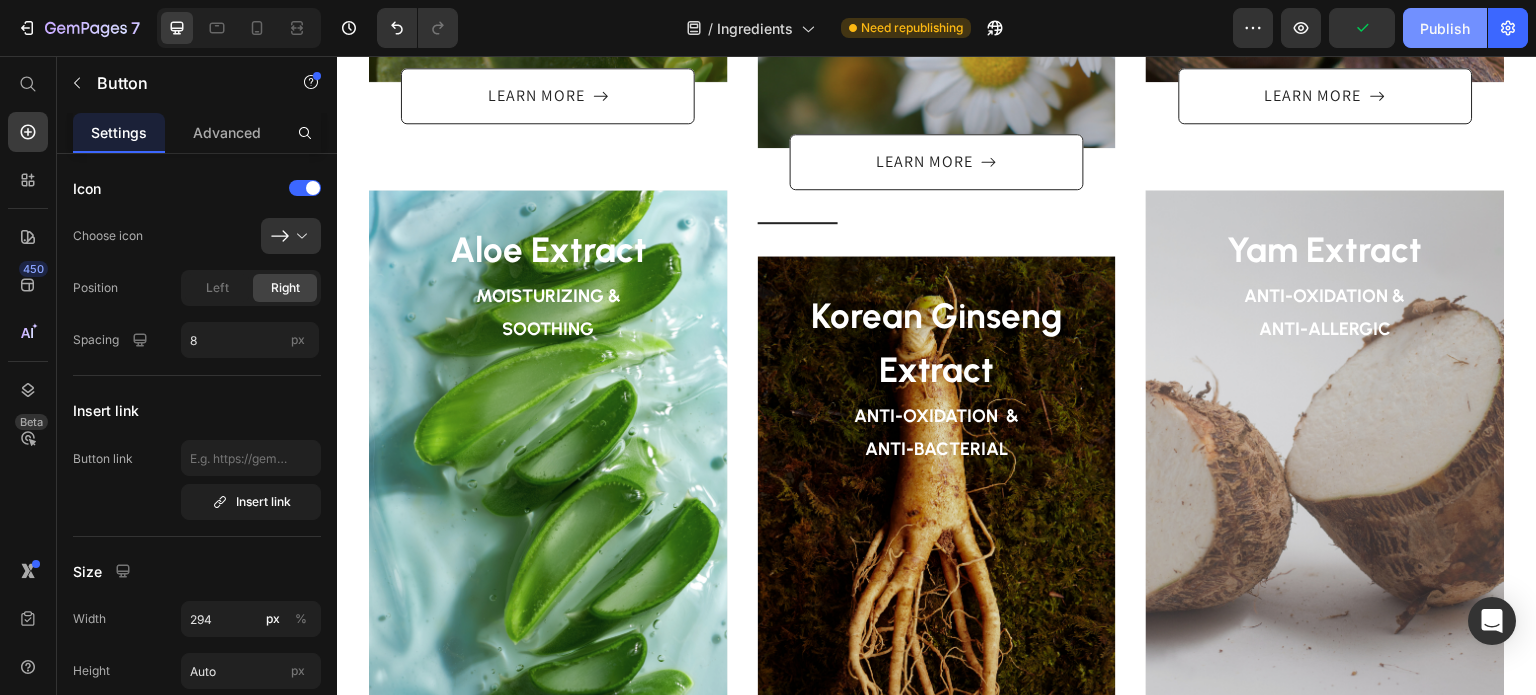 click on "Publish" at bounding box center [1445, 28] 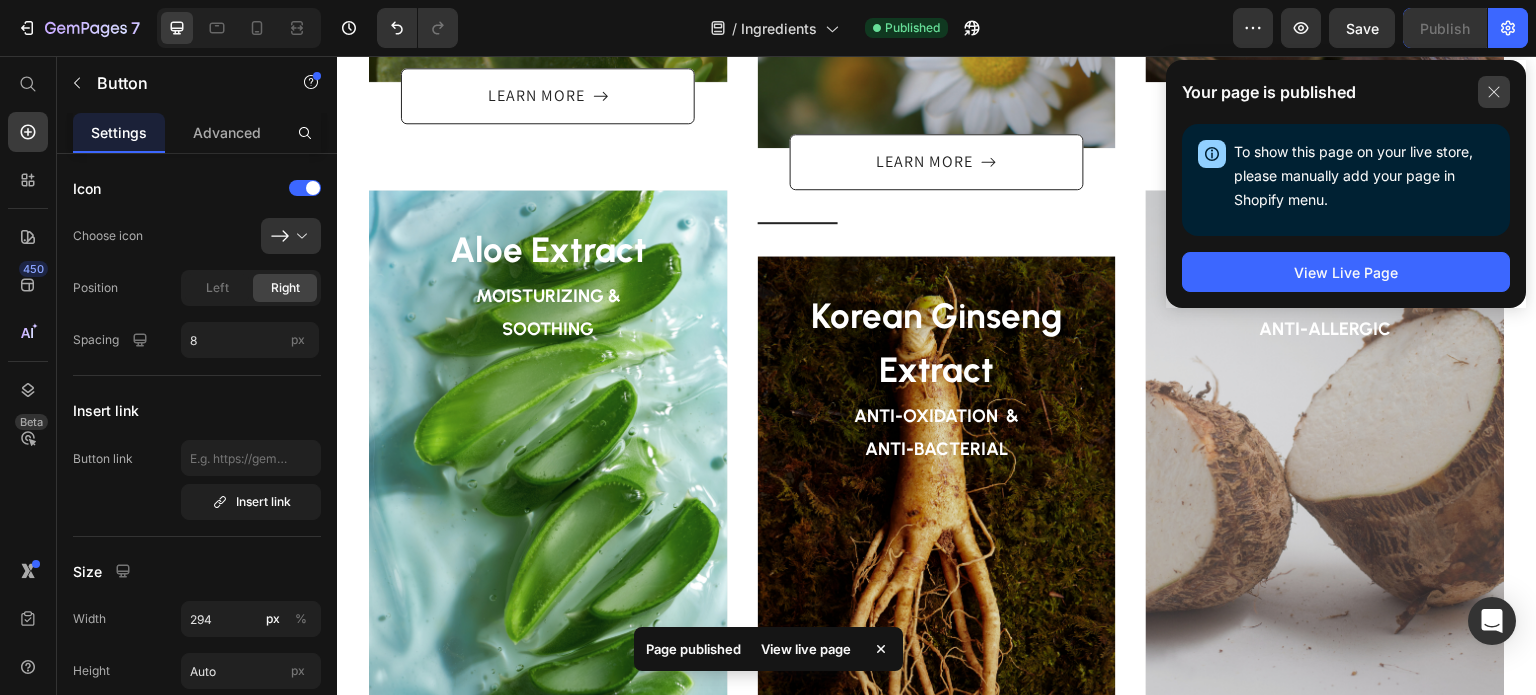 click 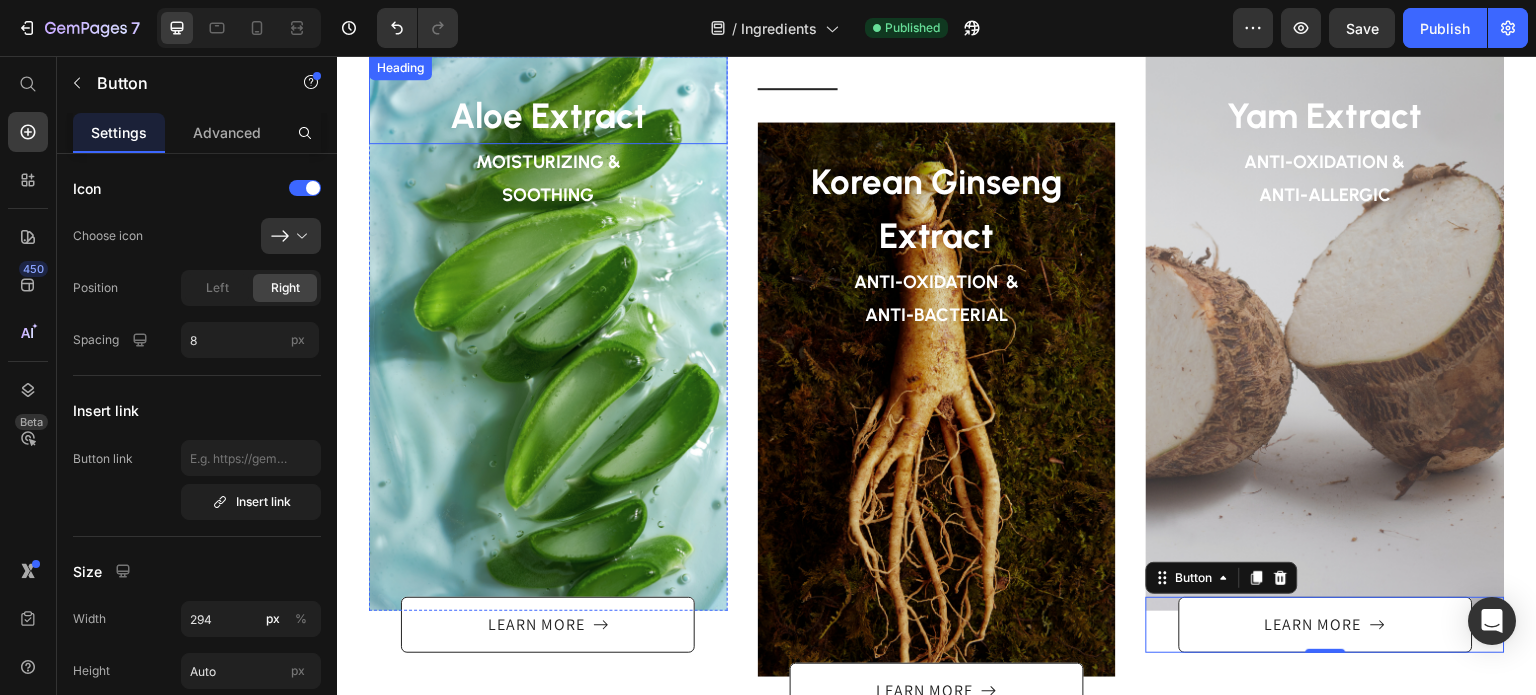 scroll, scrollTop: 2100, scrollLeft: 0, axis: vertical 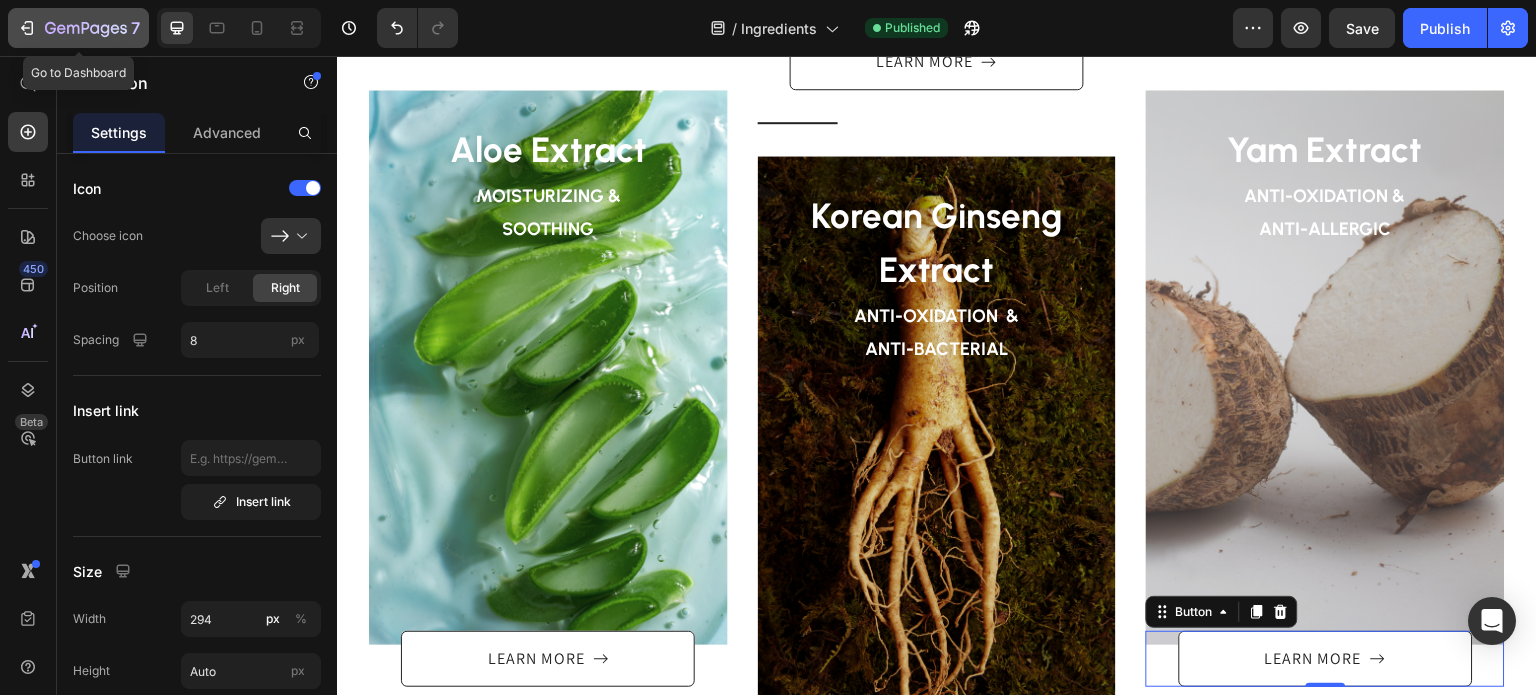 click on "7" 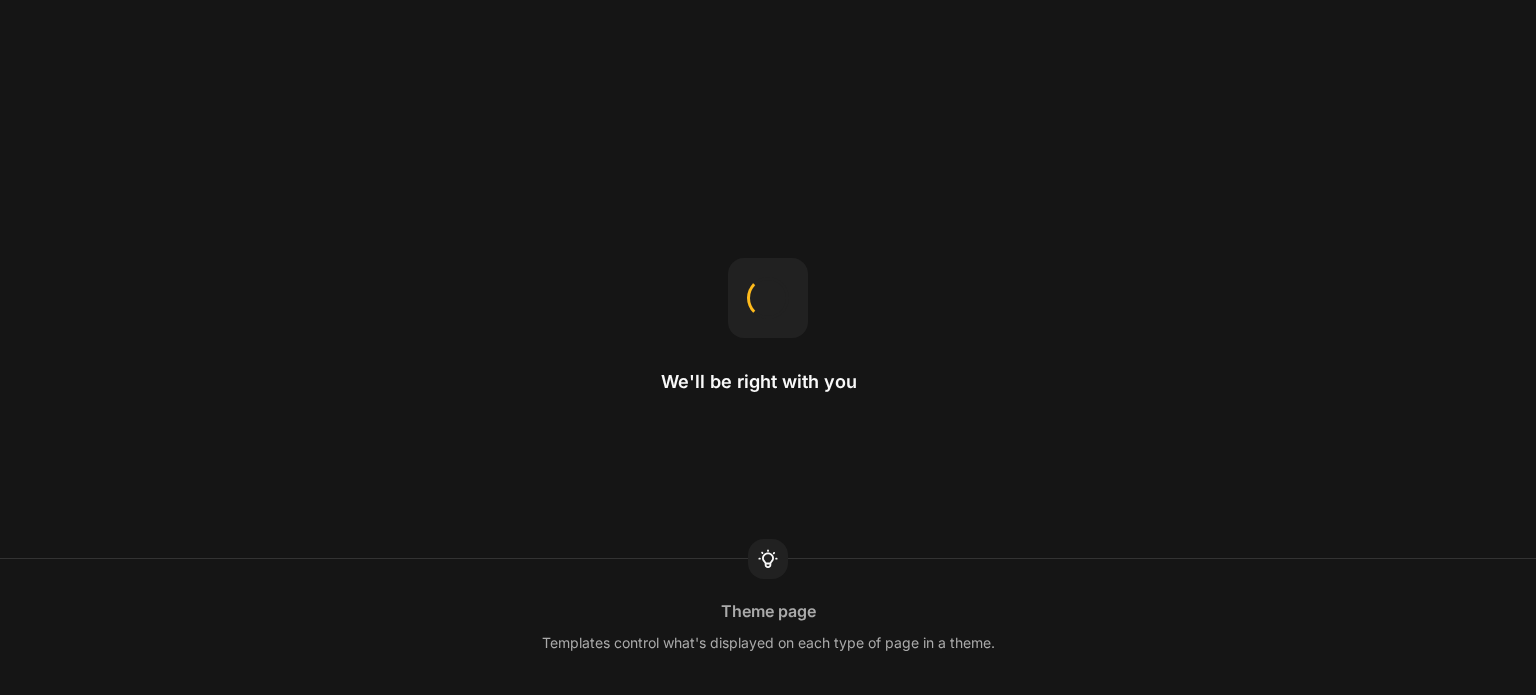 scroll, scrollTop: 0, scrollLeft: 0, axis: both 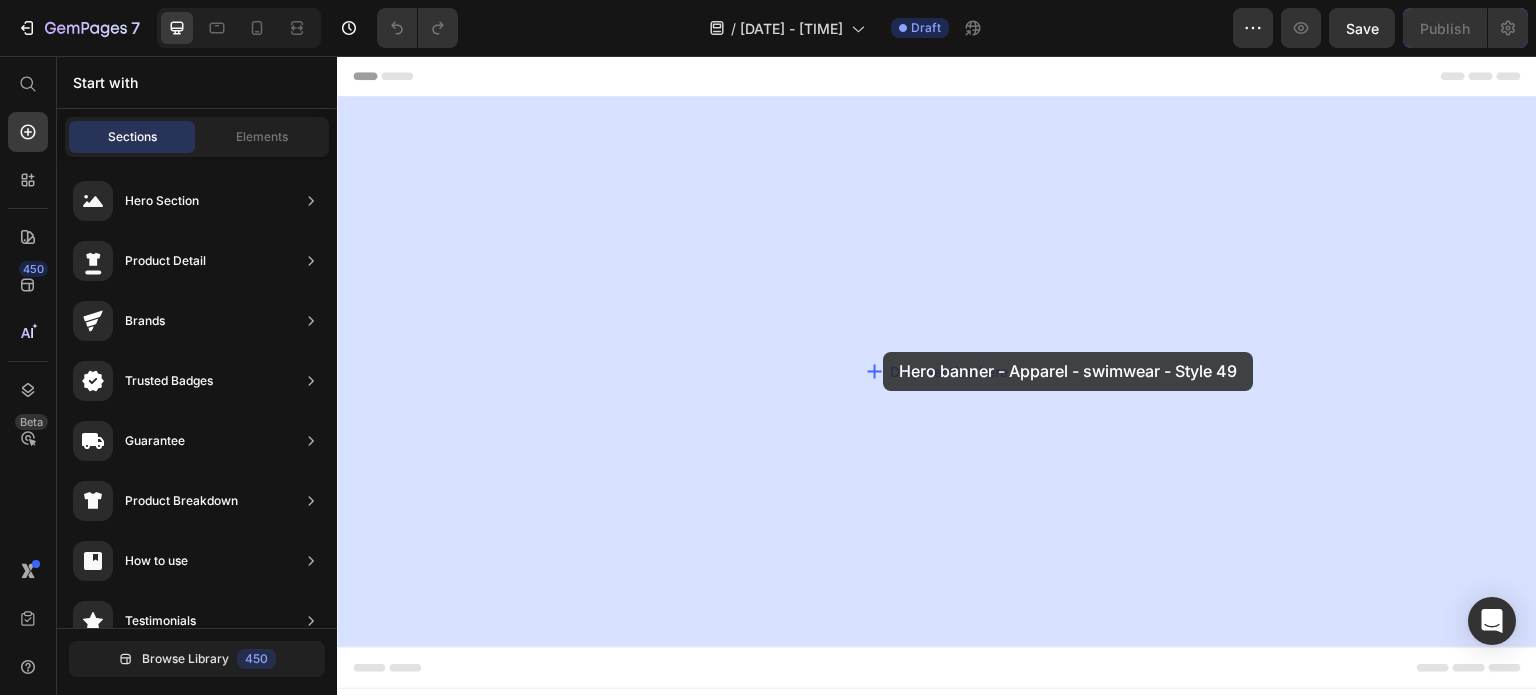 drag, startPoint x: 793, startPoint y: 709, endPoint x: 768, endPoint y: 435, distance: 275.13815 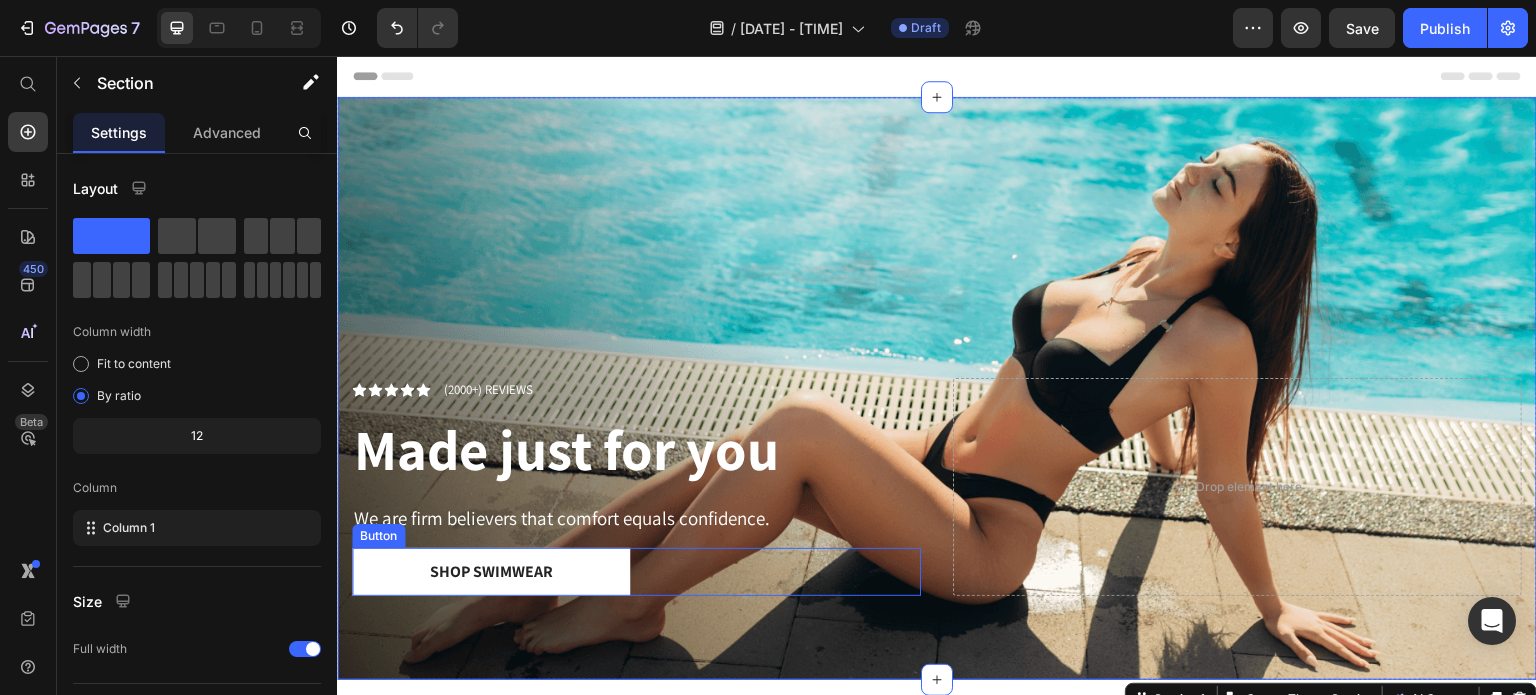 click on "Shop Swimwear Button" at bounding box center [636, 572] 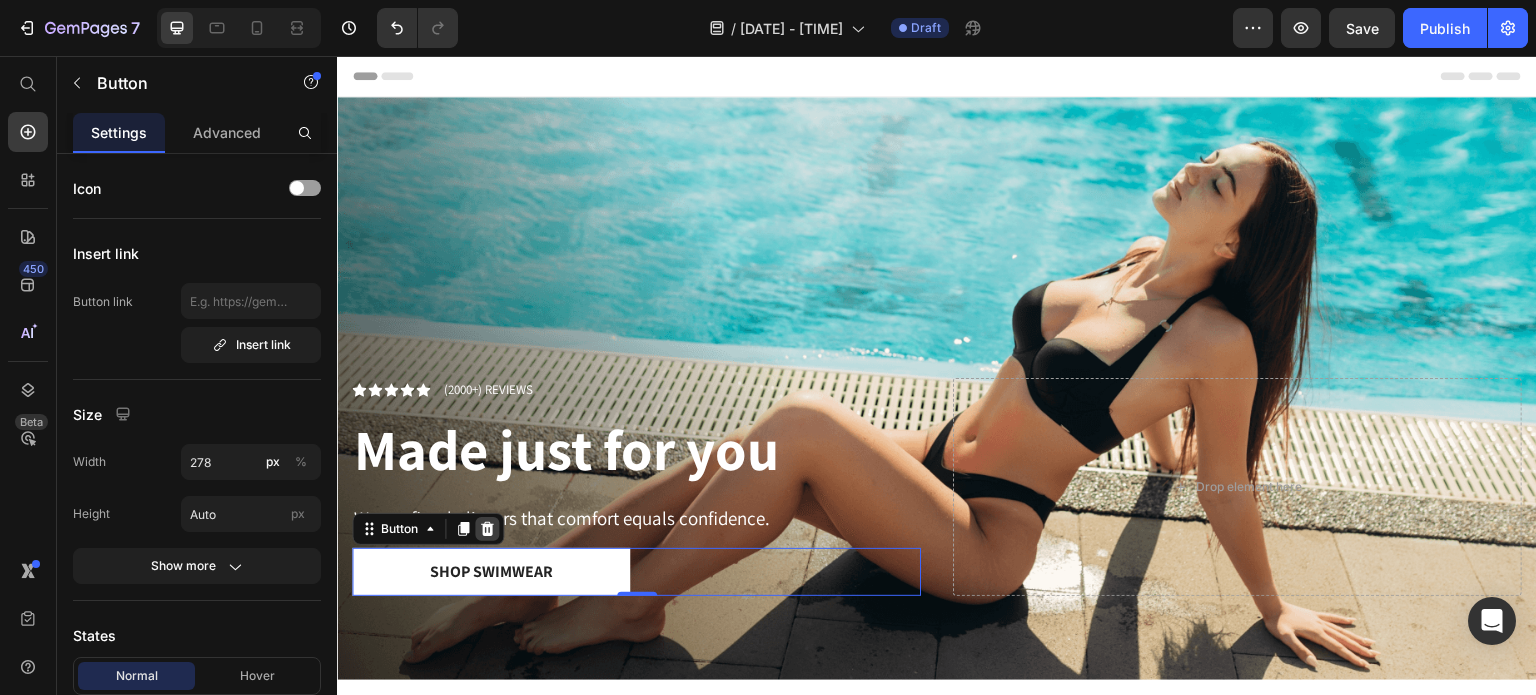 click 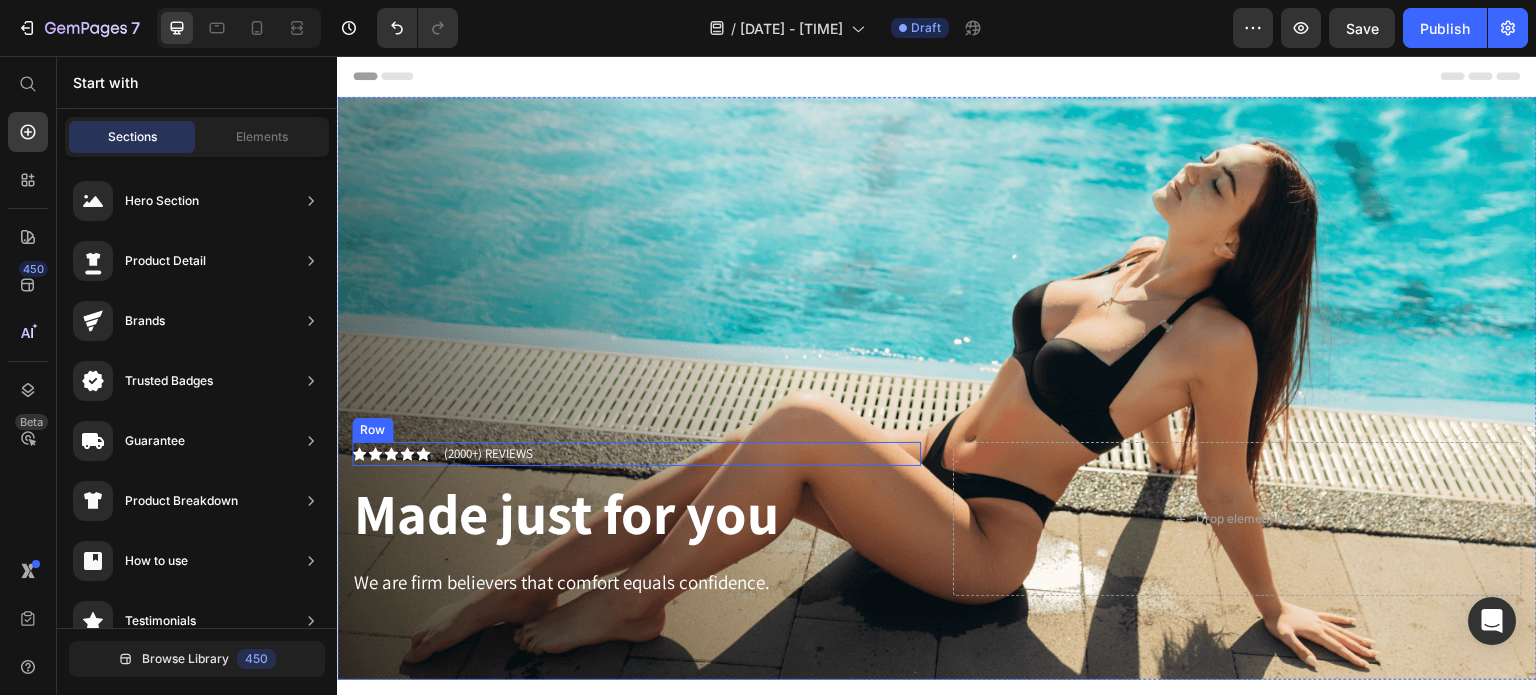 click on "Icon Icon Icon Icon Icon Icon List (2000+) REVIEWS Text Block Row Made just for you Heading We are firm believers that comfort equals confidence. Text Block
Drop element here" at bounding box center [937, 545] 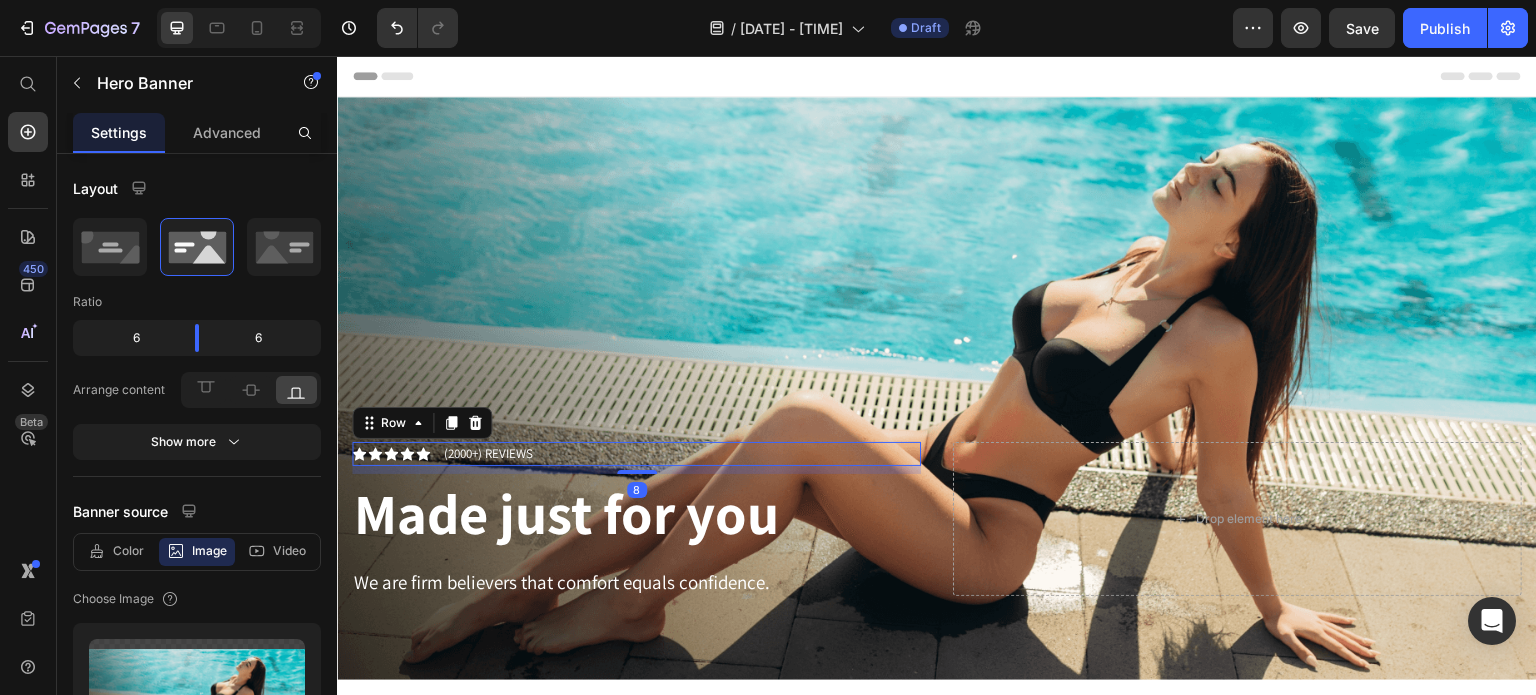 click on "Icon Icon Icon Icon Icon Icon List (2000+) REVIEWS Text Block Row   8" at bounding box center [636, 454] 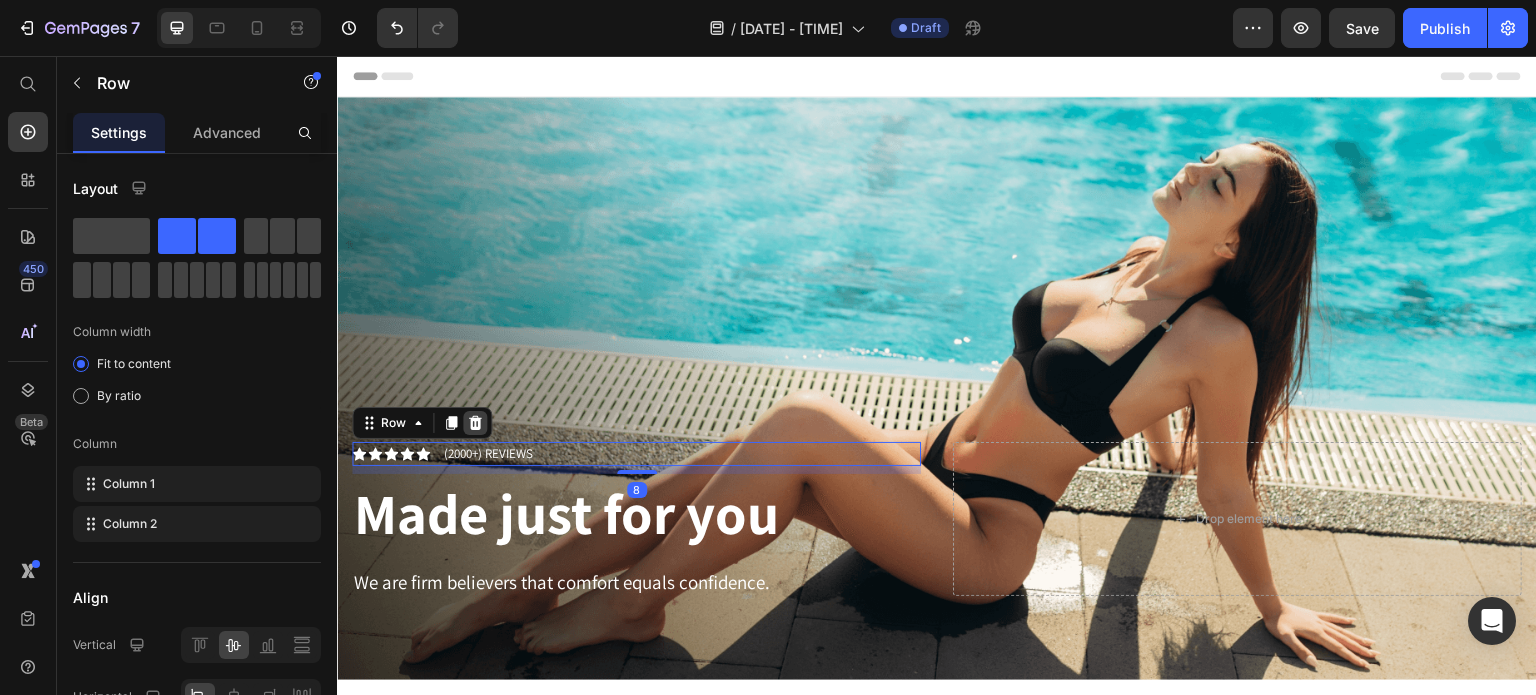 click 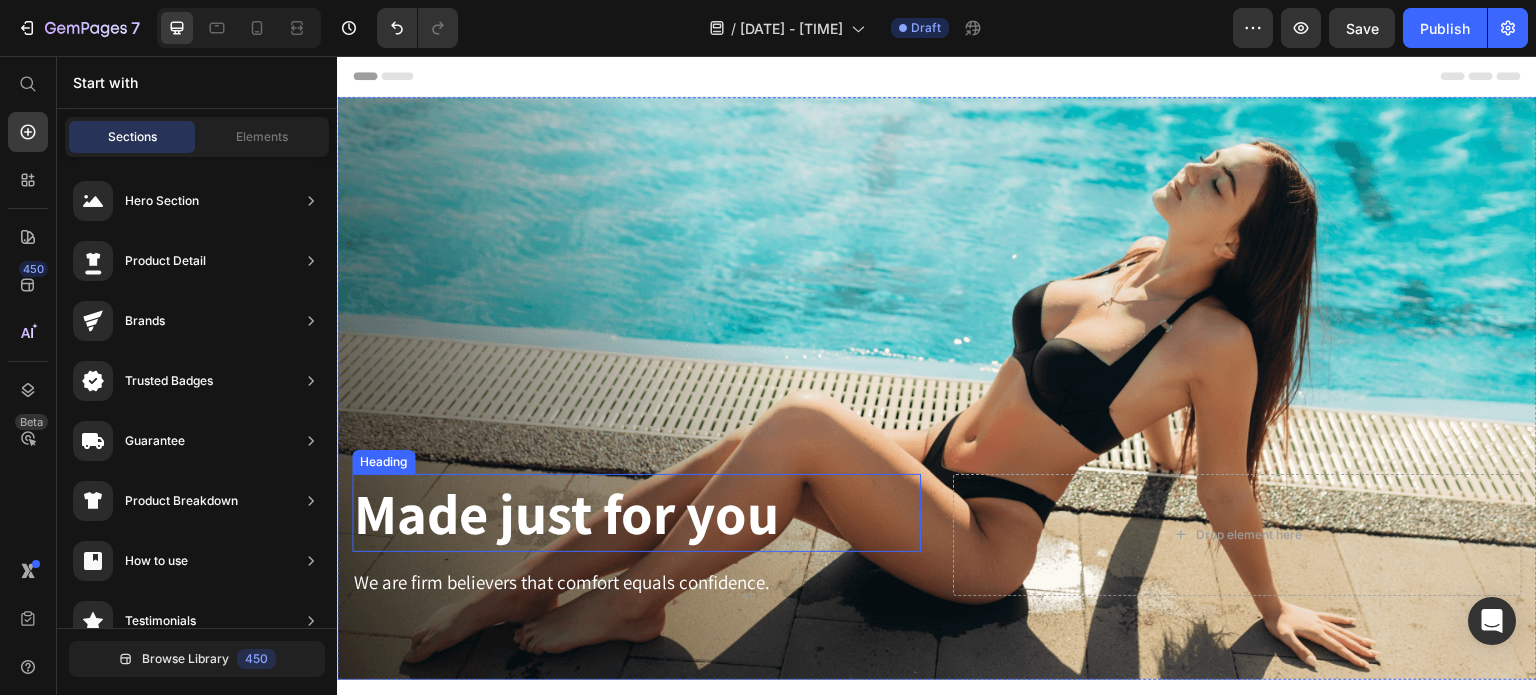 click on "Made just for you" at bounding box center [636, 513] 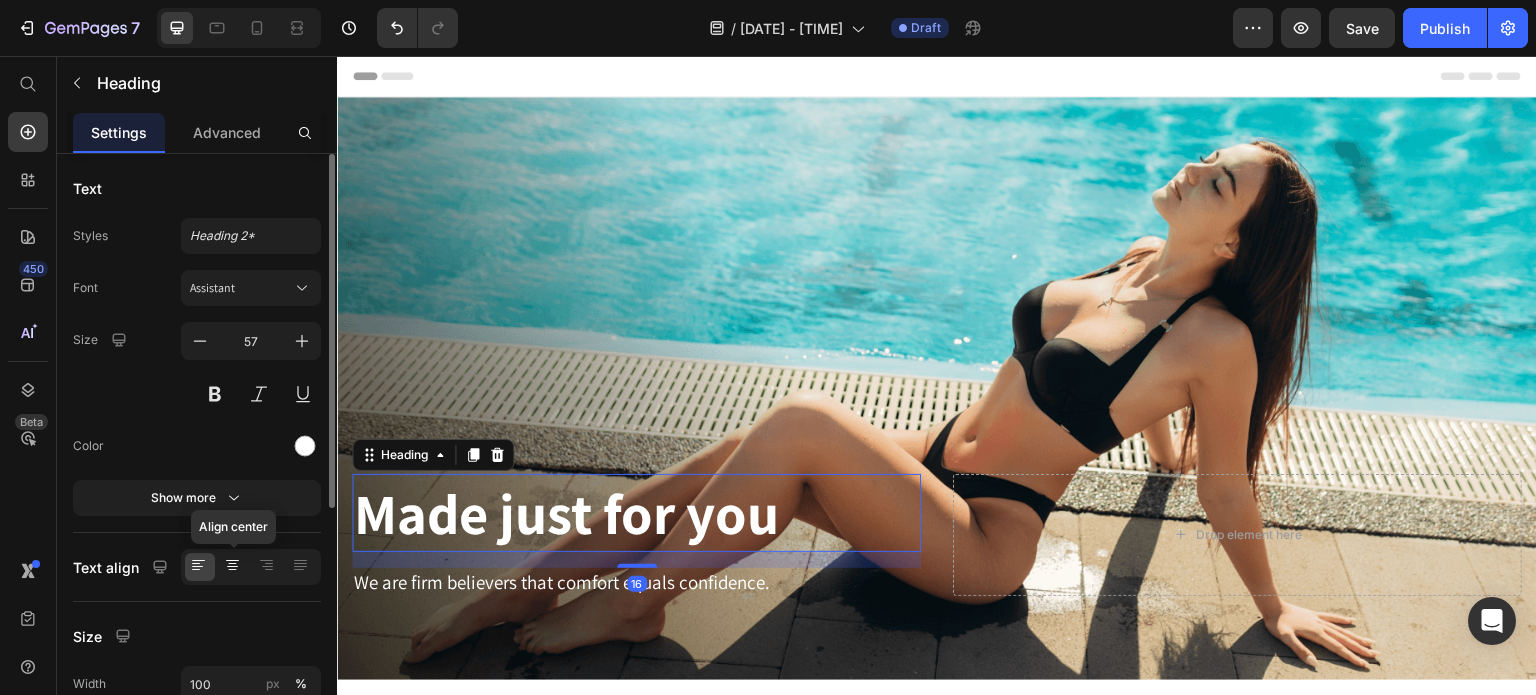 click 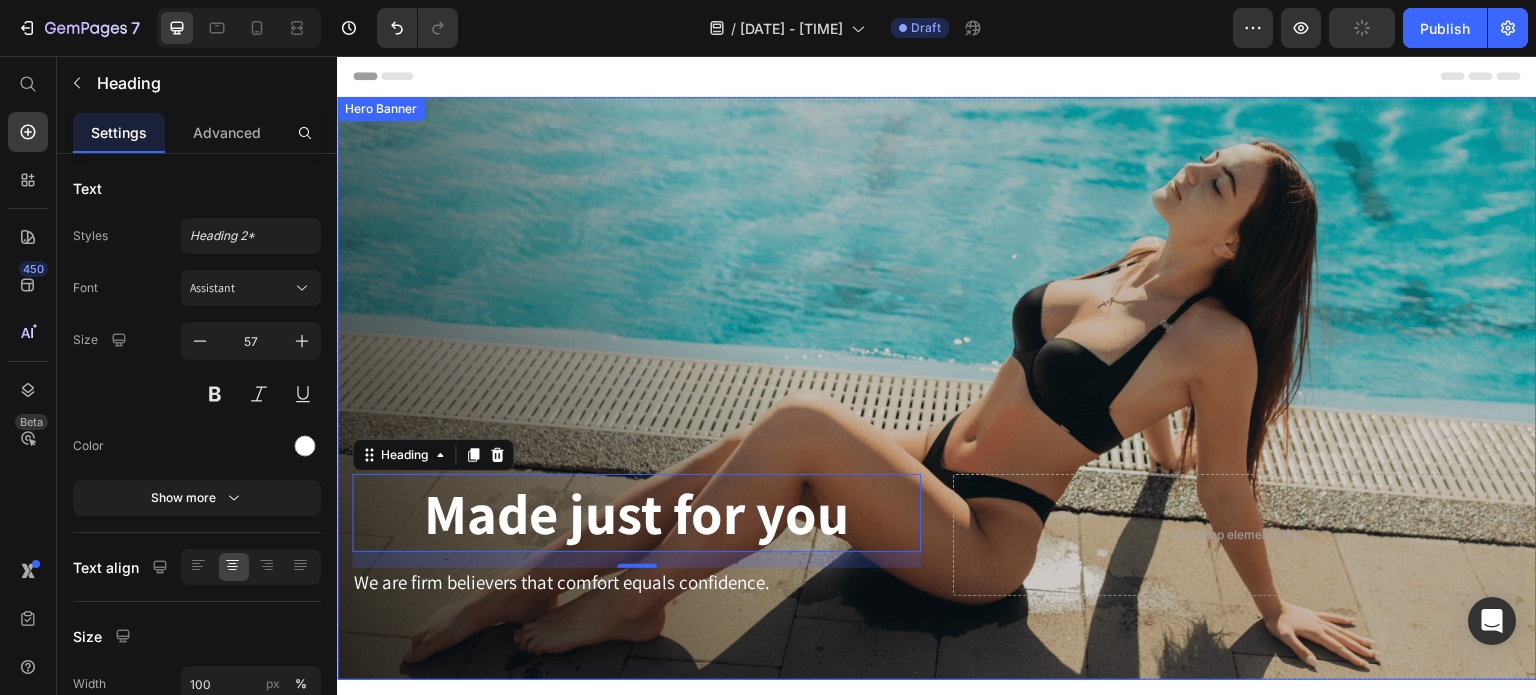 click at bounding box center (937, 388) 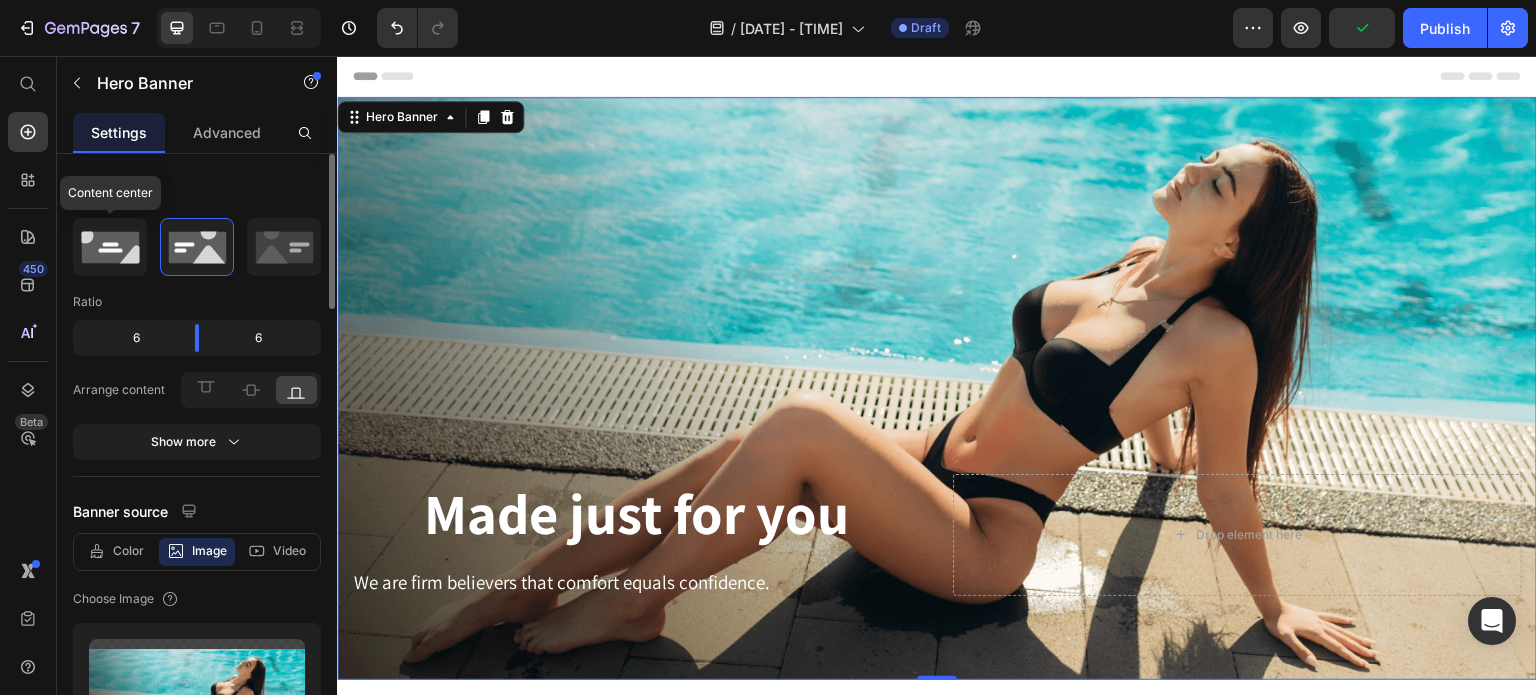 click 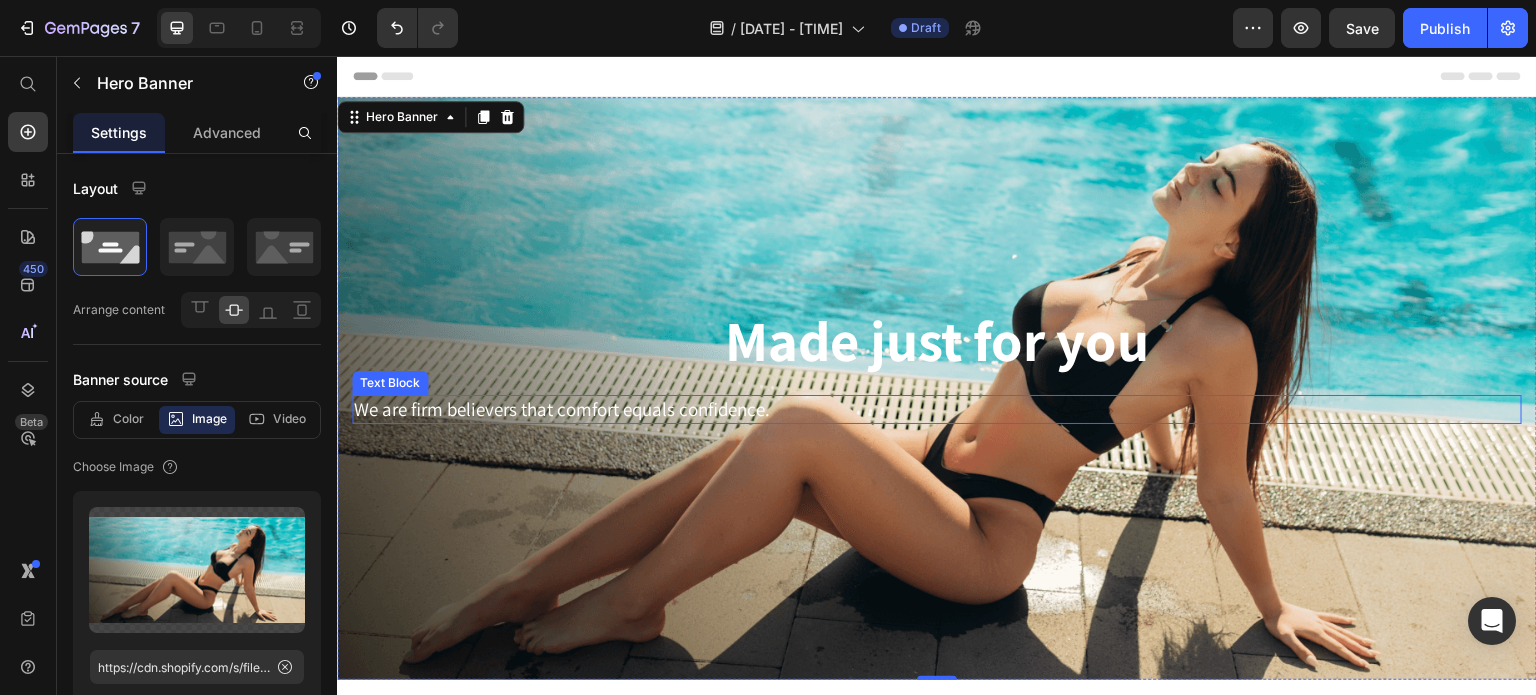 click on "We are firm believers that comfort equals confidence." at bounding box center (937, 409) 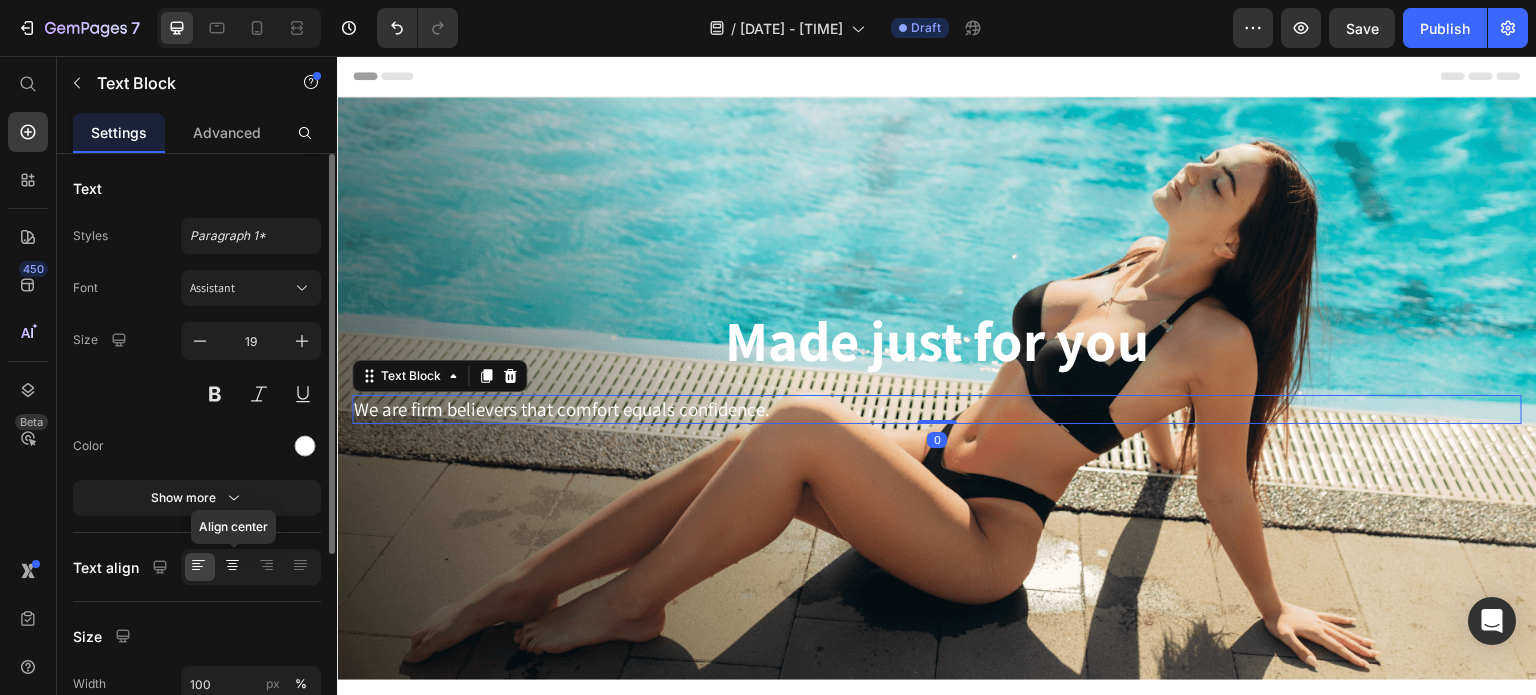 click 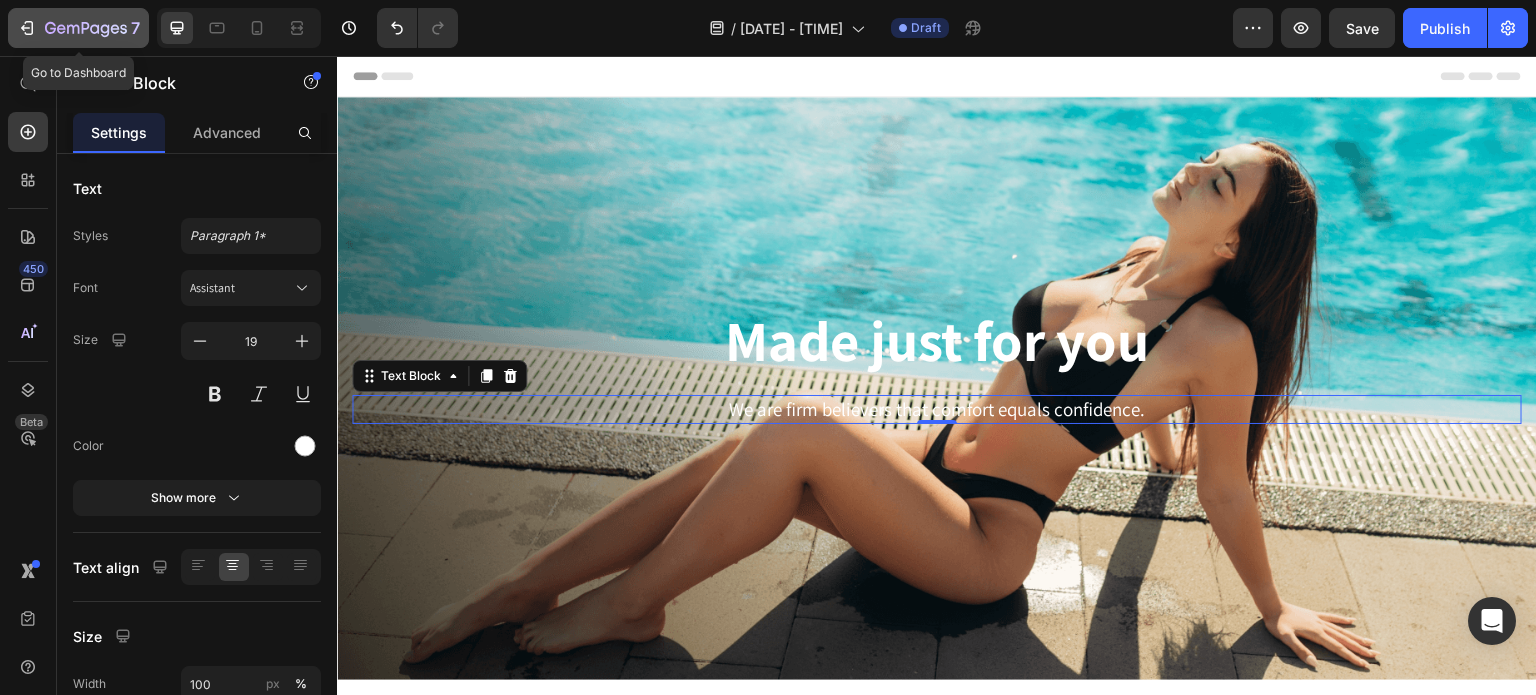 click 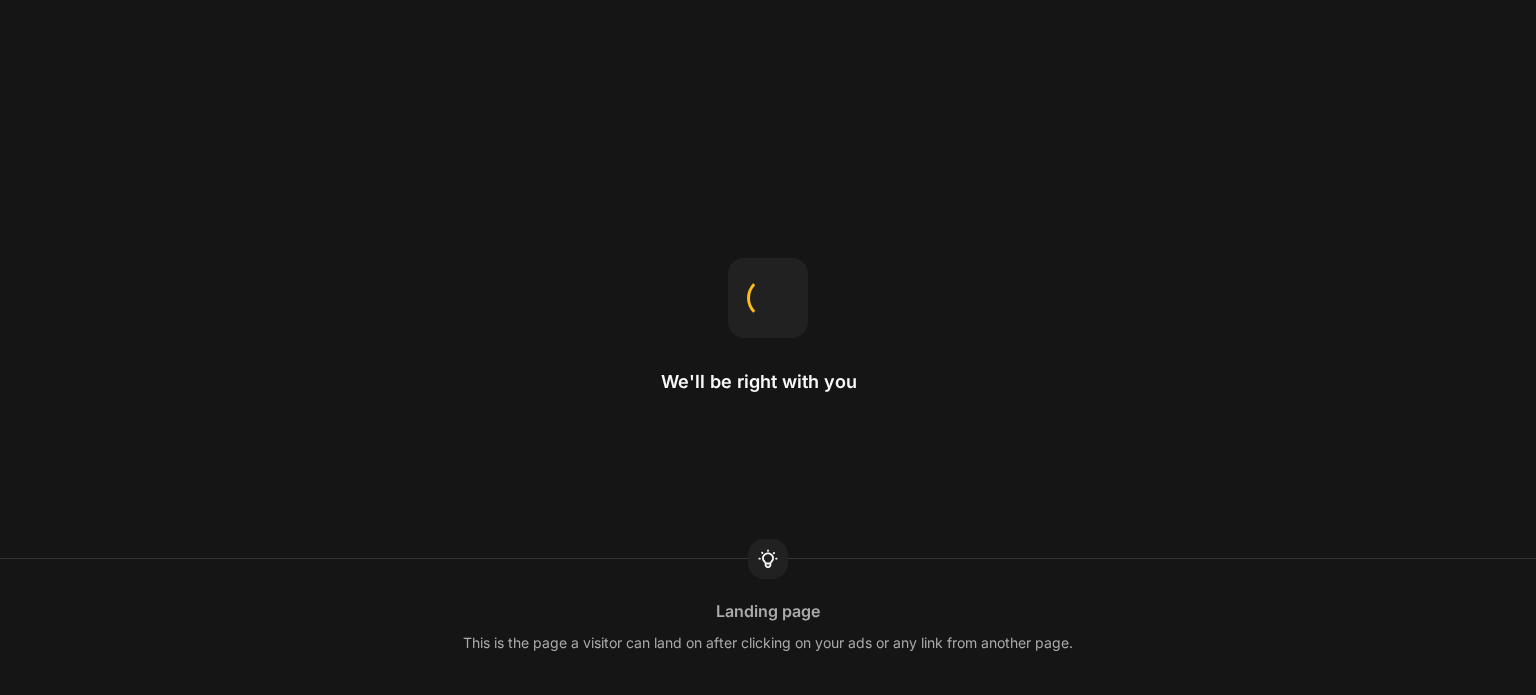 scroll, scrollTop: 0, scrollLeft: 0, axis: both 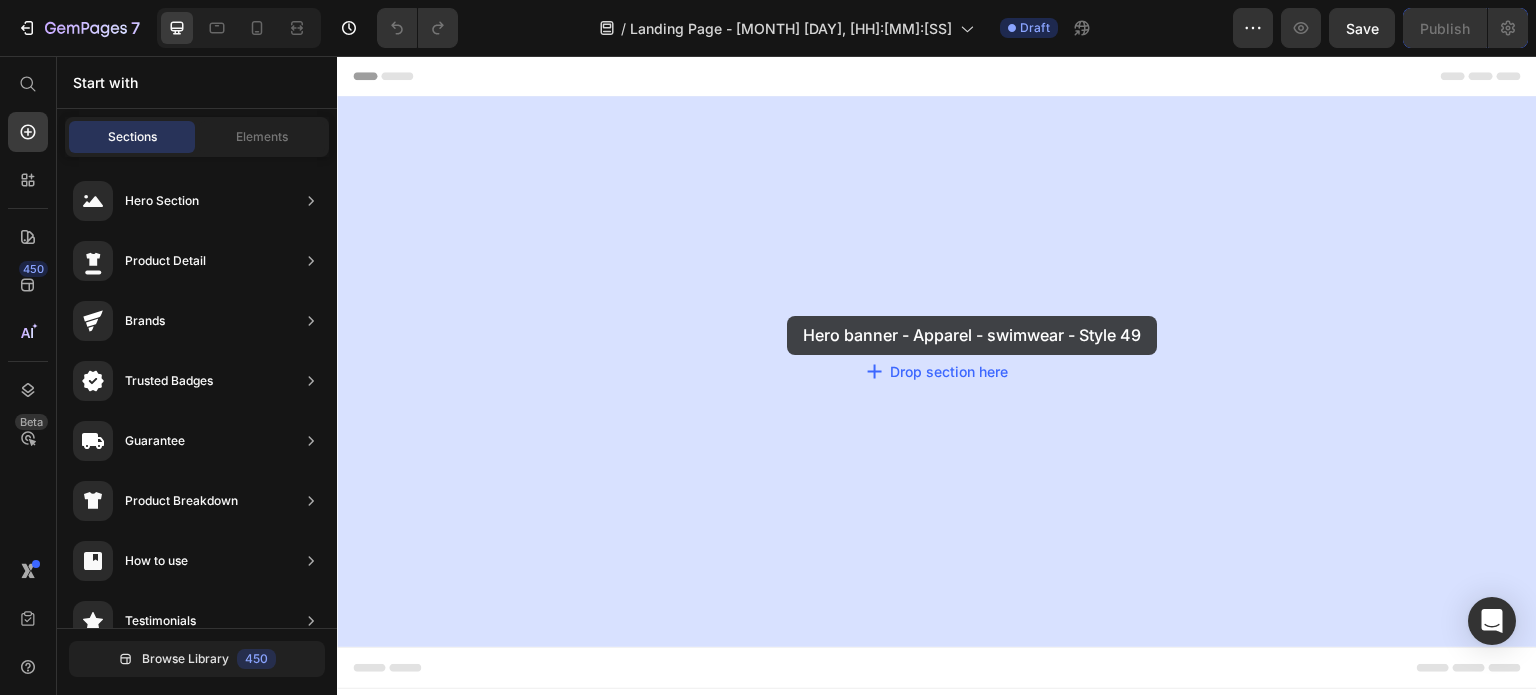 drag, startPoint x: 814, startPoint y: 497, endPoint x: 752, endPoint y: 326, distance: 181.89282 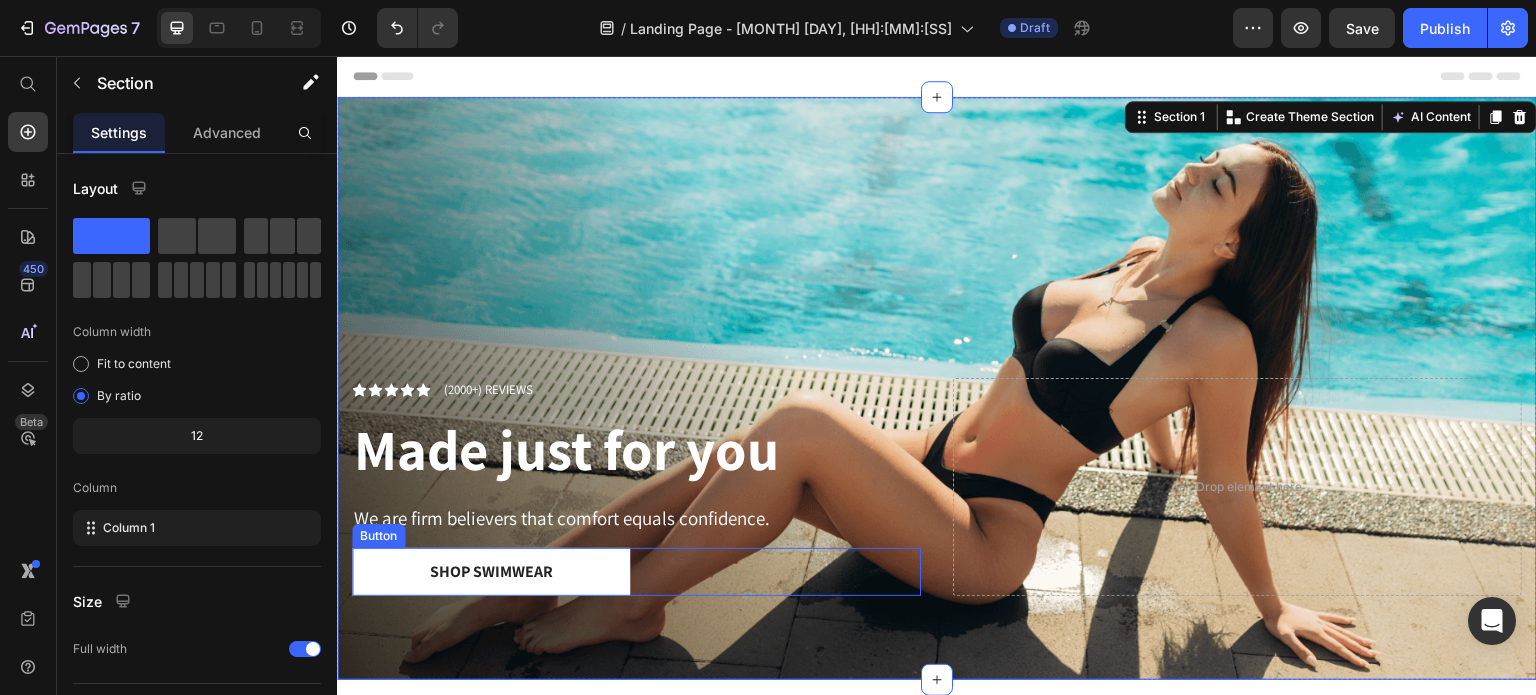 click on "Shop Swimwear Button" at bounding box center (636, 572) 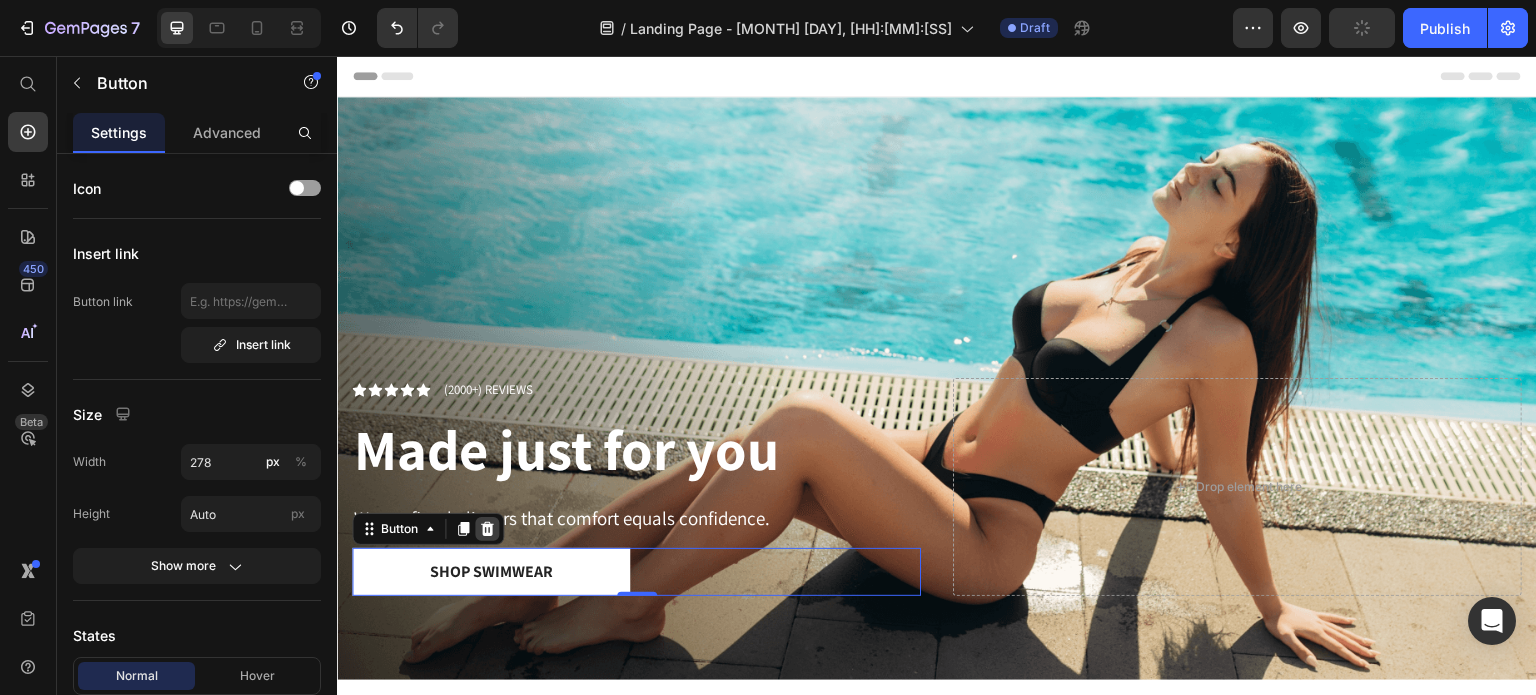 click 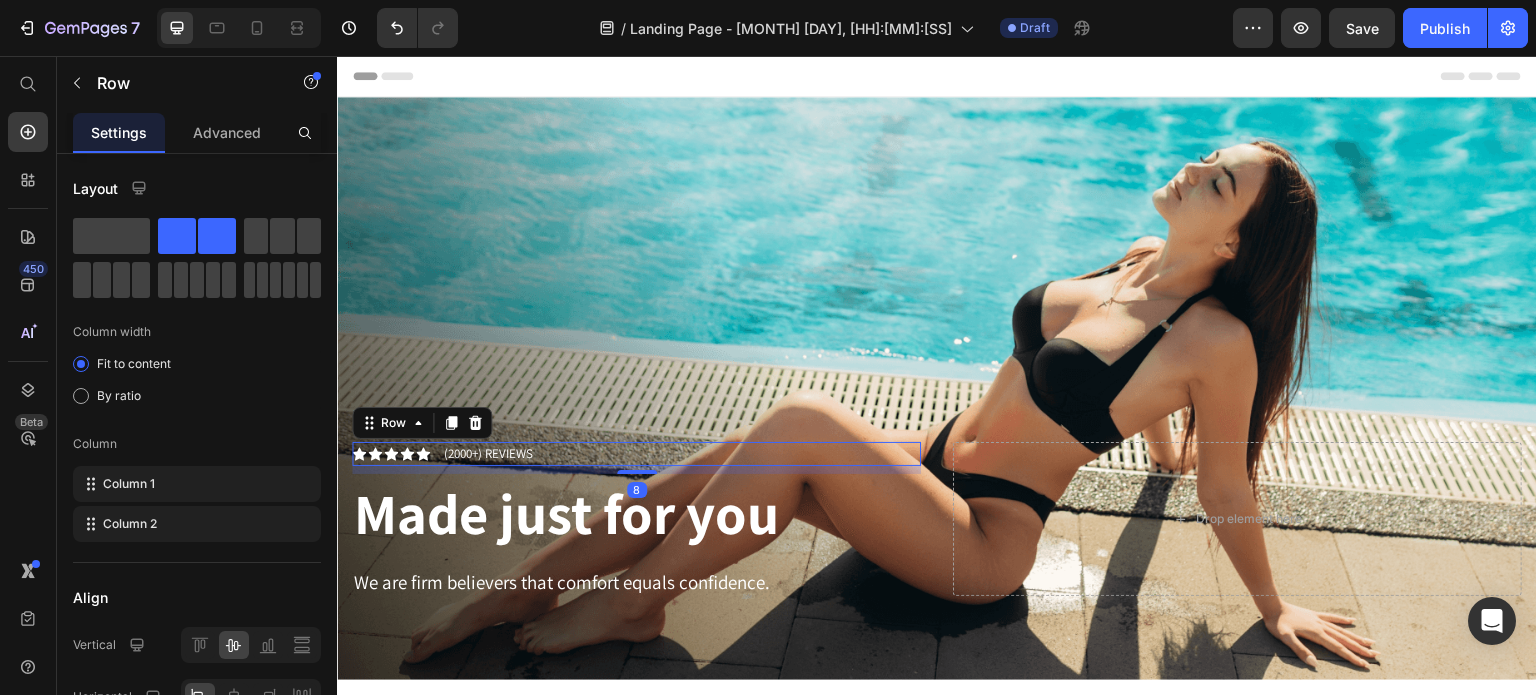click on "Icon Icon Icon Icon Icon Icon List (2000+) REVIEWS Text Block Row   8" at bounding box center [636, 454] 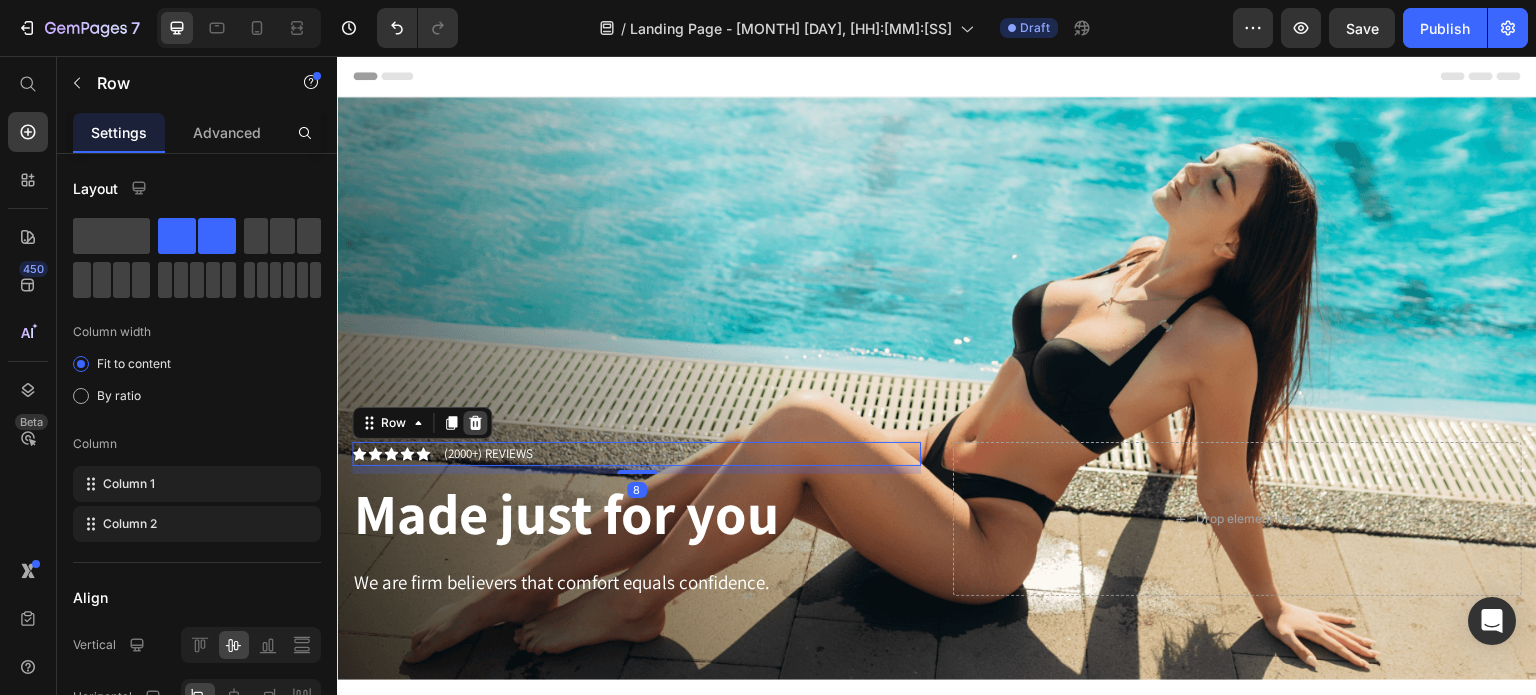 click 